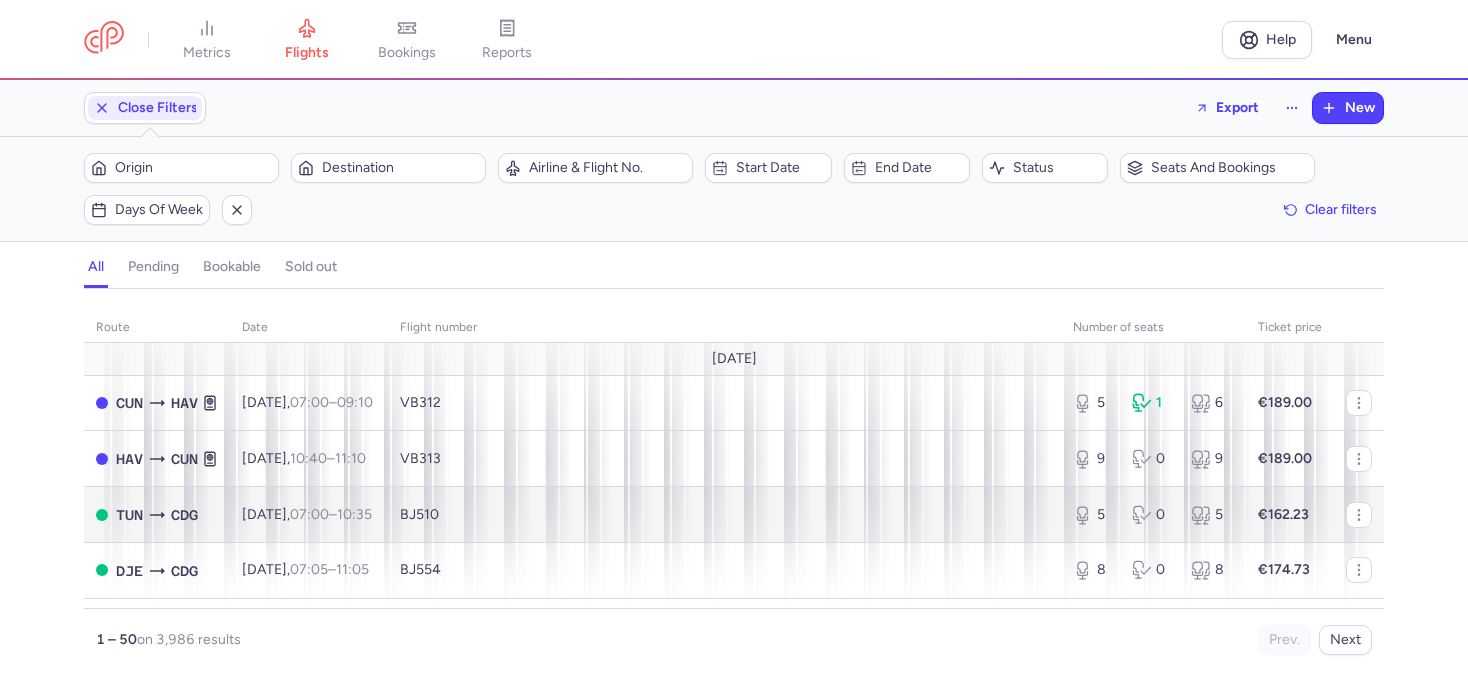 scroll, scrollTop: 0, scrollLeft: 0, axis: both 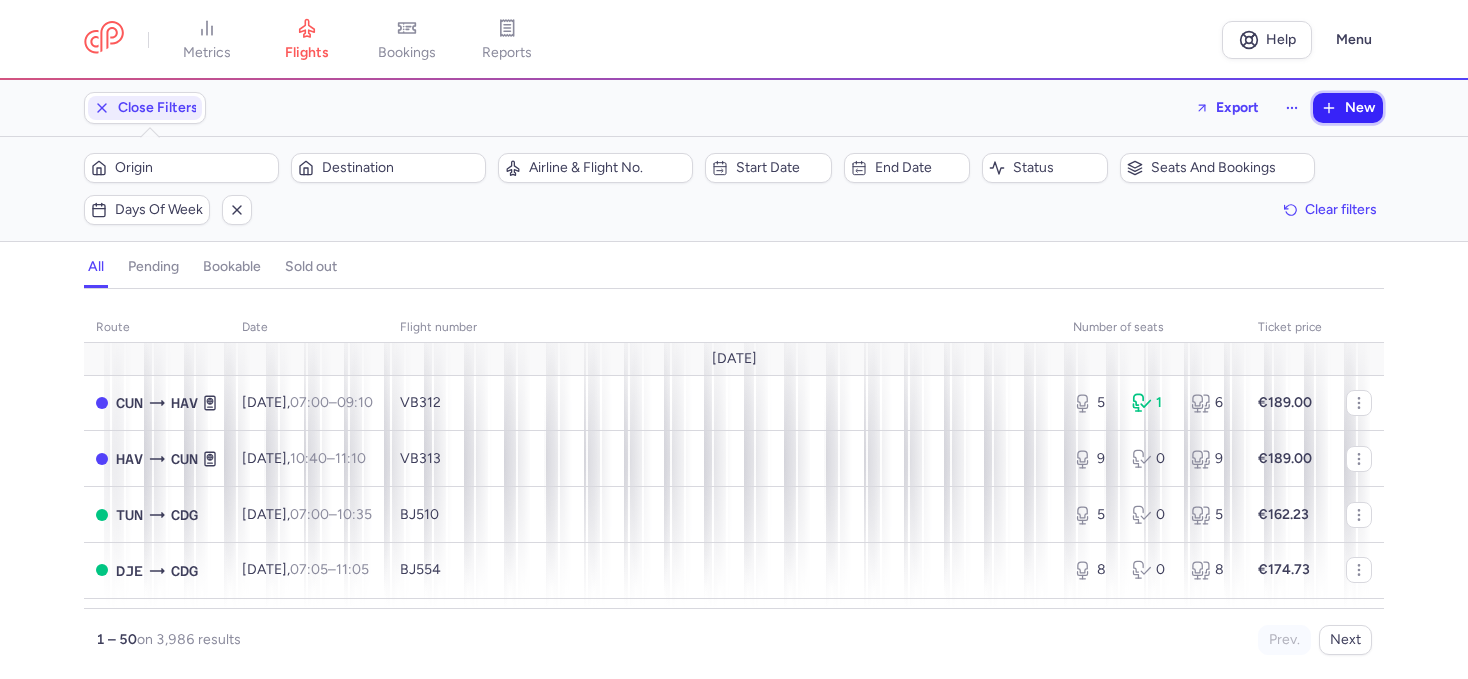 click on "New" at bounding box center [1360, 108] 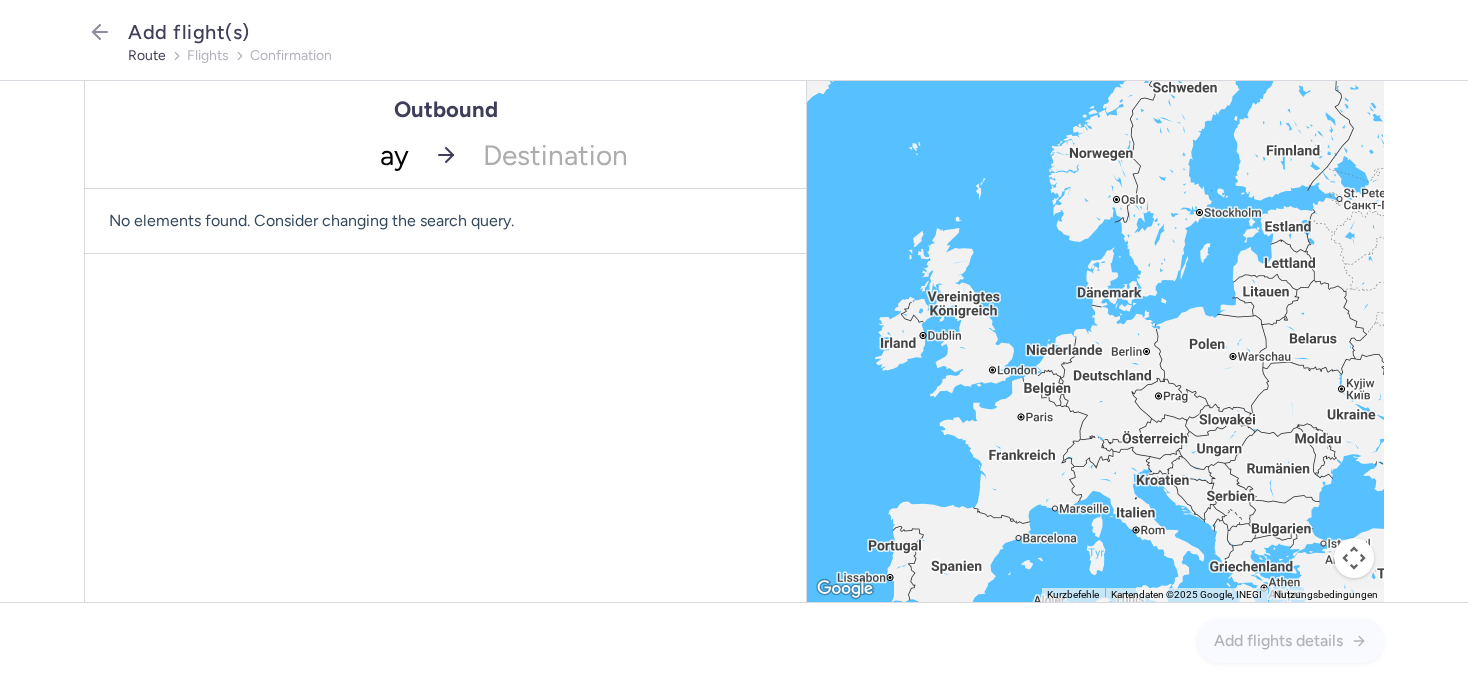 type on "ayt" 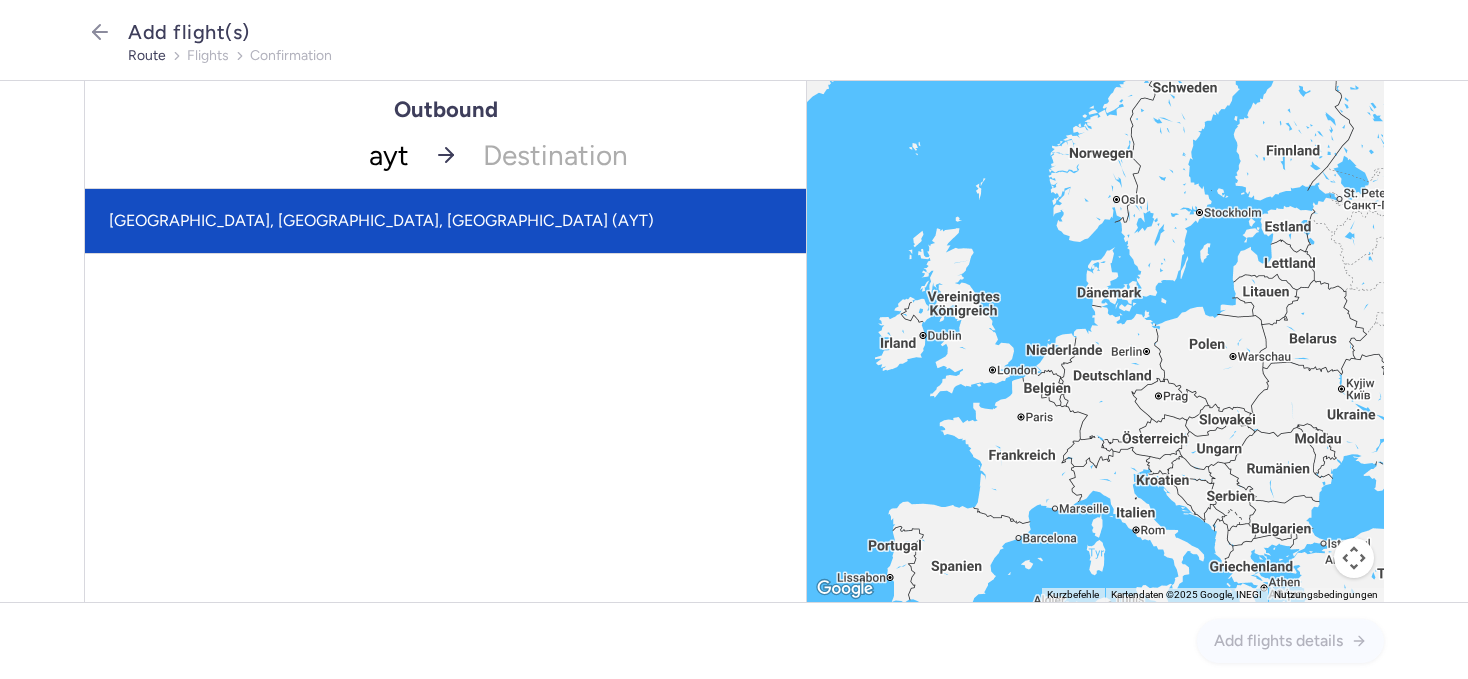 click on "[GEOGRAPHIC_DATA], [GEOGRAPHIC_DATA], [GEOGRAPHIC_DATA] (AYT)" at bounding box center (445, 221) 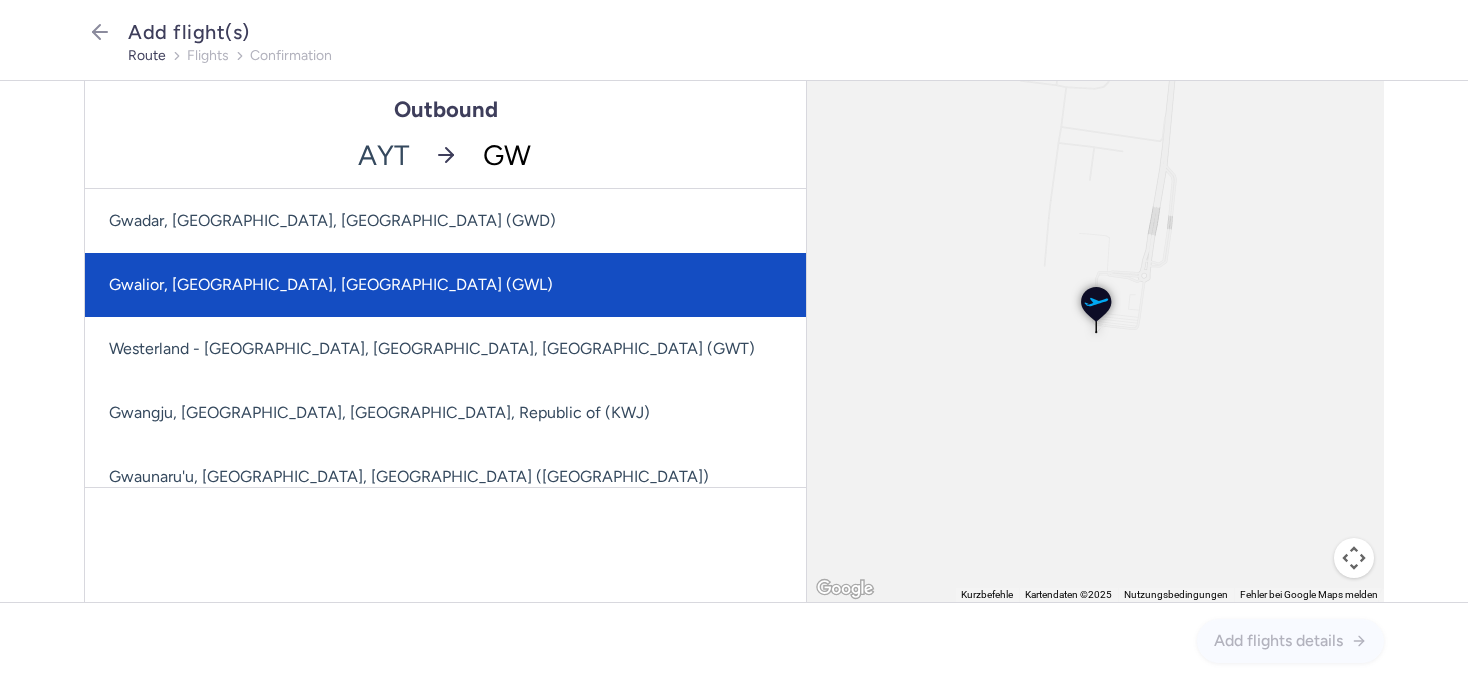 type on "G" 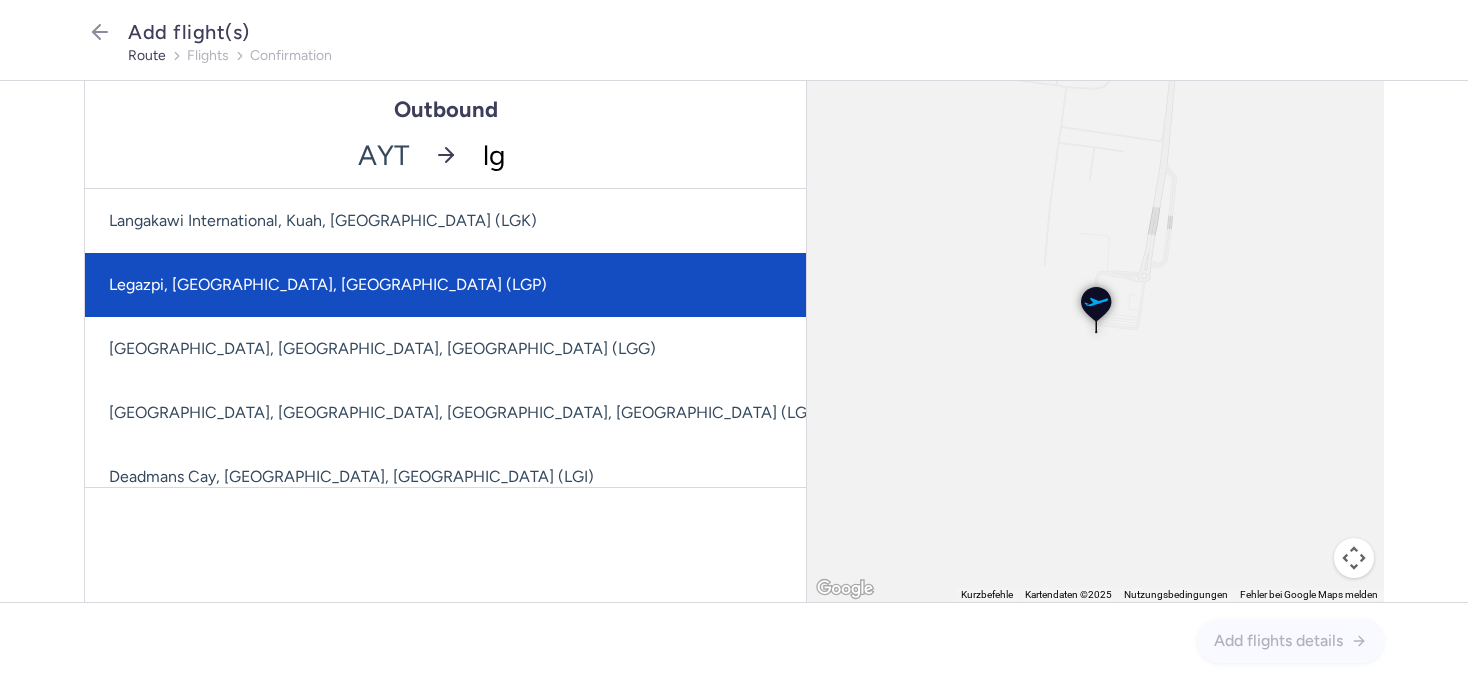 type on "lgw" 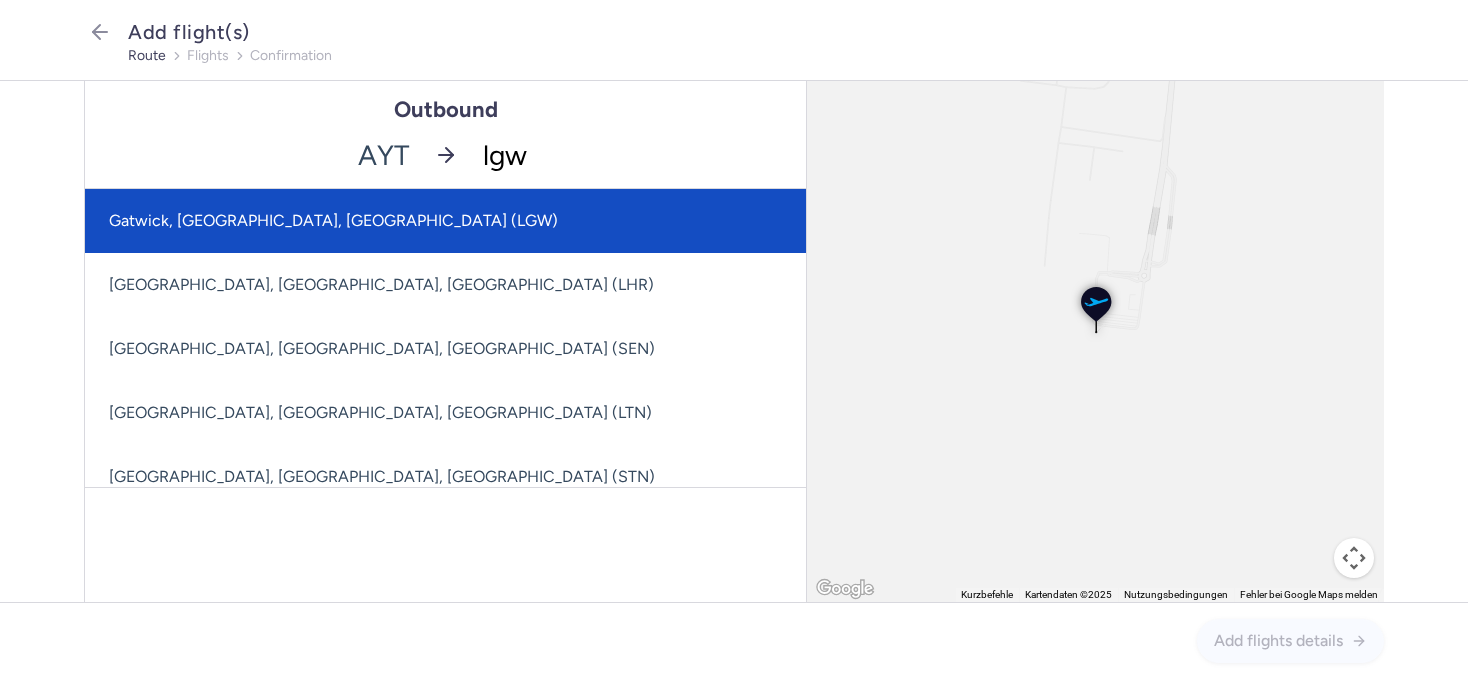 click on "Gatwick, [GEOGRAPHIC_DATA], [GEOGRAPHIC_DATA] (LGW)" at bounding box center (445, 221) 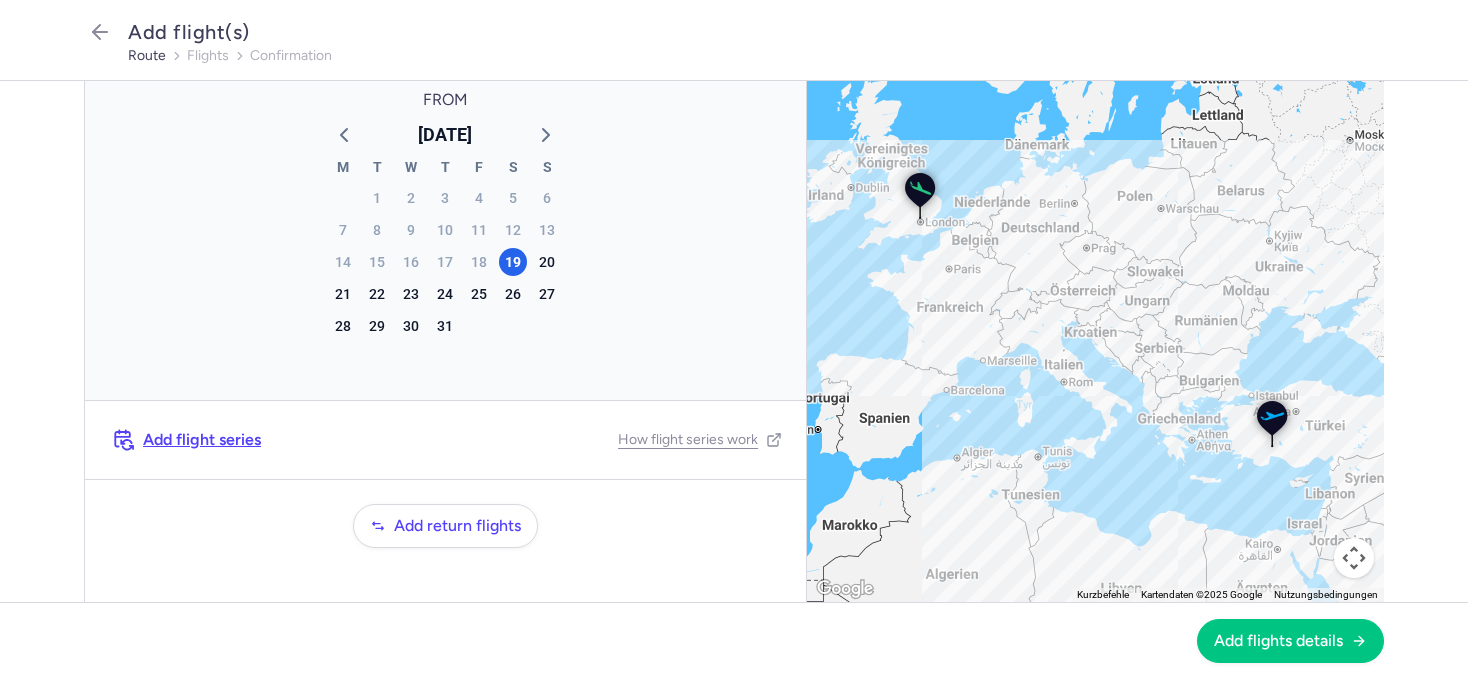 scroll, scrollTop: 119, scrollLeft: 0, axis: vertical 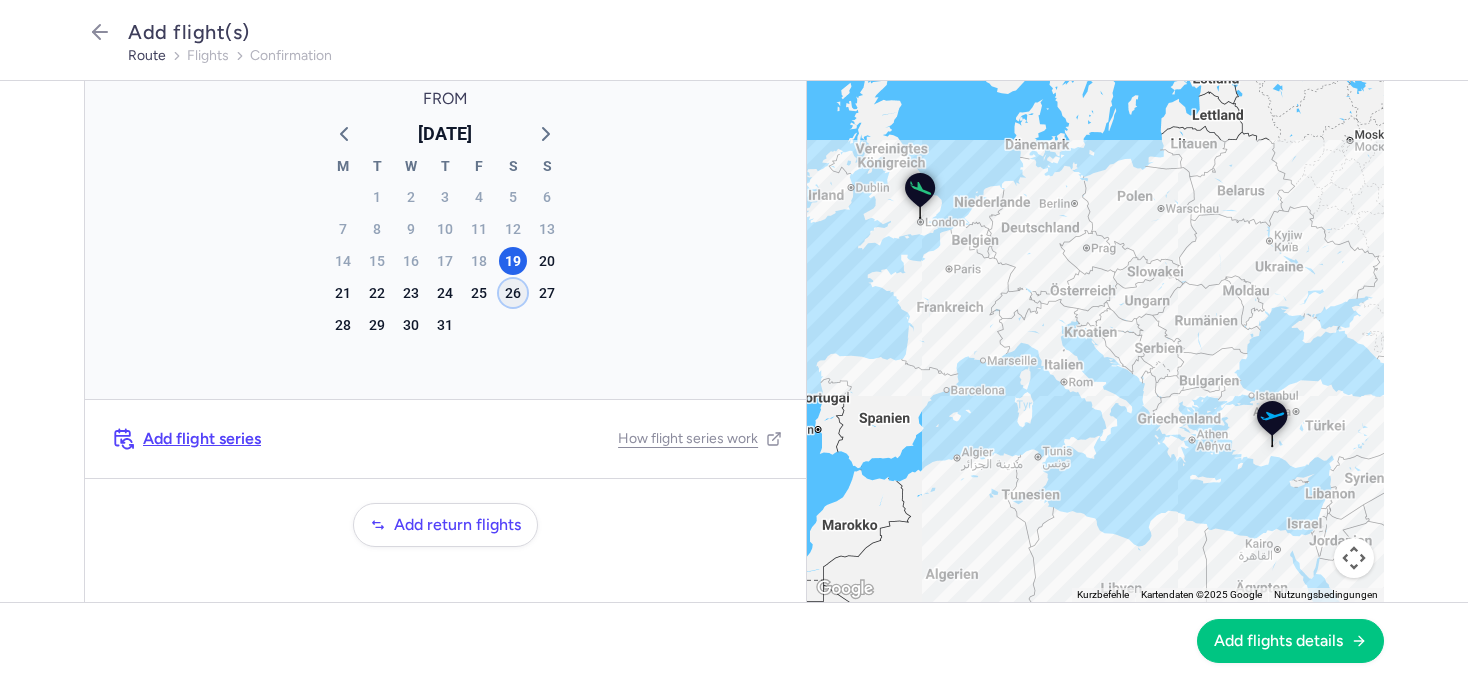 click on "26" 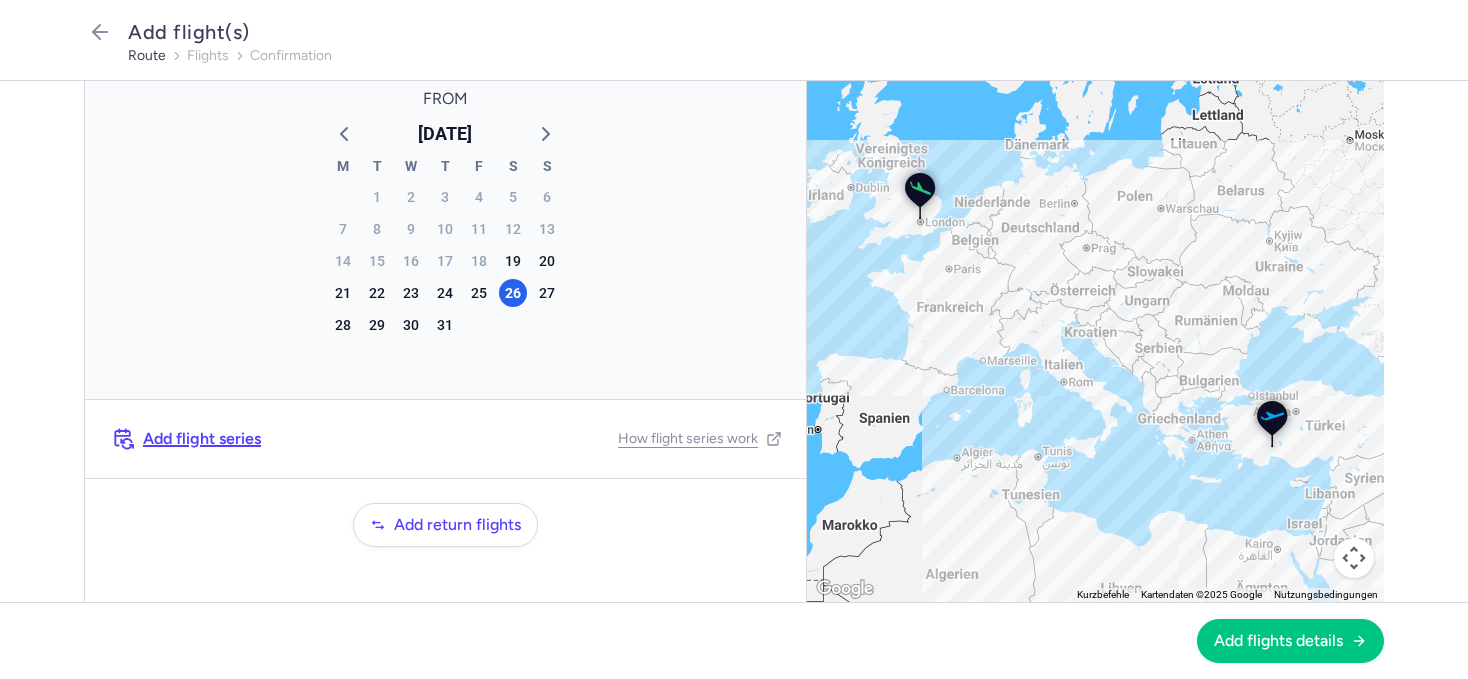 click on "Add flight series" at bounding box center [202, 439] 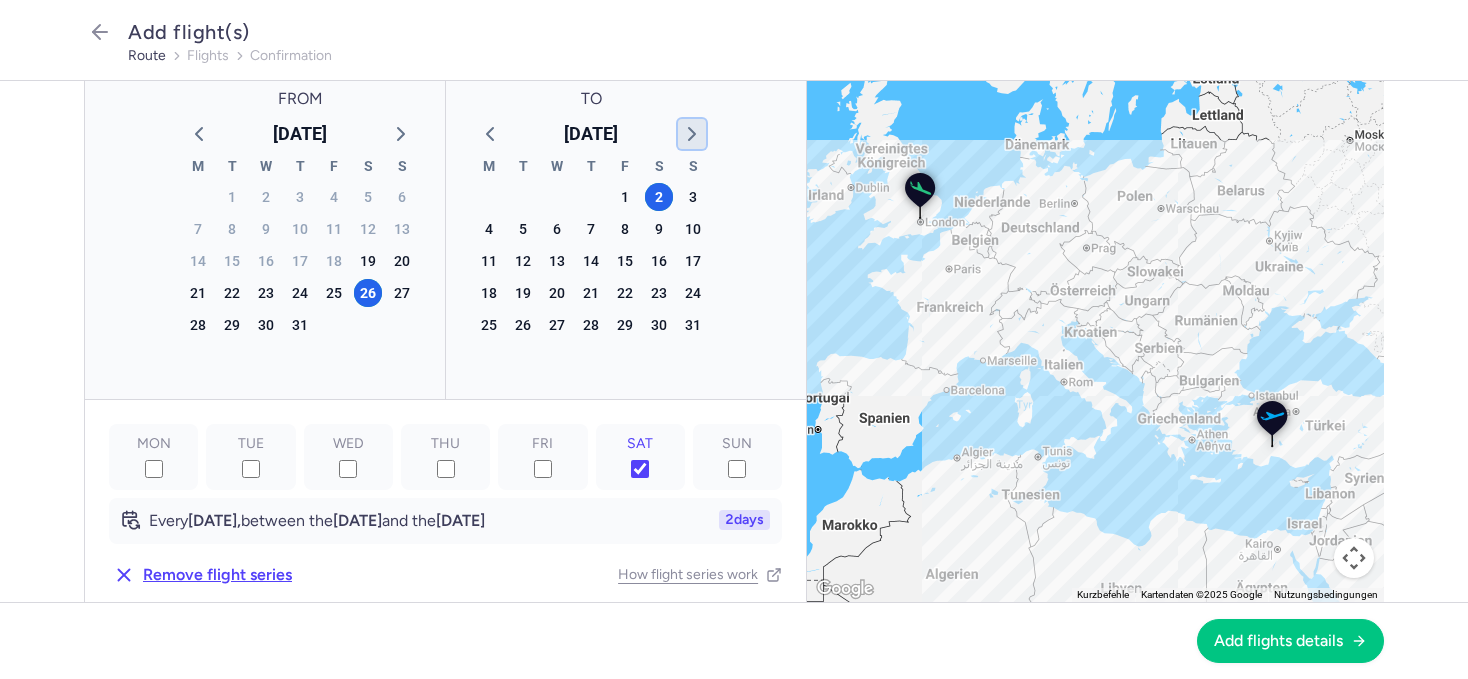click 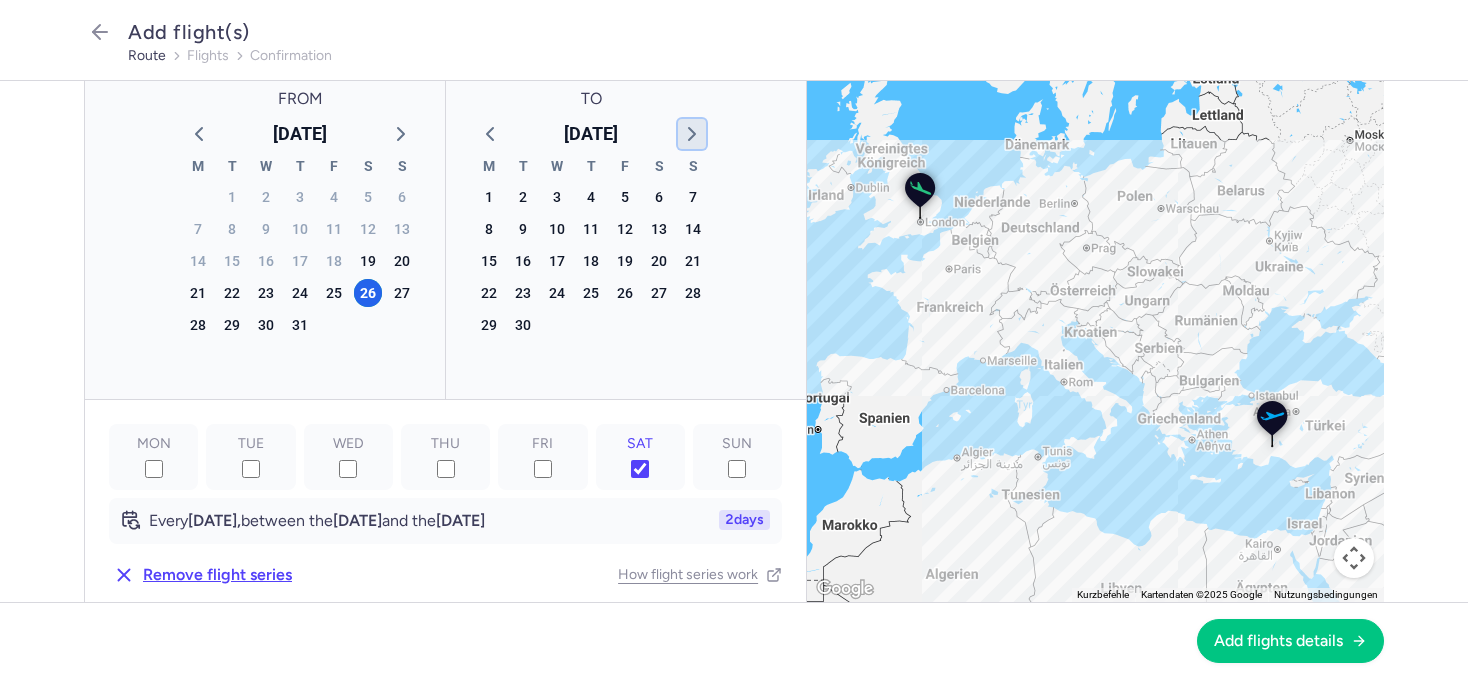 click 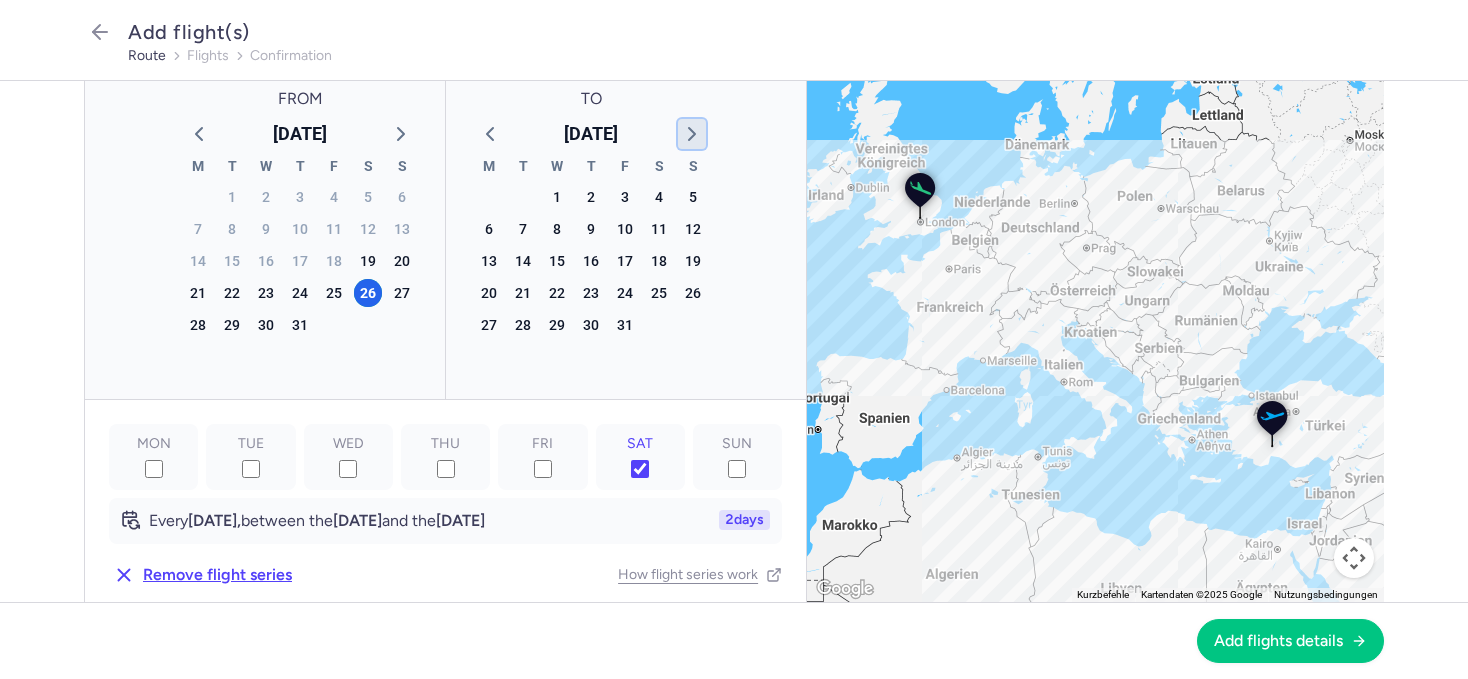 click 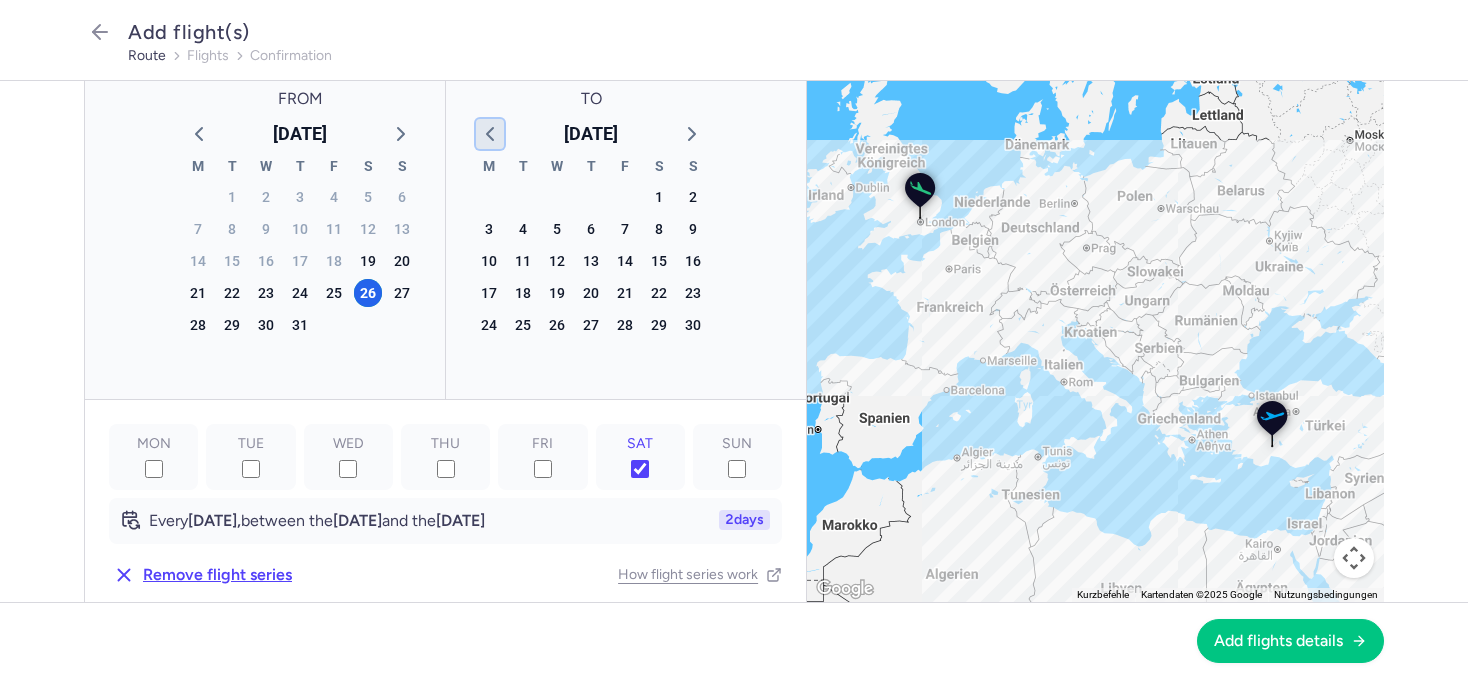 click 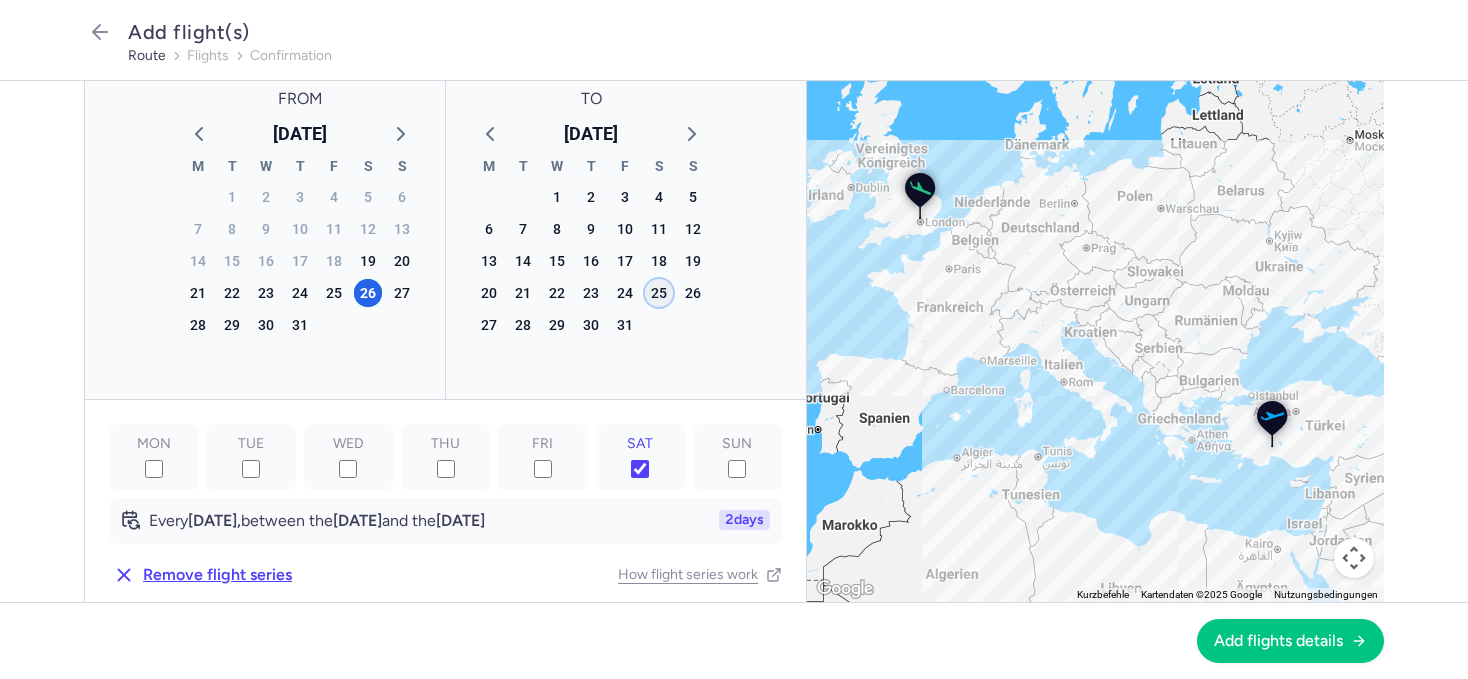 click on "25" 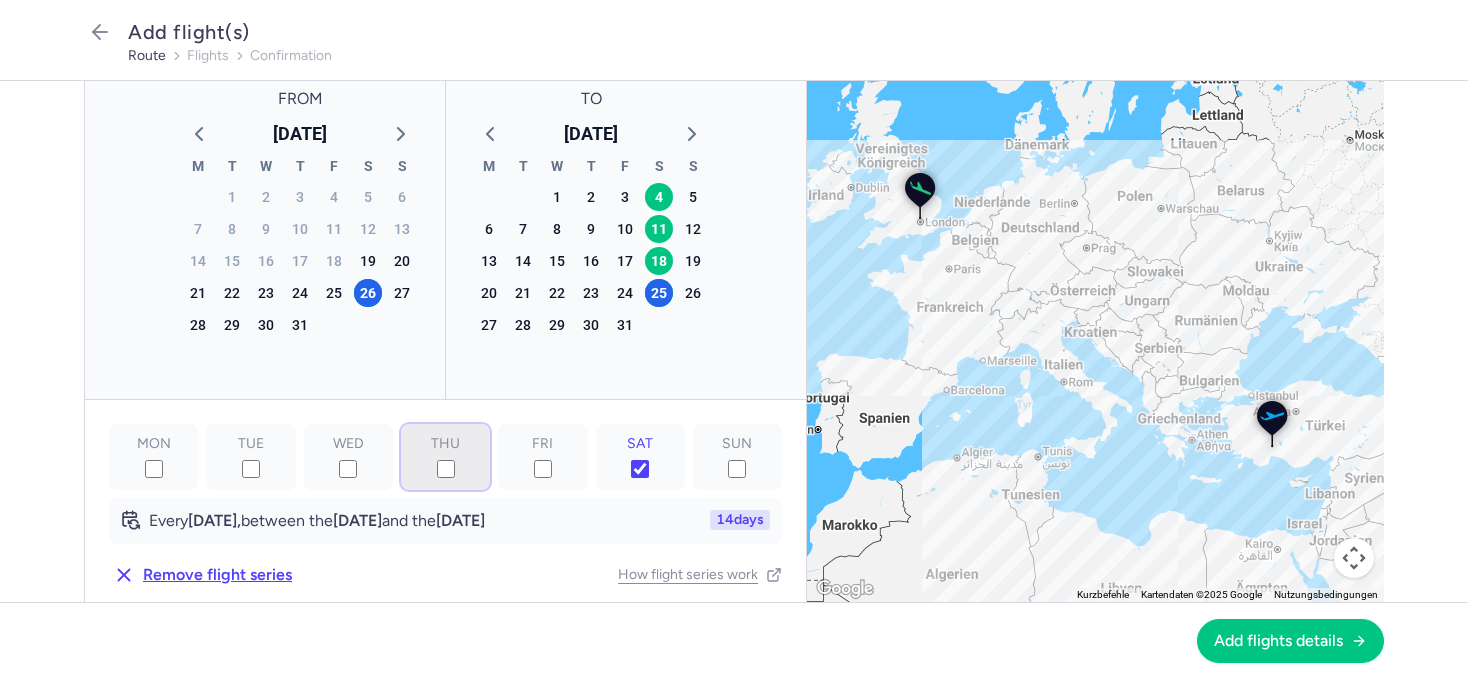 click on "THU" at bounding box center [446, 469] 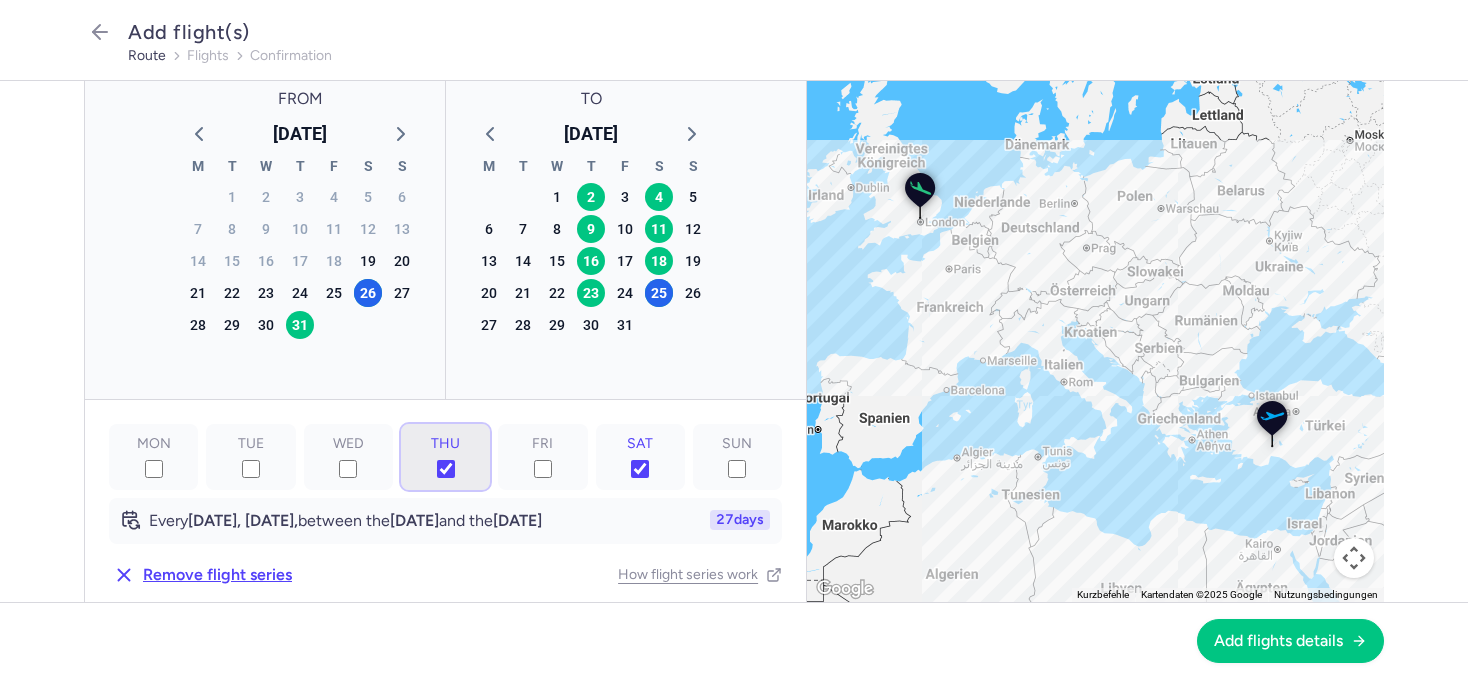 click on "THU" at bounding box center [446, 469] 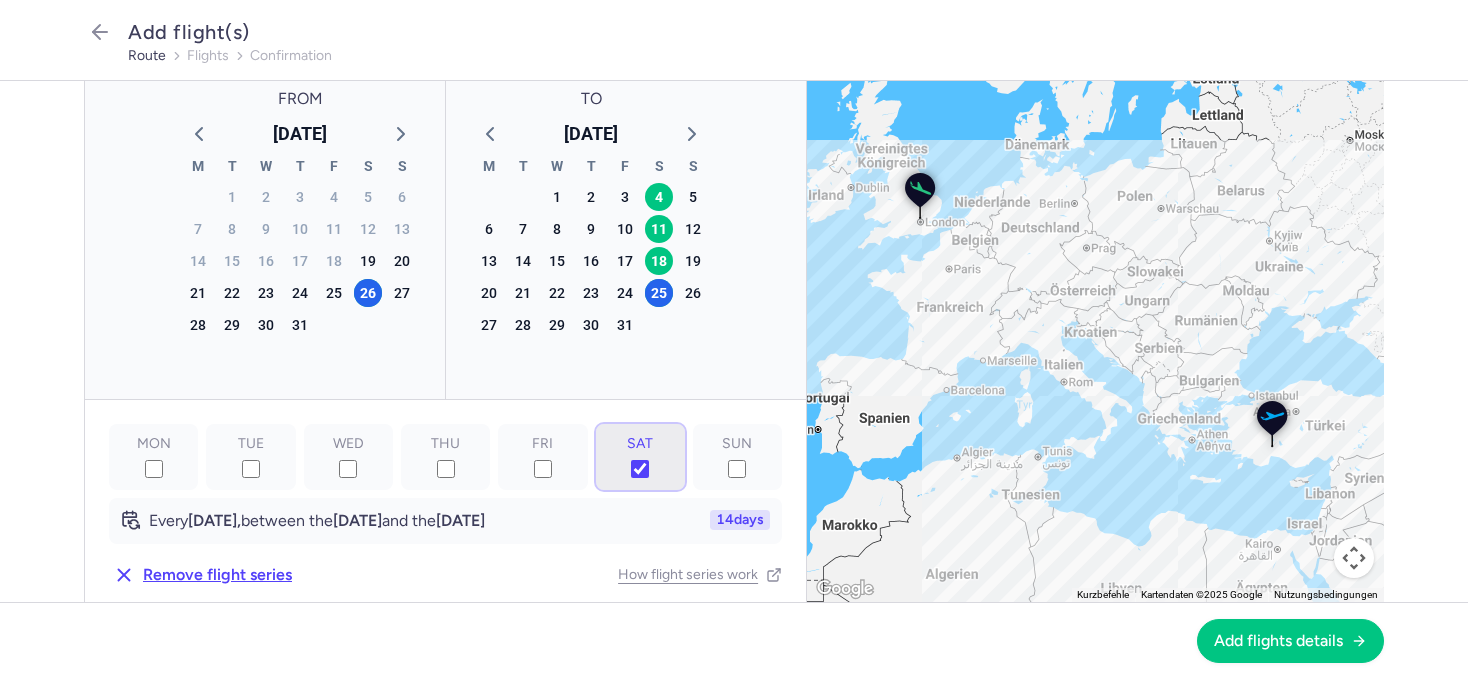 click on "SAT" at bounding box center [640, 469] 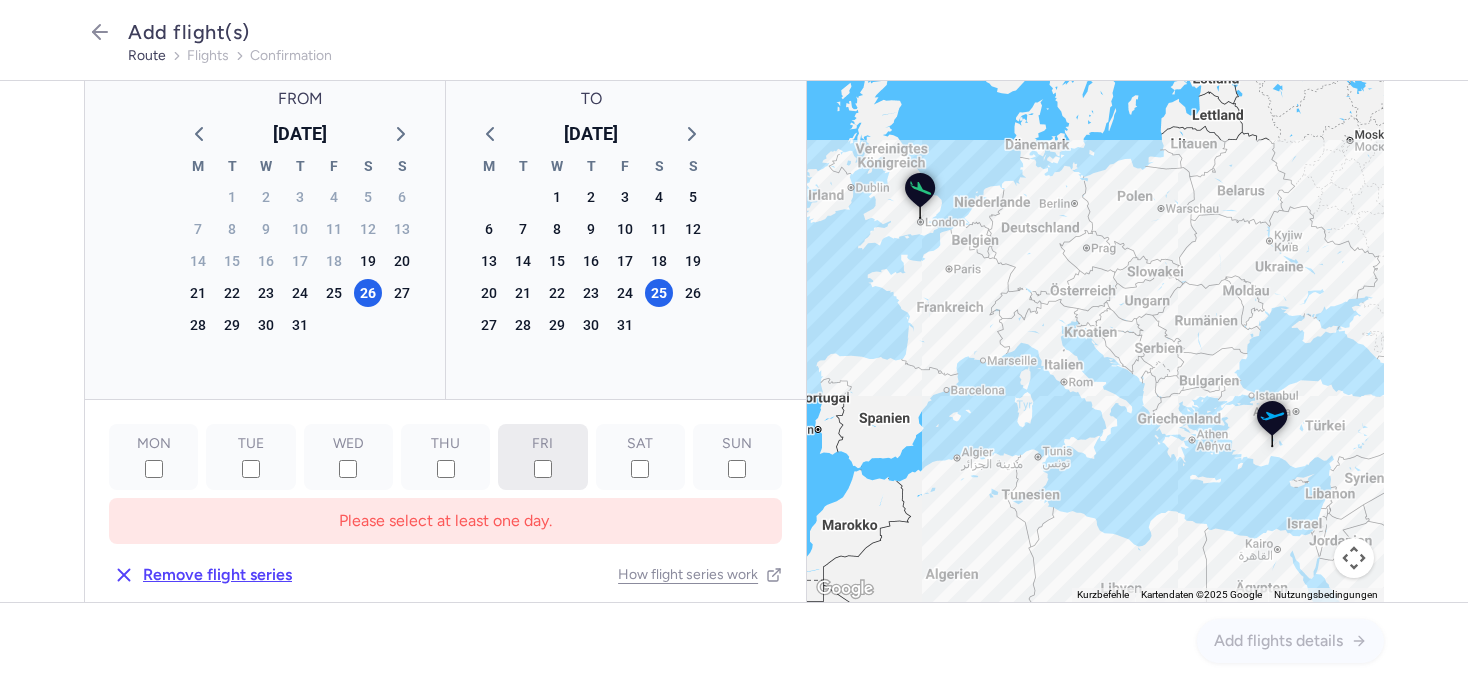 click on "FRI" 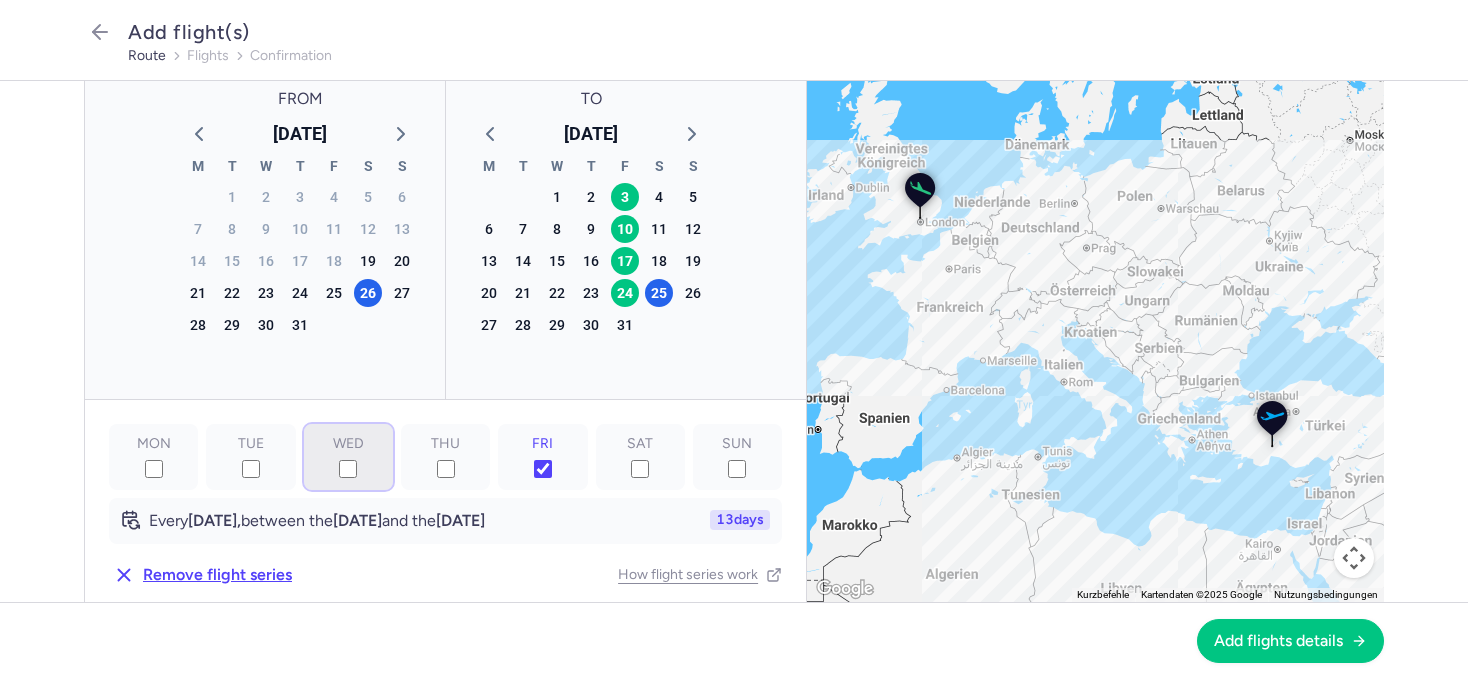 click on "WED" at bounding box center [348, 469] 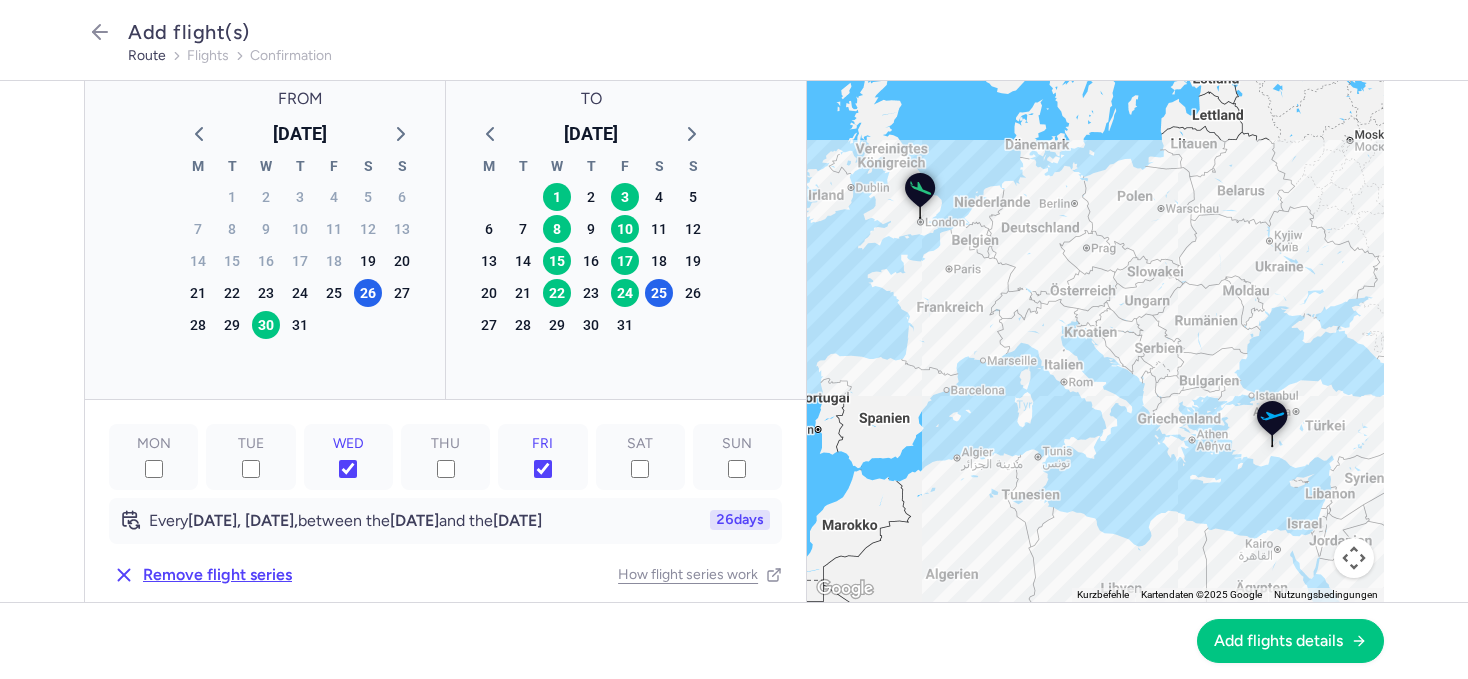 click on "26" at bounding box center [725, 520] 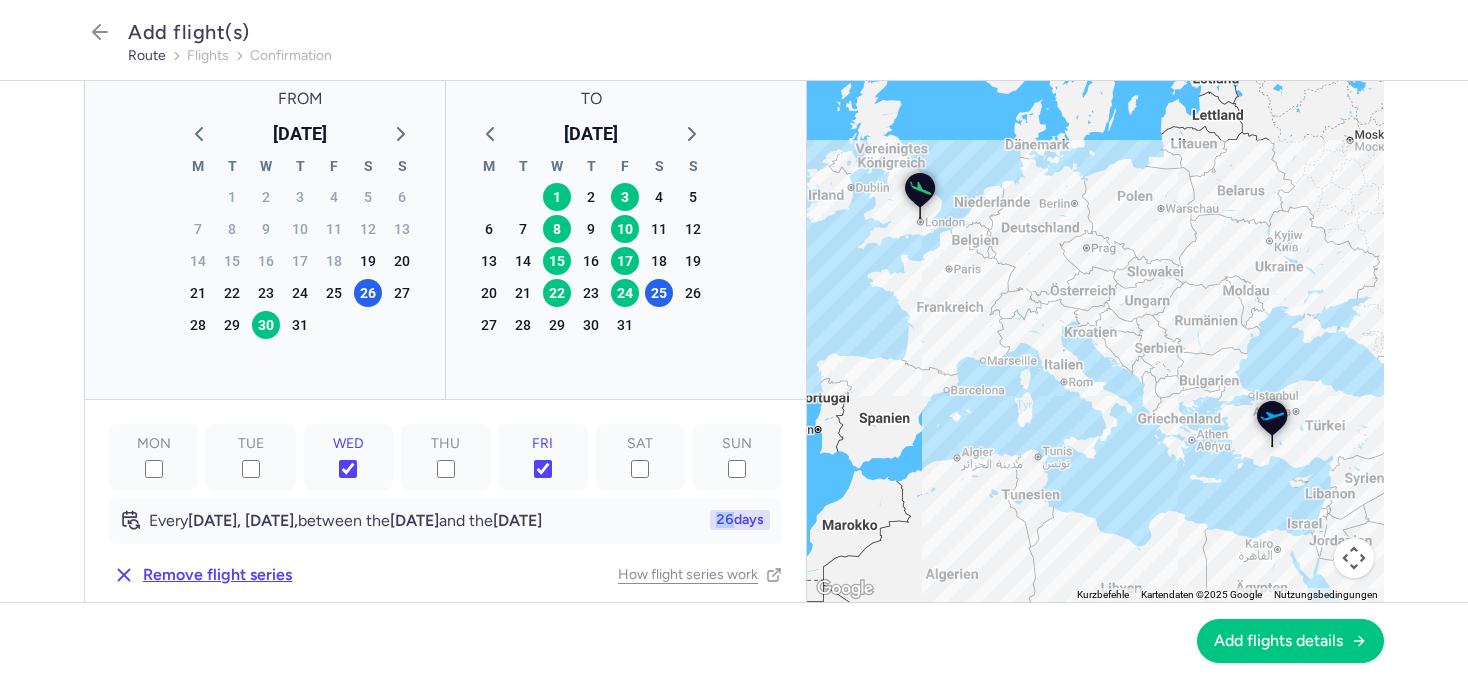 click on "26" at bounding box center (725, 520) 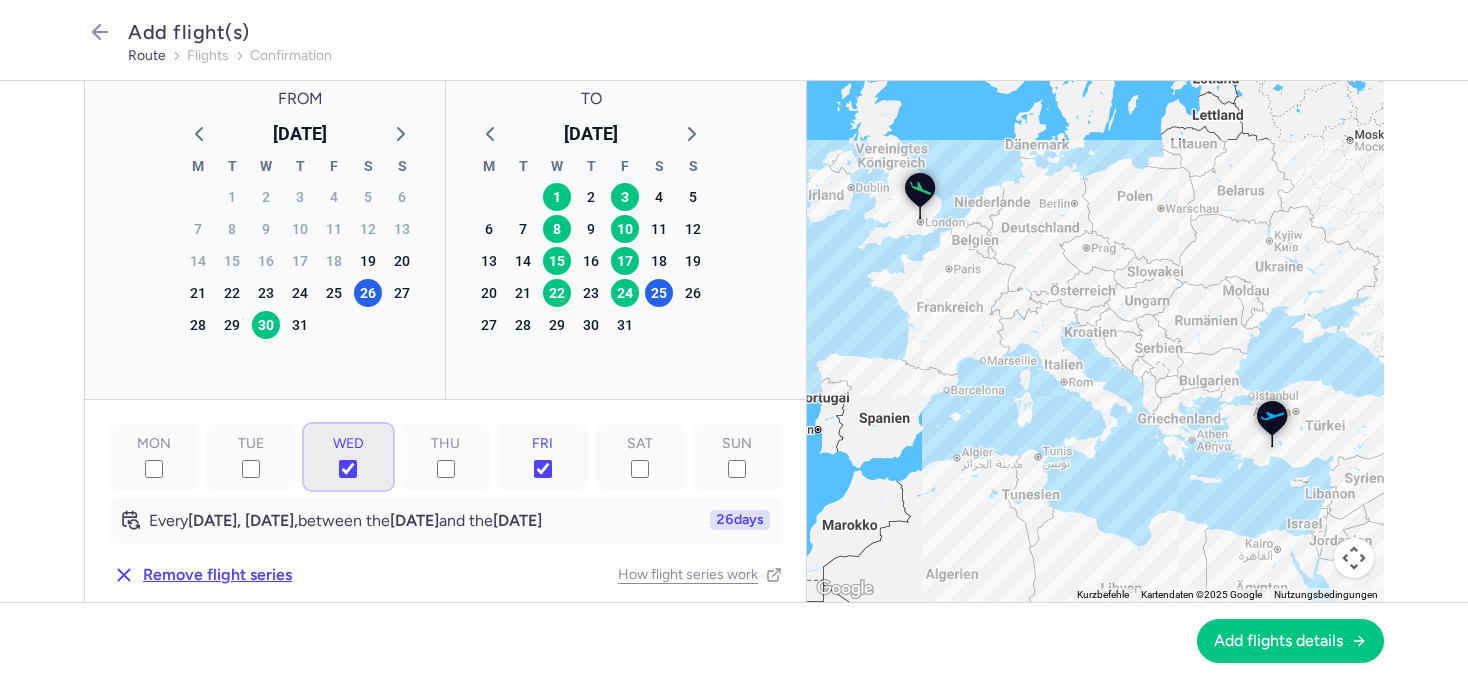 click on "WED" at bounding box center [348, 469] 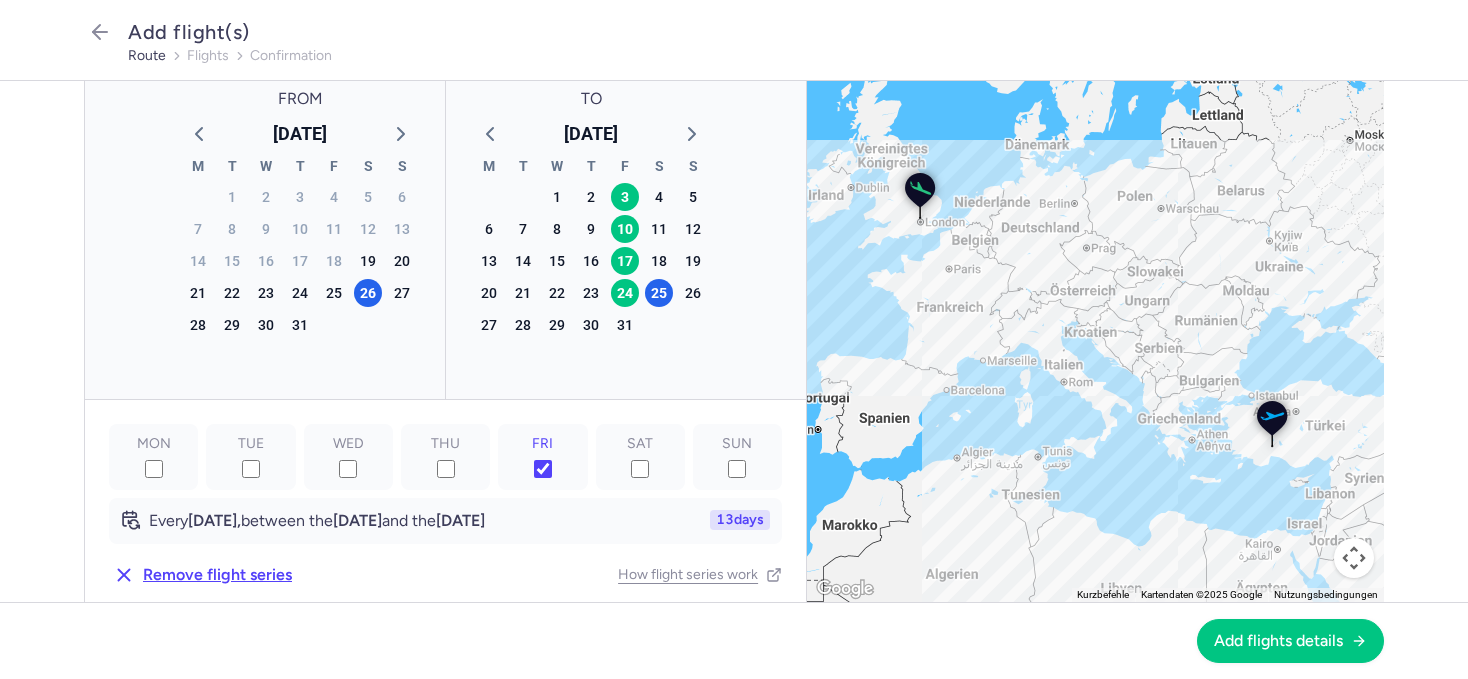 click on "13" at bounding box center [725, 520] 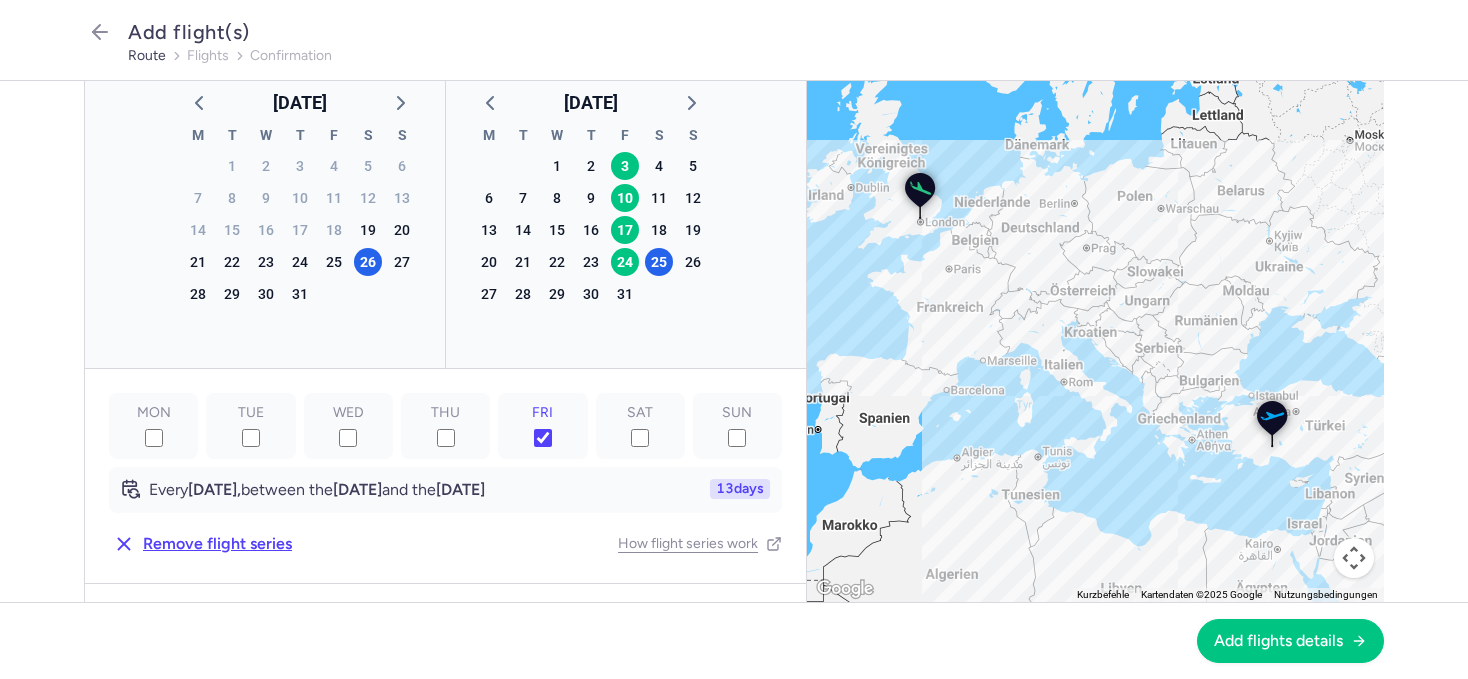 scroll, scrollTop: 152, scrollLeft: 0, axis: vertical 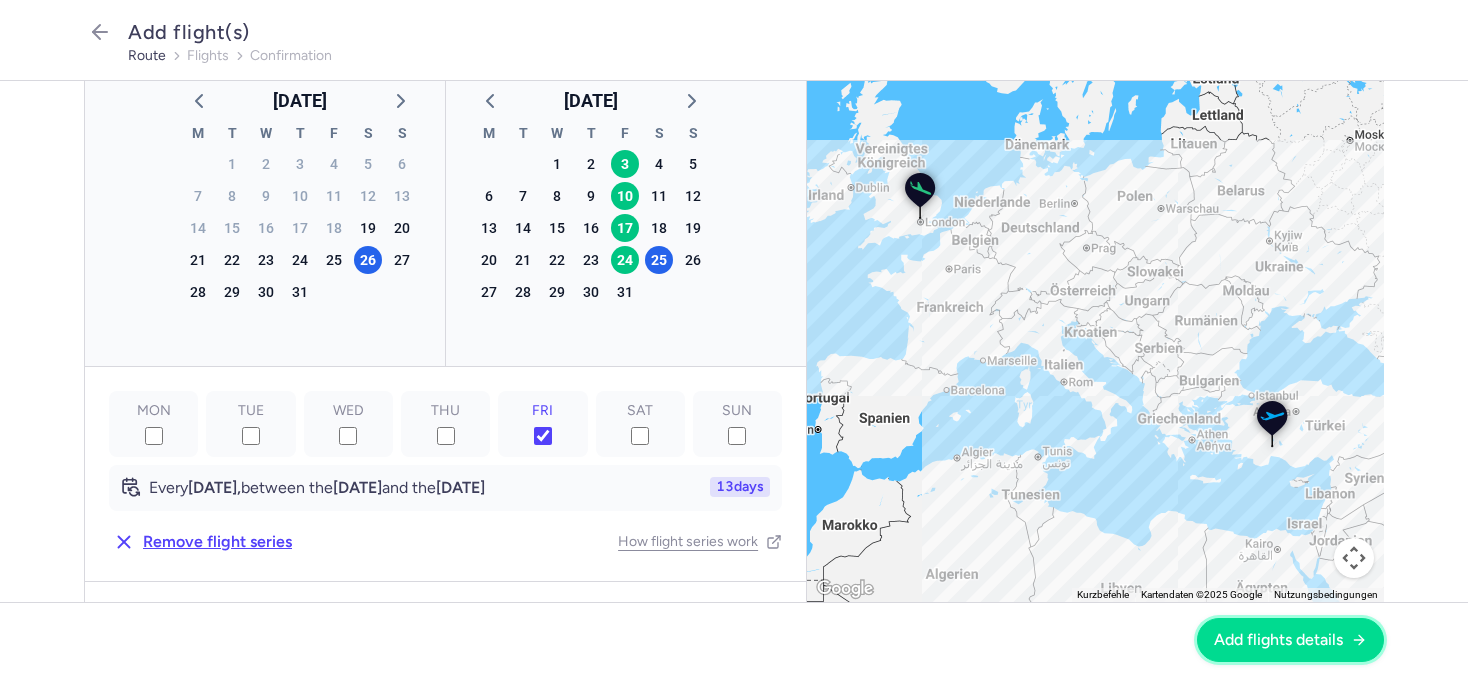 click on "Add flights details" at bounding box center [1278, 640] 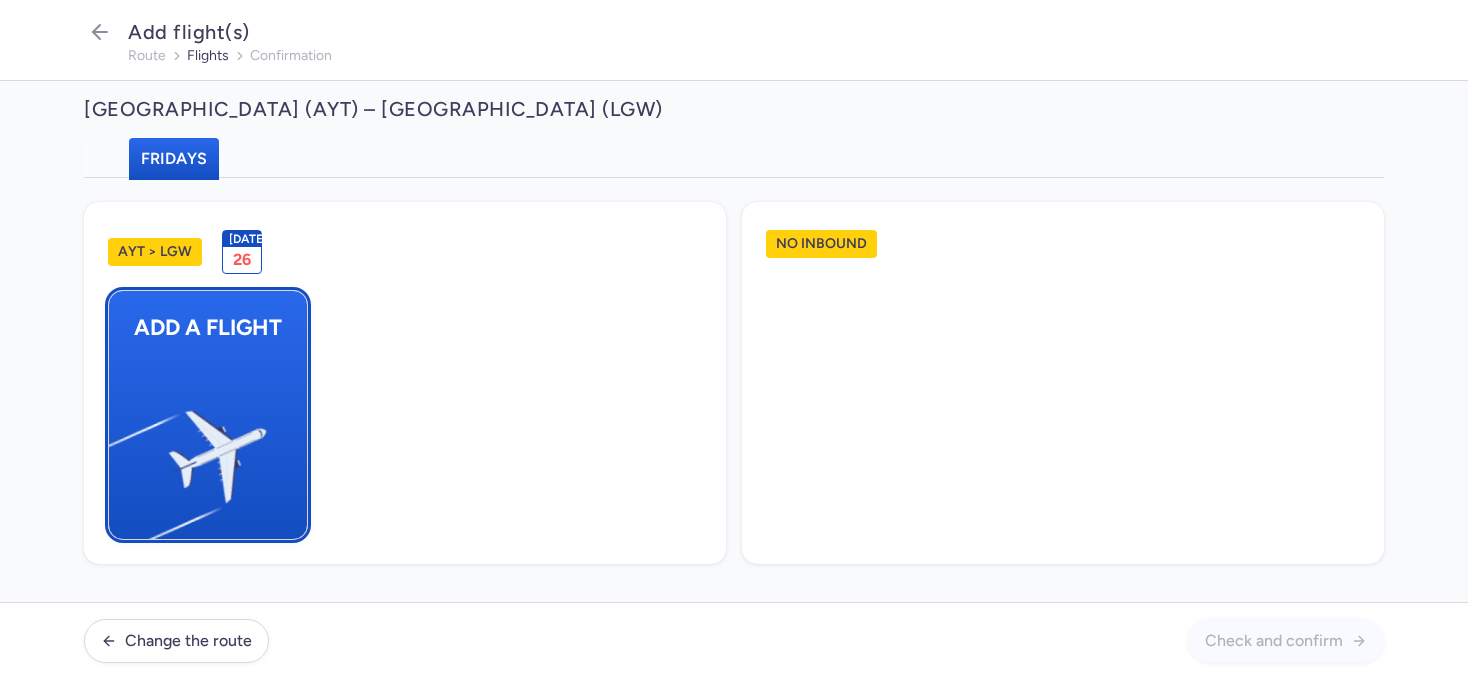 click at bounding box center (119, 448) 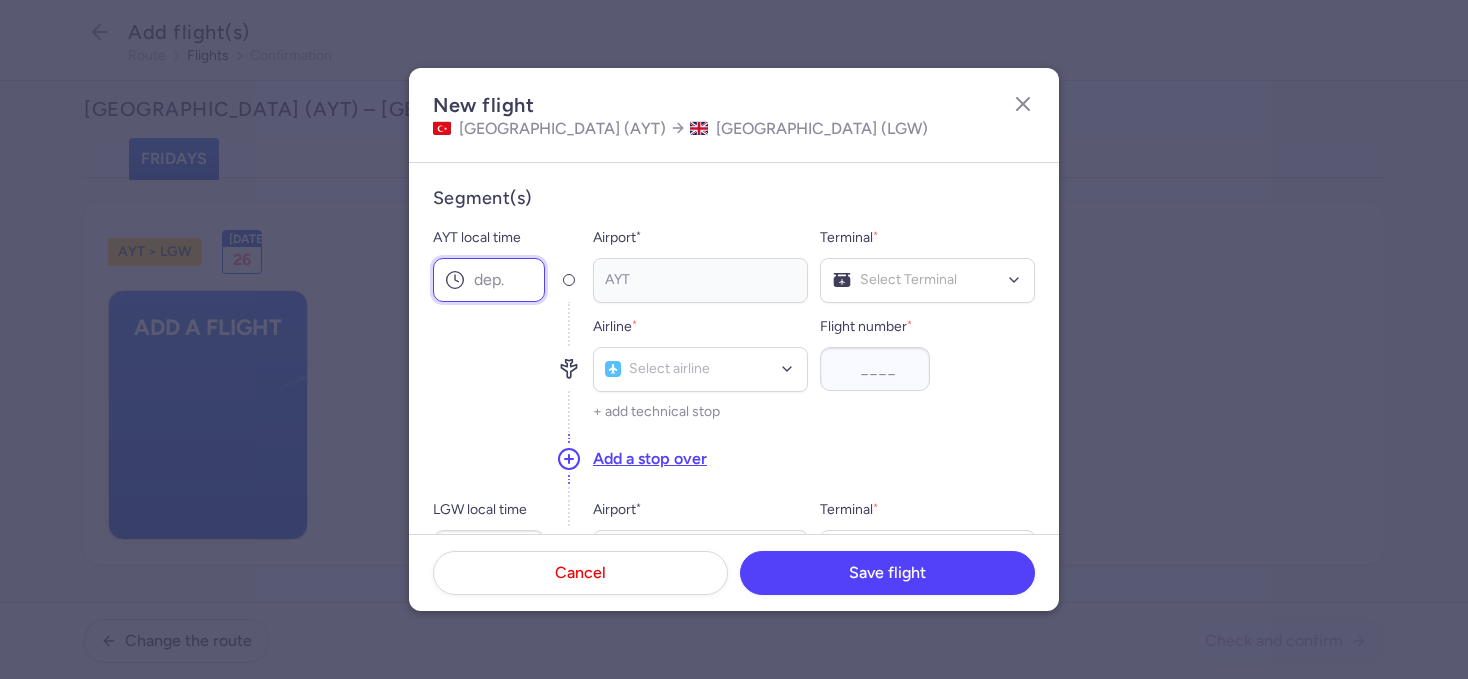 click on "AYT local time" at bounding box center (489, 280) 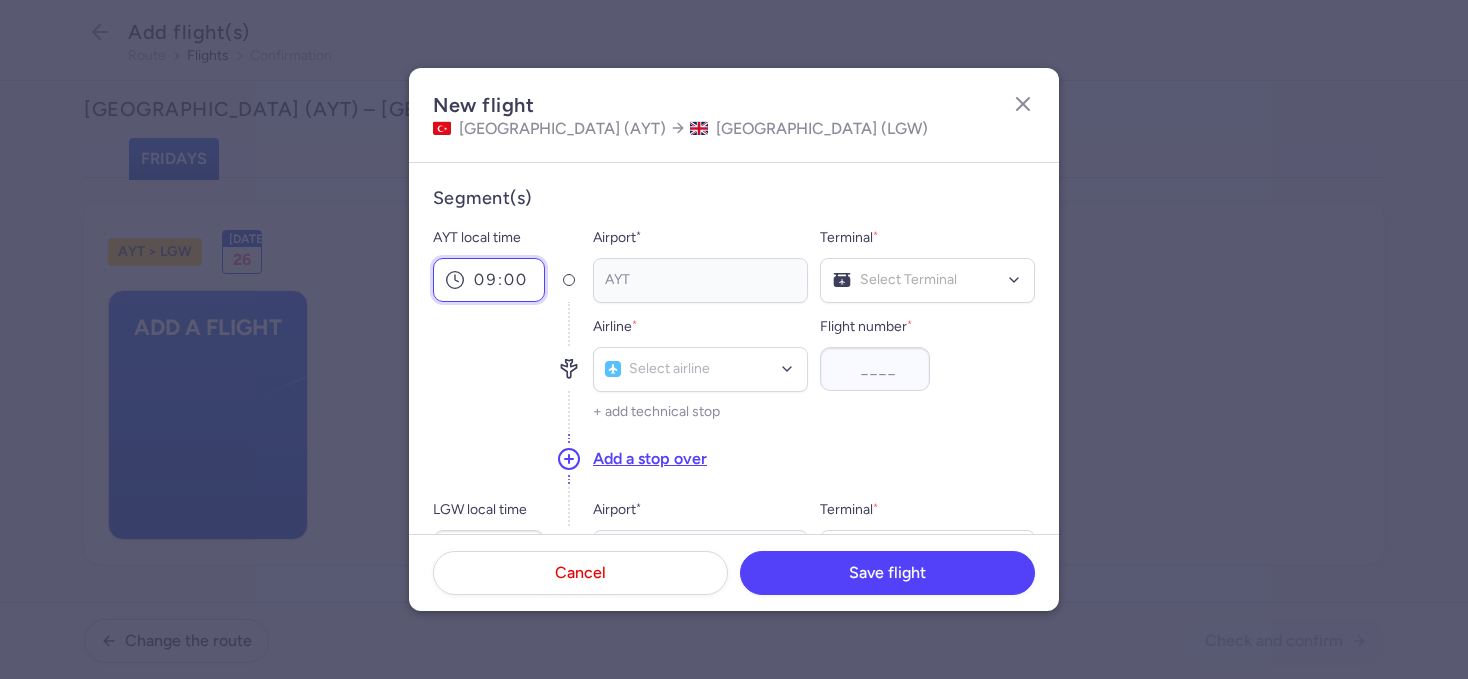 type on "09:00" 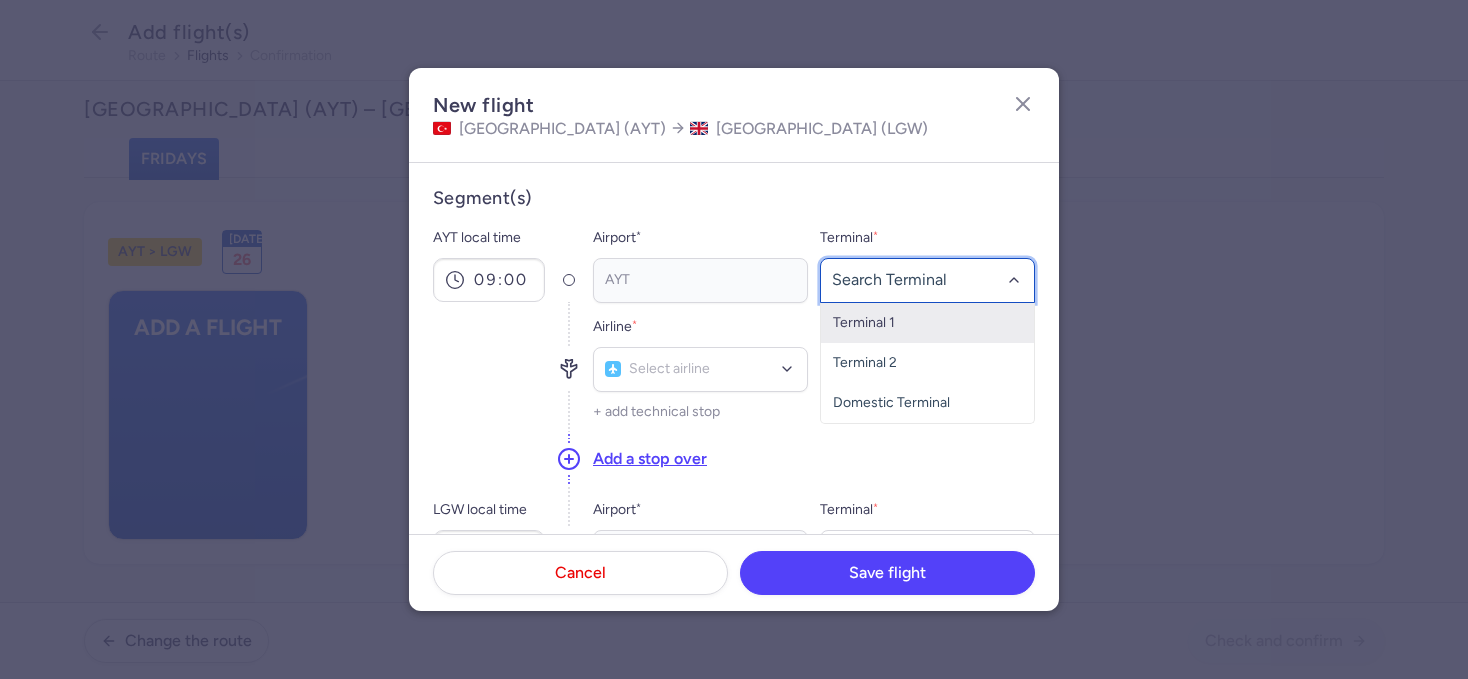 click on "Terminal 1" at bounding box center [927, 323] 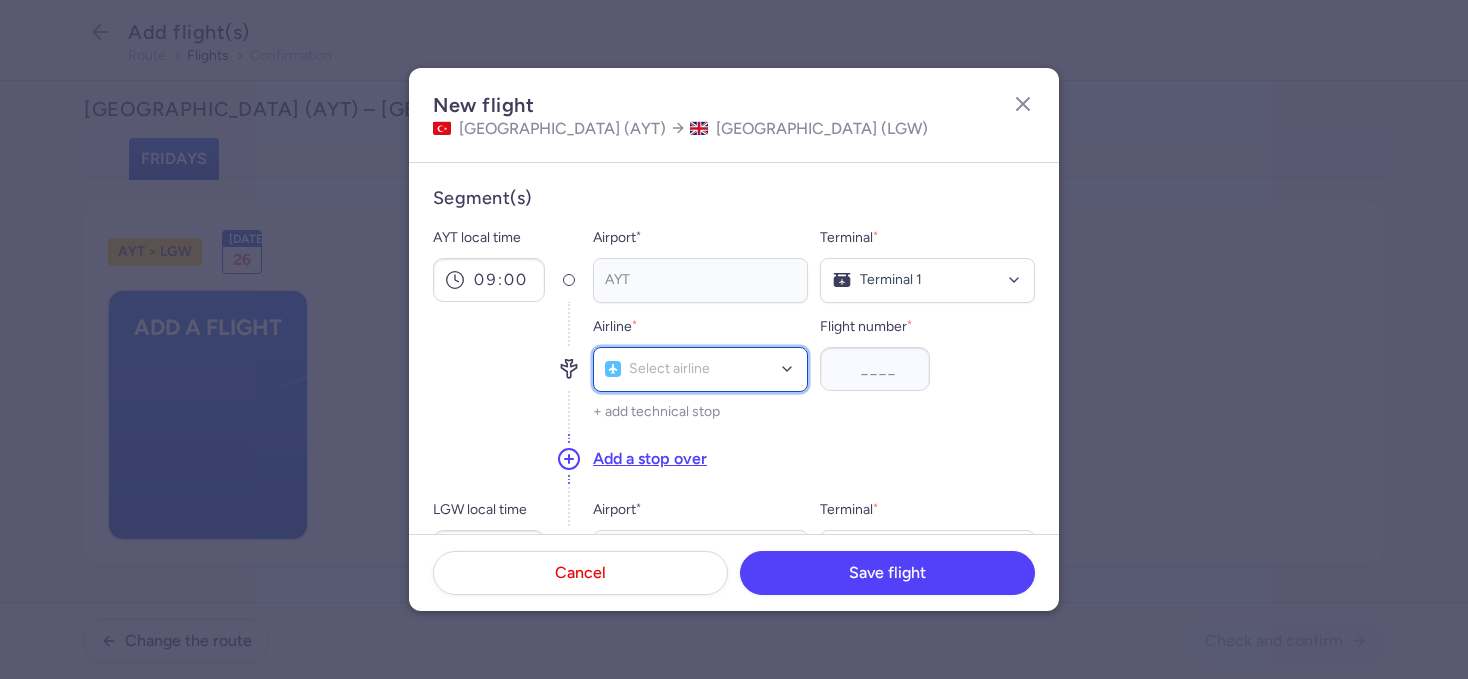 click on "Select airline" 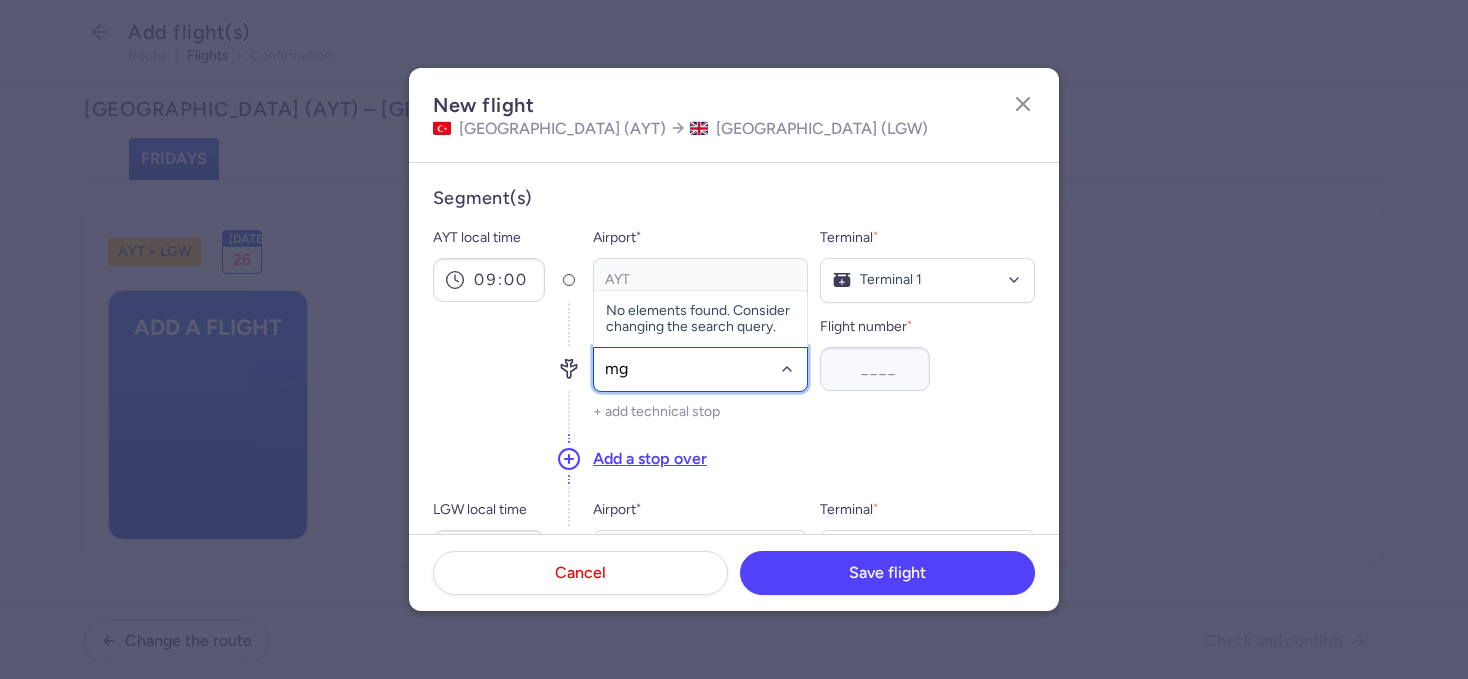 type on "m" 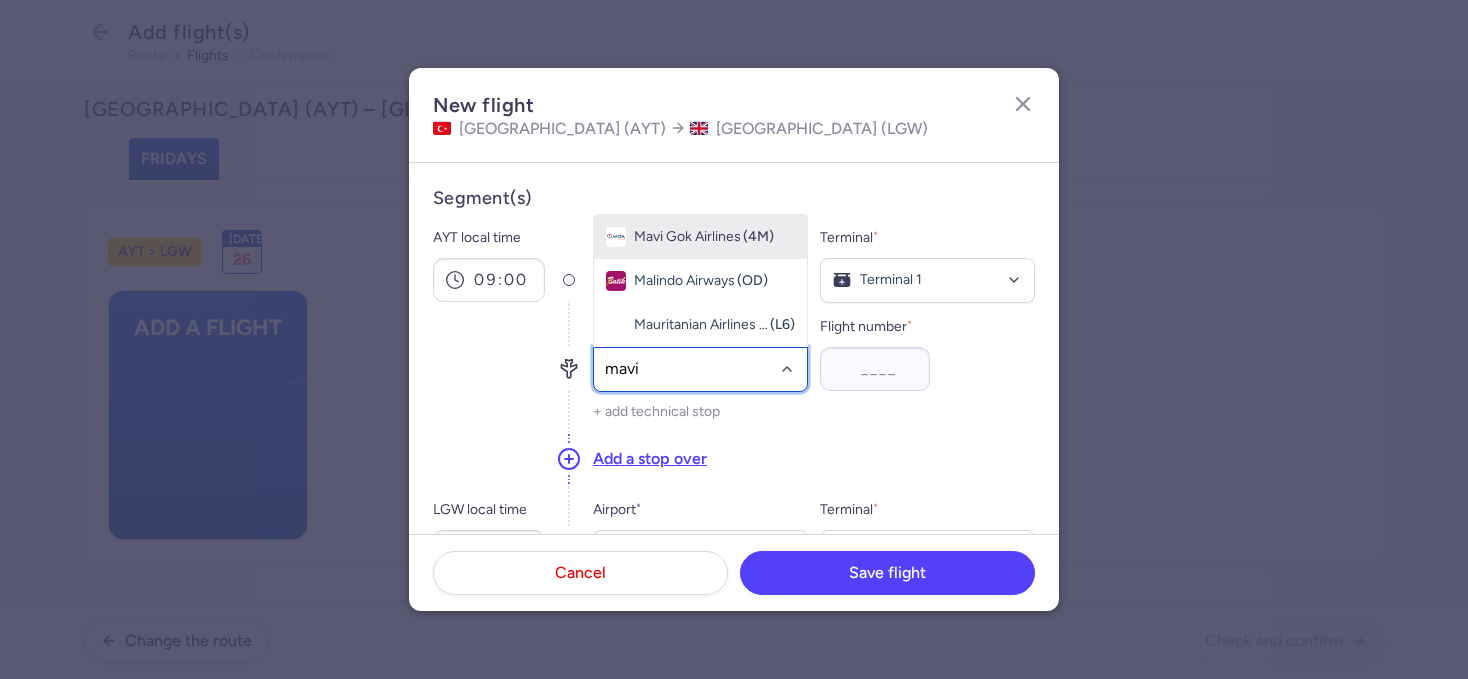 click on "Mavi Gok Airlines" at bounding box center (687, 237) 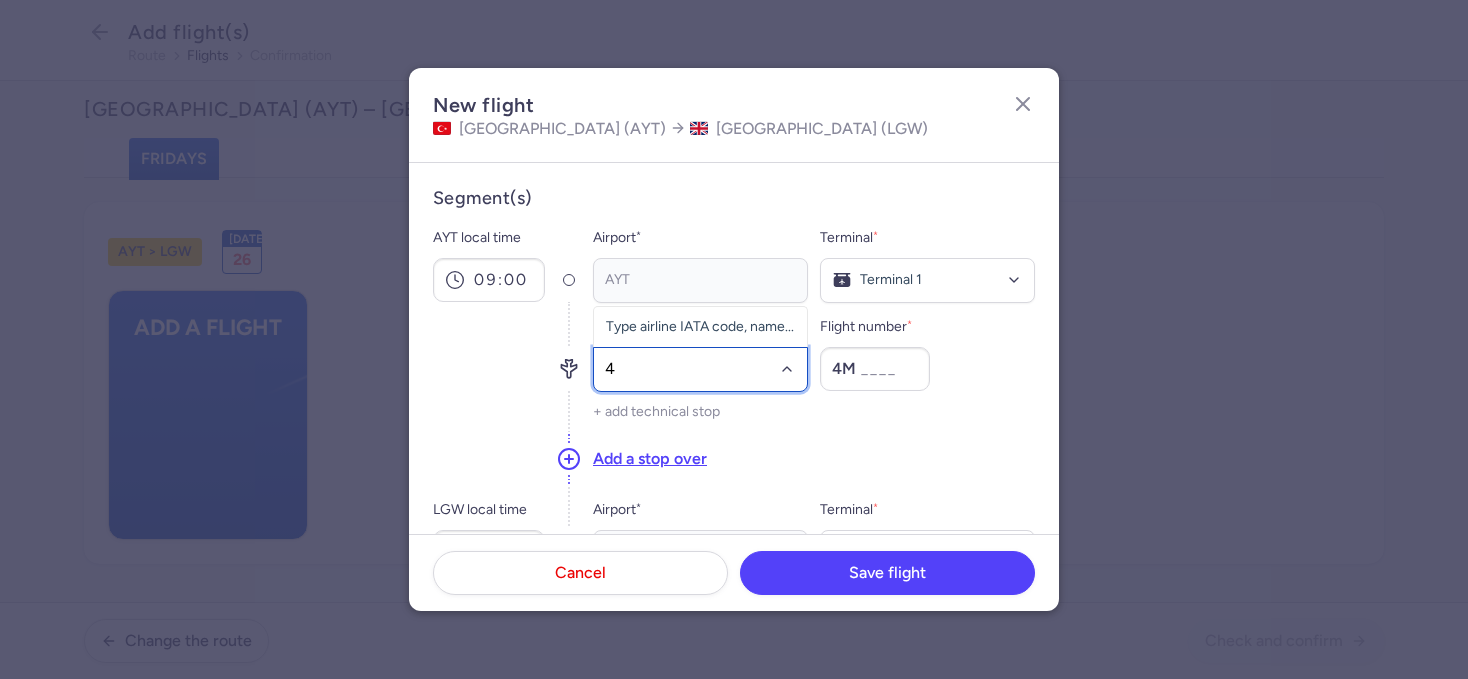 type on "4m" 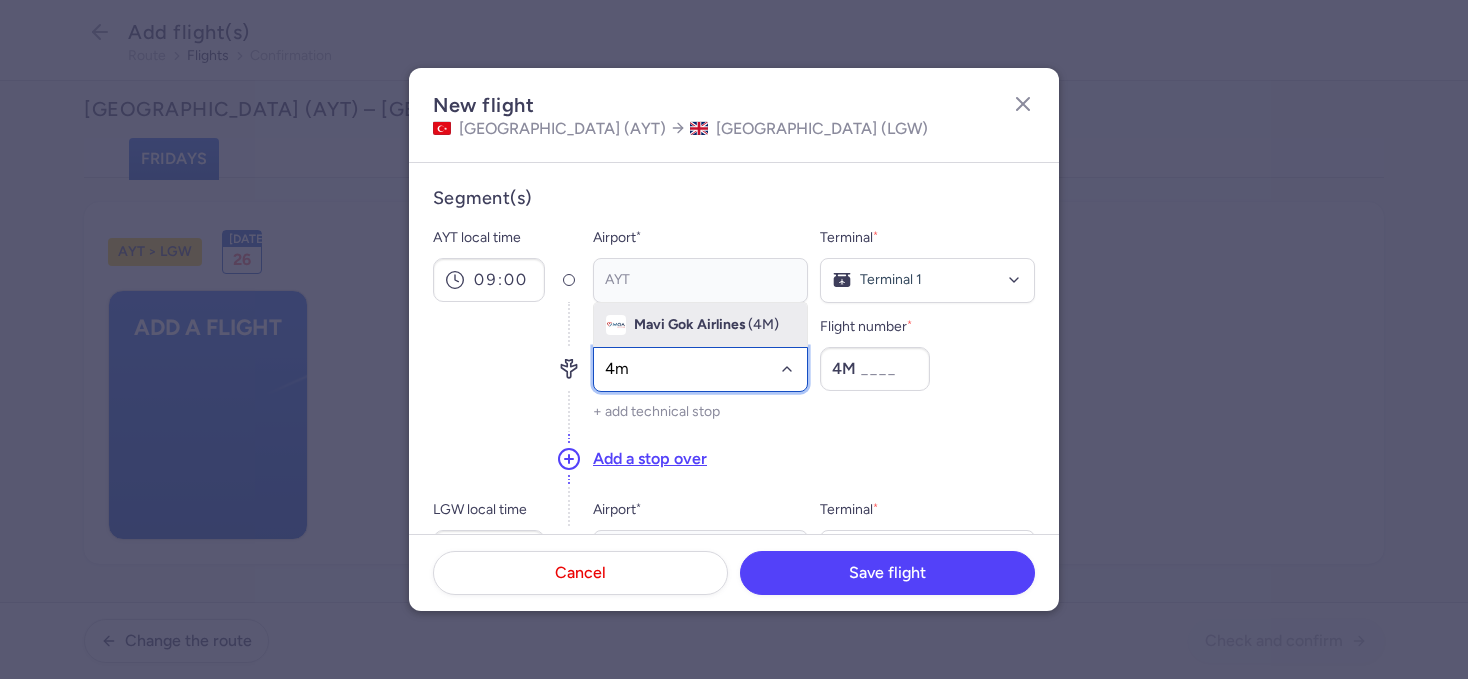 click on "Mavi Gok Airlines" at bounding box center [690, 325] 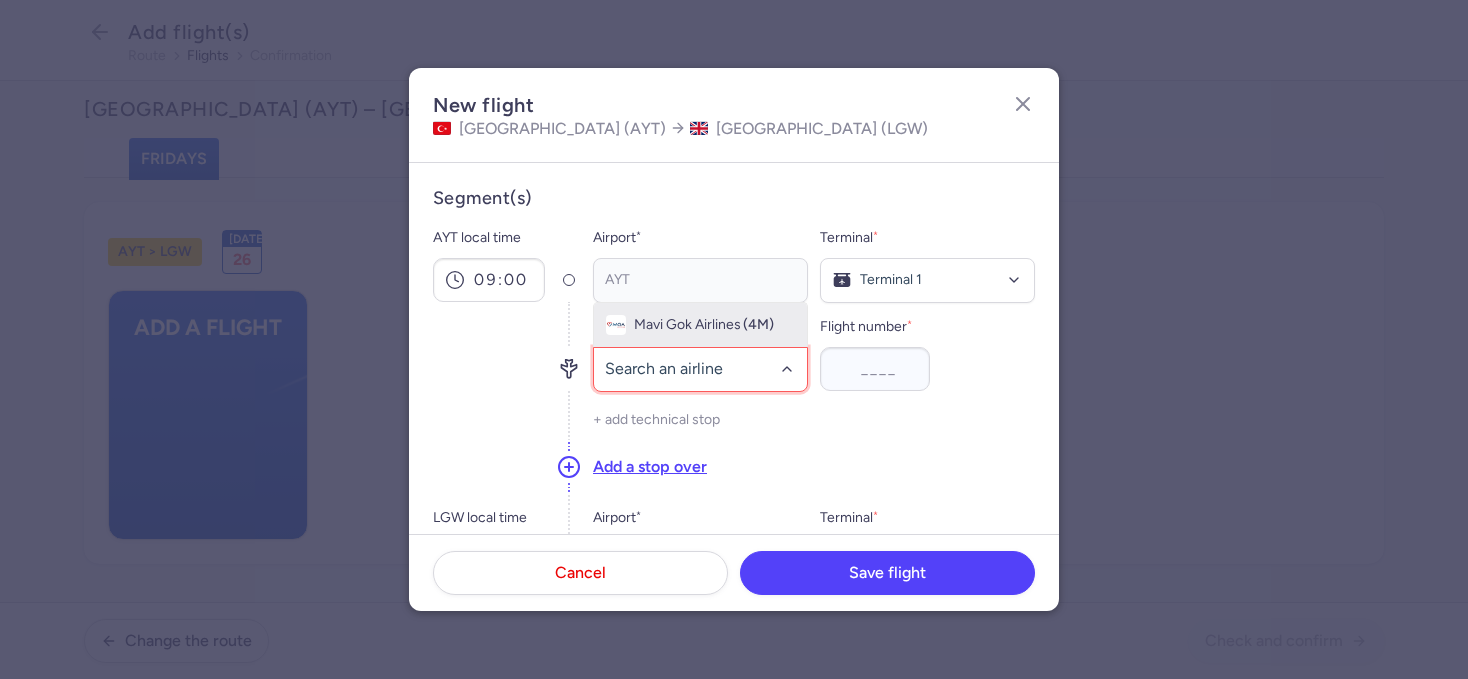 click on "Mavi Gok Airlines" at bounding box center [687, 325] 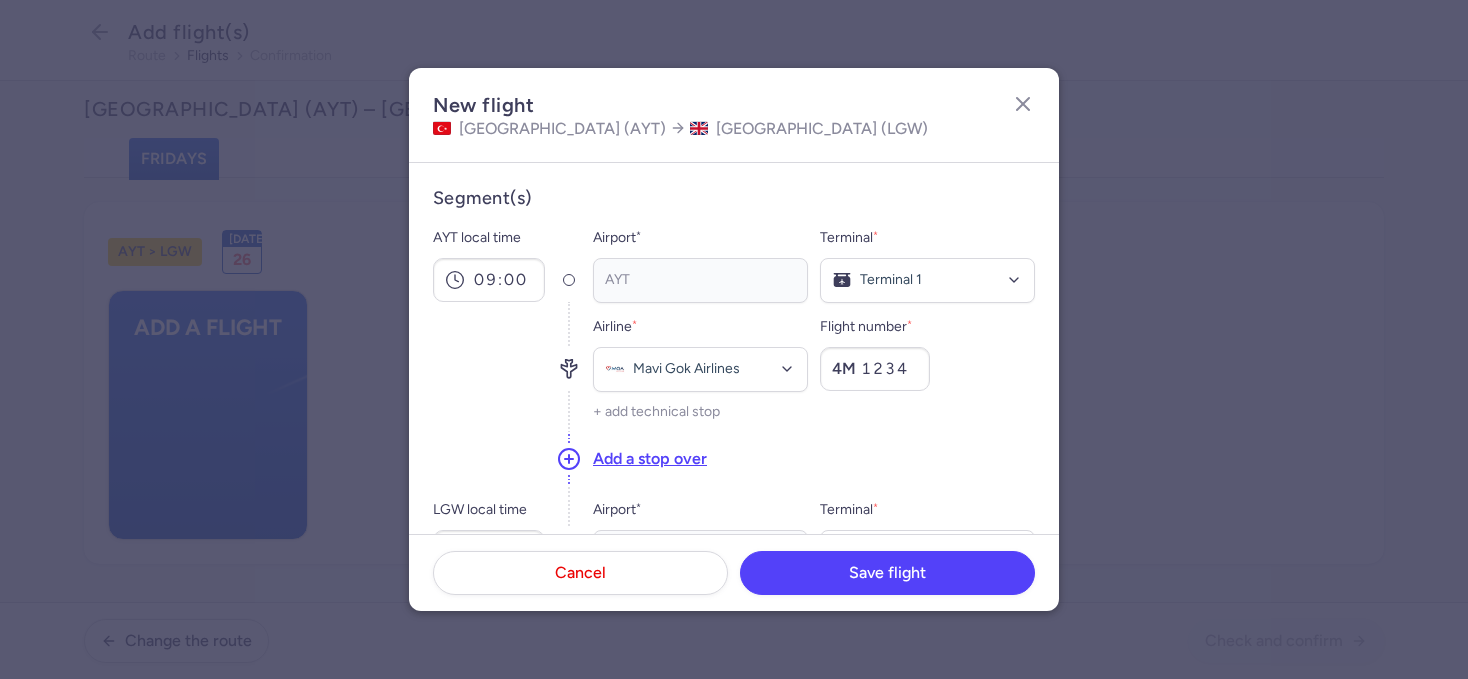 type on "1234" 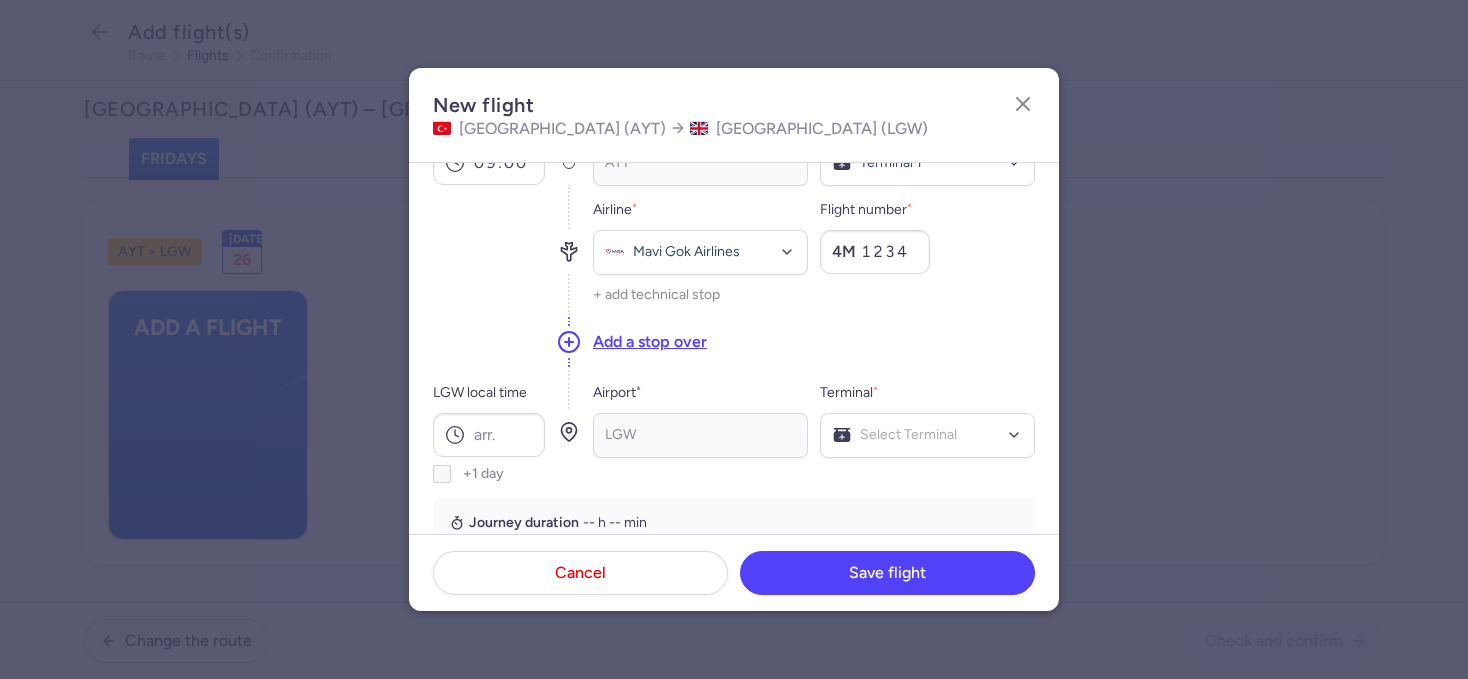 scroll, scrollTop: 143, scrollLeft: 0, axis: vertical 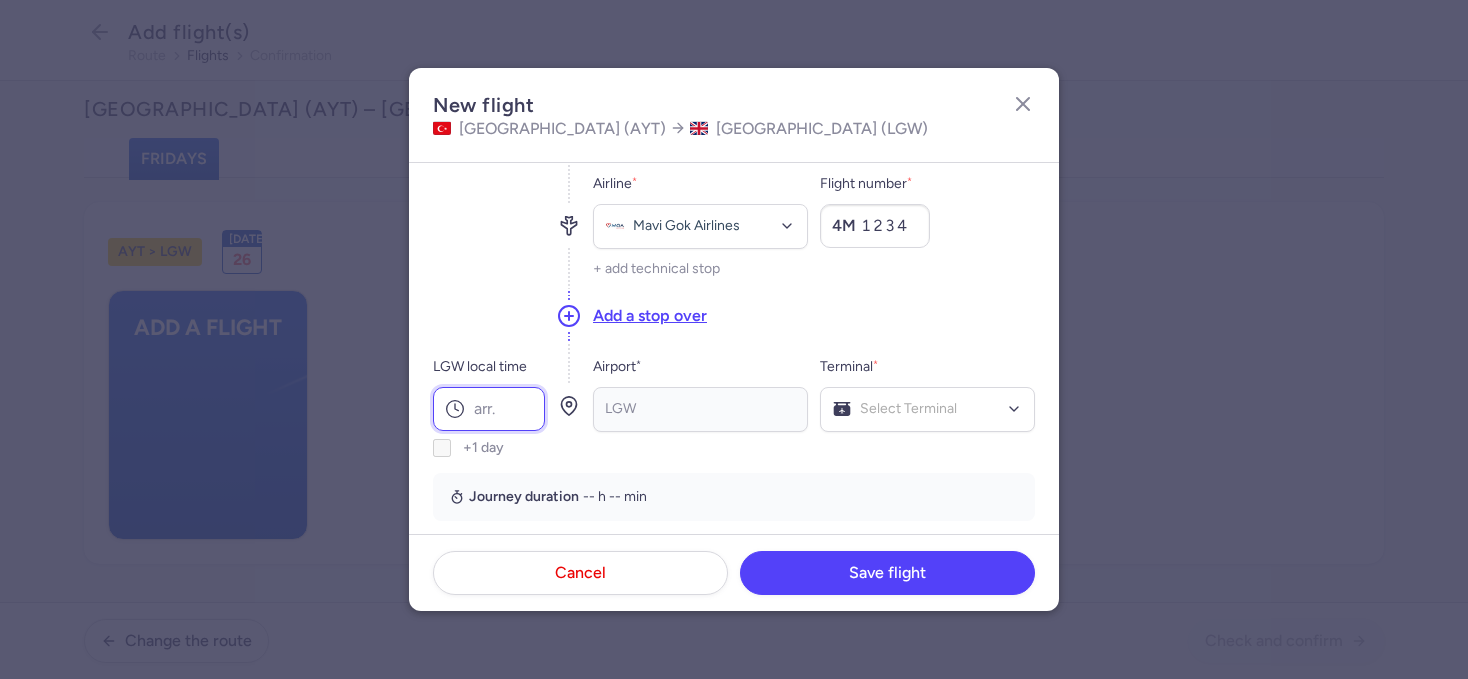 click on "LGW local time" at bounding box center (489, 409) 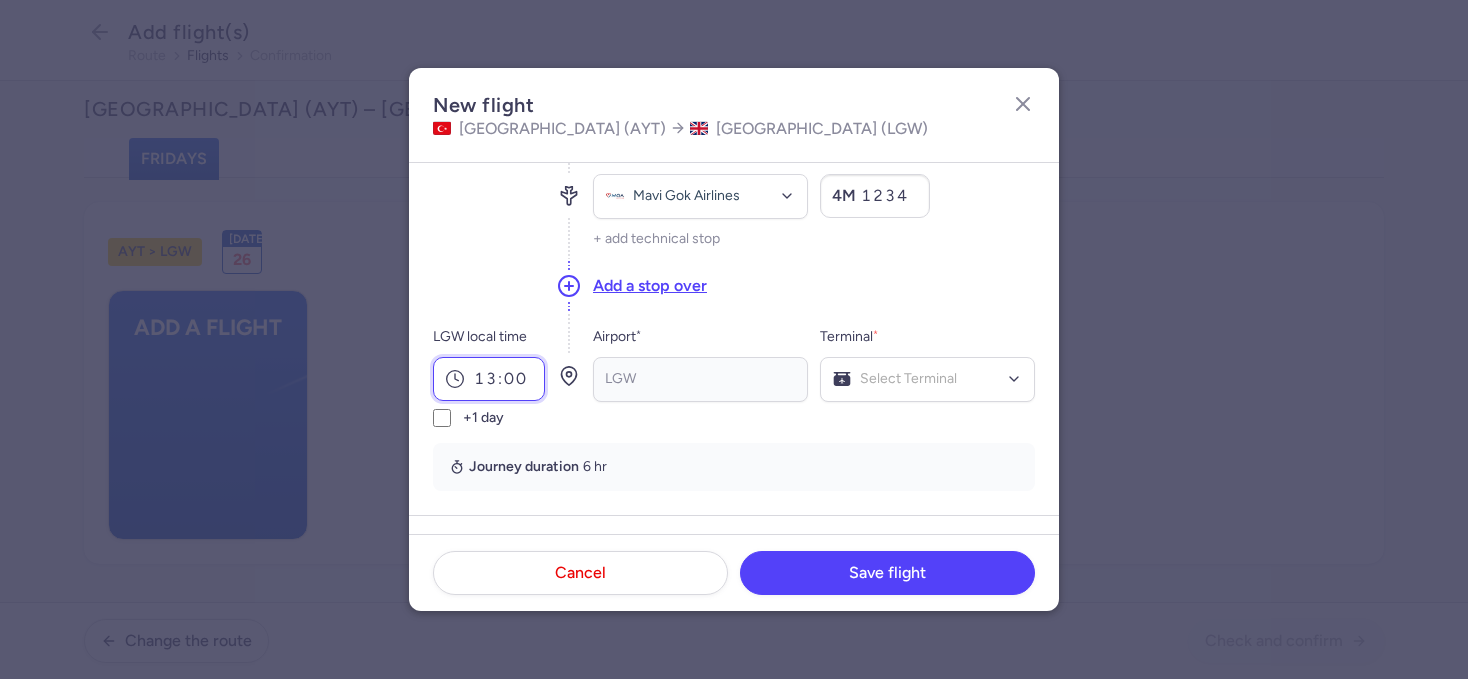 scroll, scrollTop: 175, scrollLeft: 0, axis: vertical 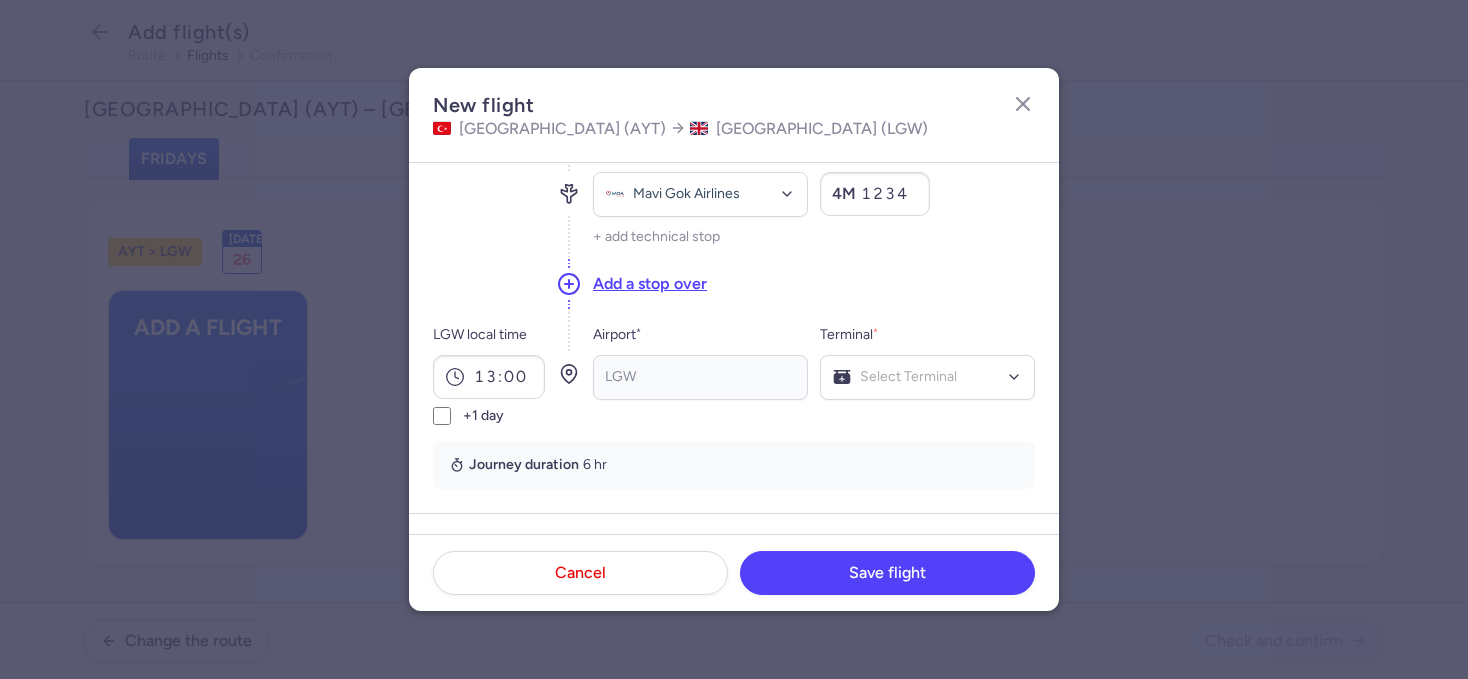 click 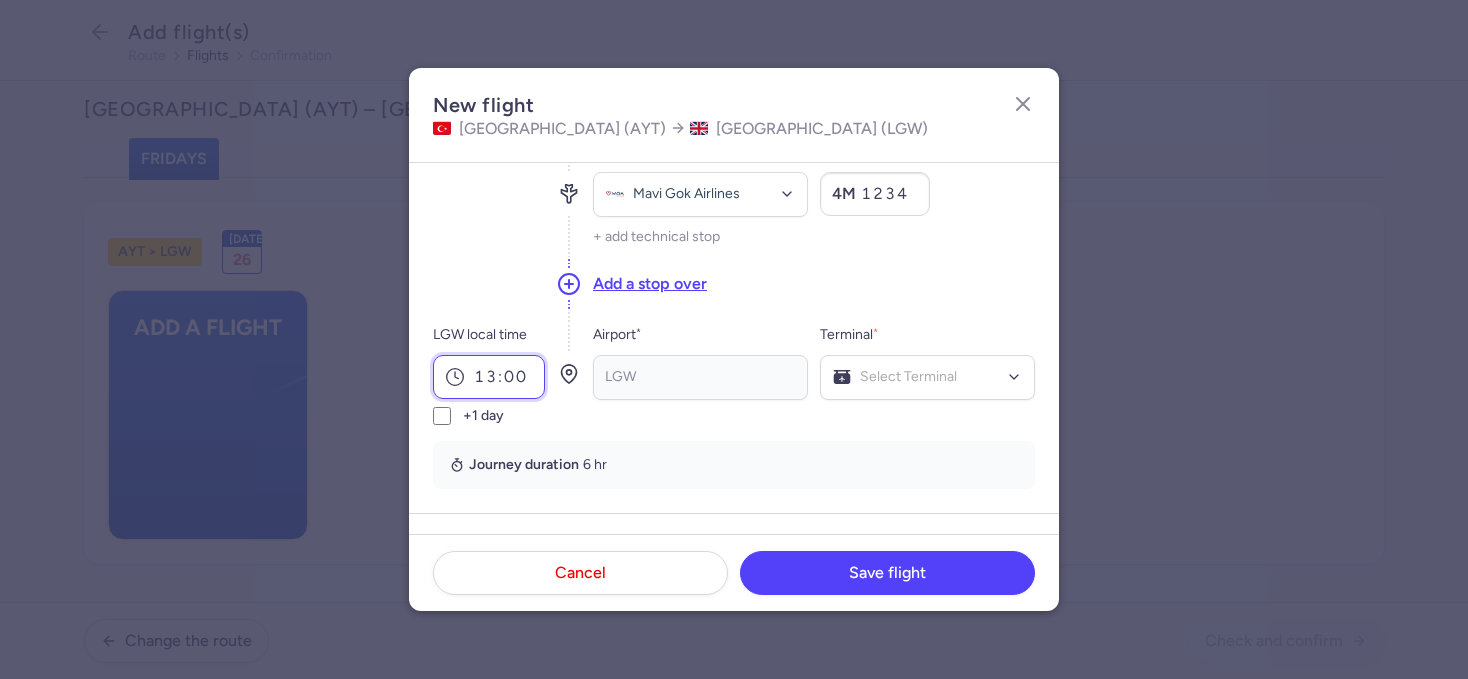 click on "13:00" at bounding box center [489, 377] 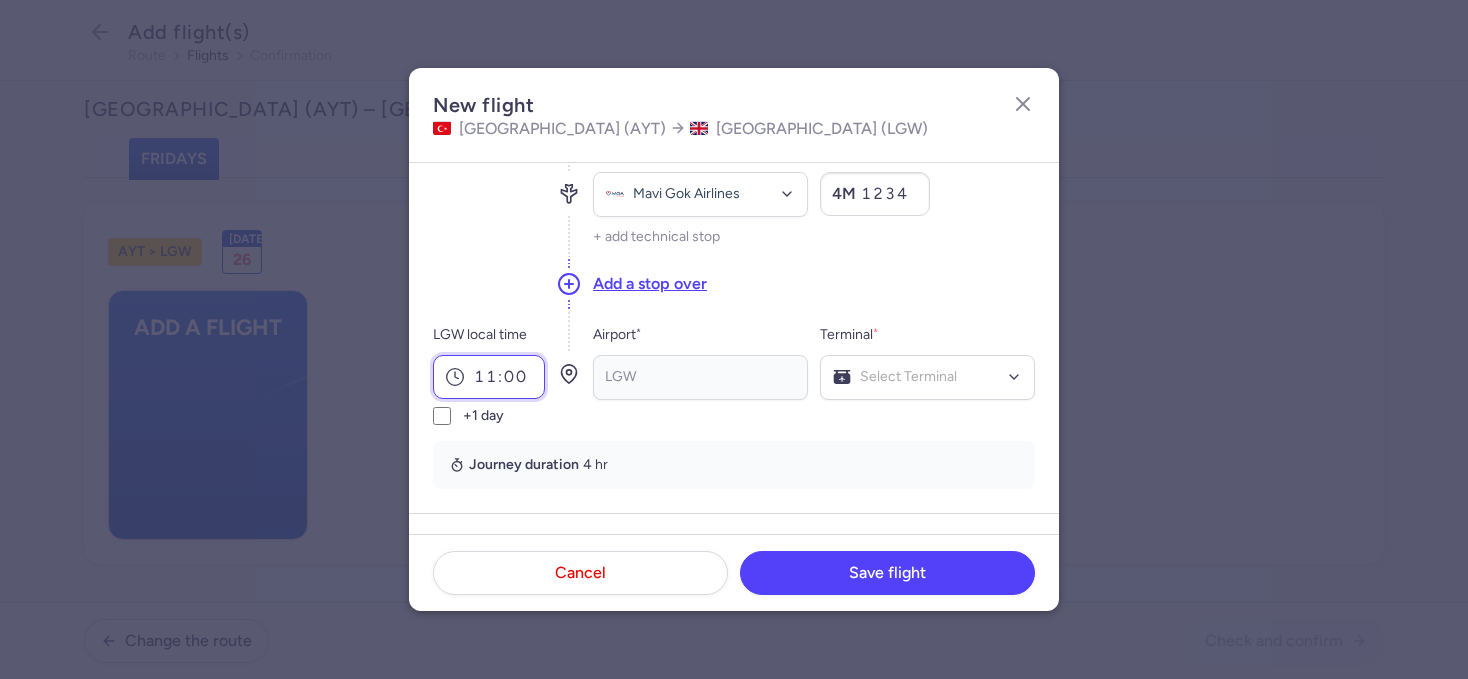 type on "11:00" 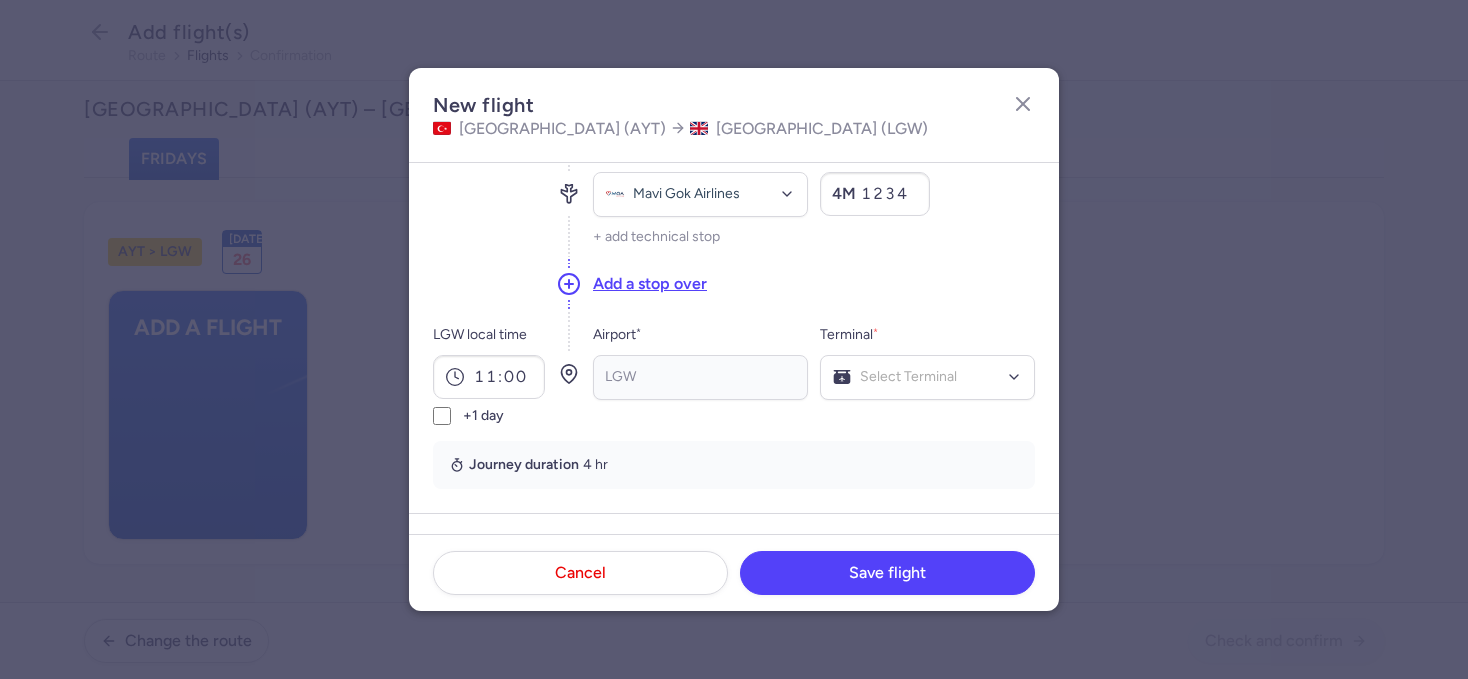 click on "LGW local time  11:00 +1 day Airport * LGW No elements found. Consider changing the search query. Type an IATA code, a city, an airport name...  Terminal  *   Select Terminal [GEOGRAPHIC_DATA] No elements found. Consider changing the search query. List is empty." 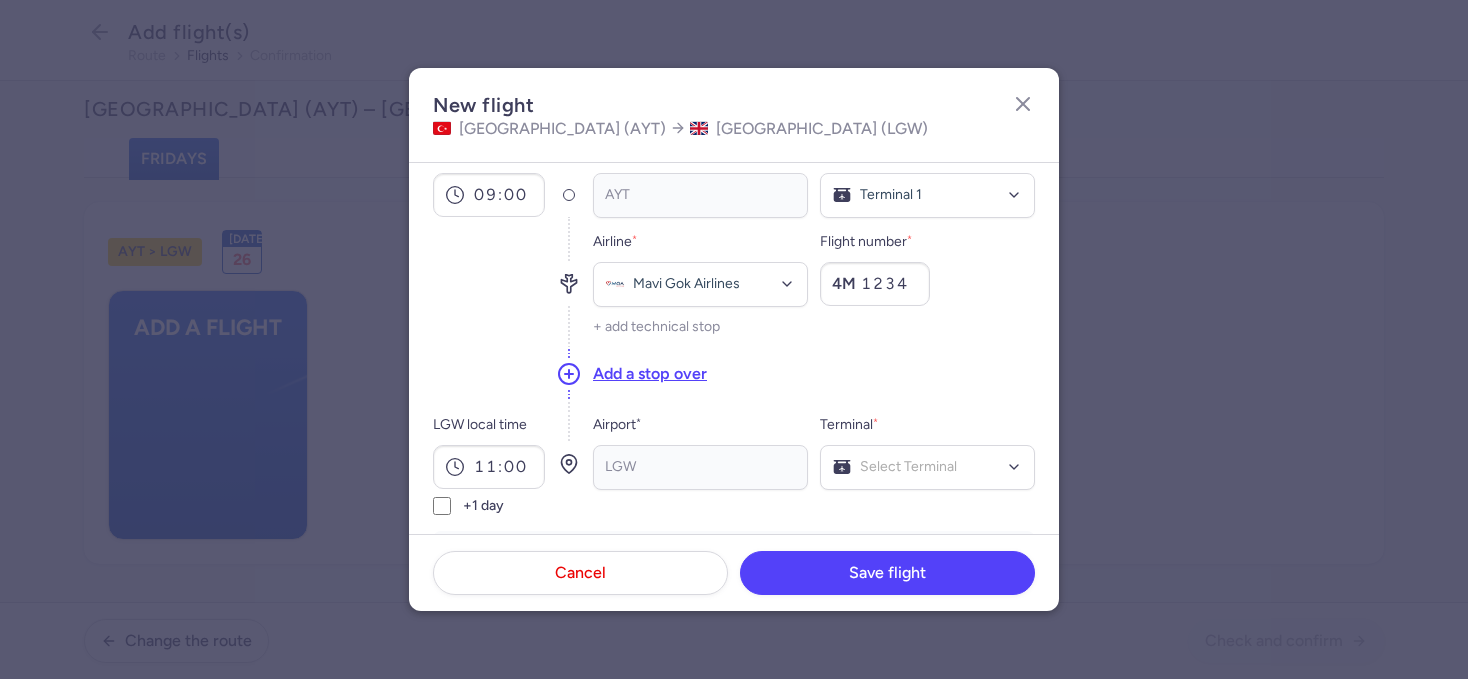 scroll, scrollTop: 186, scrollLeft: 0, axis: vertical 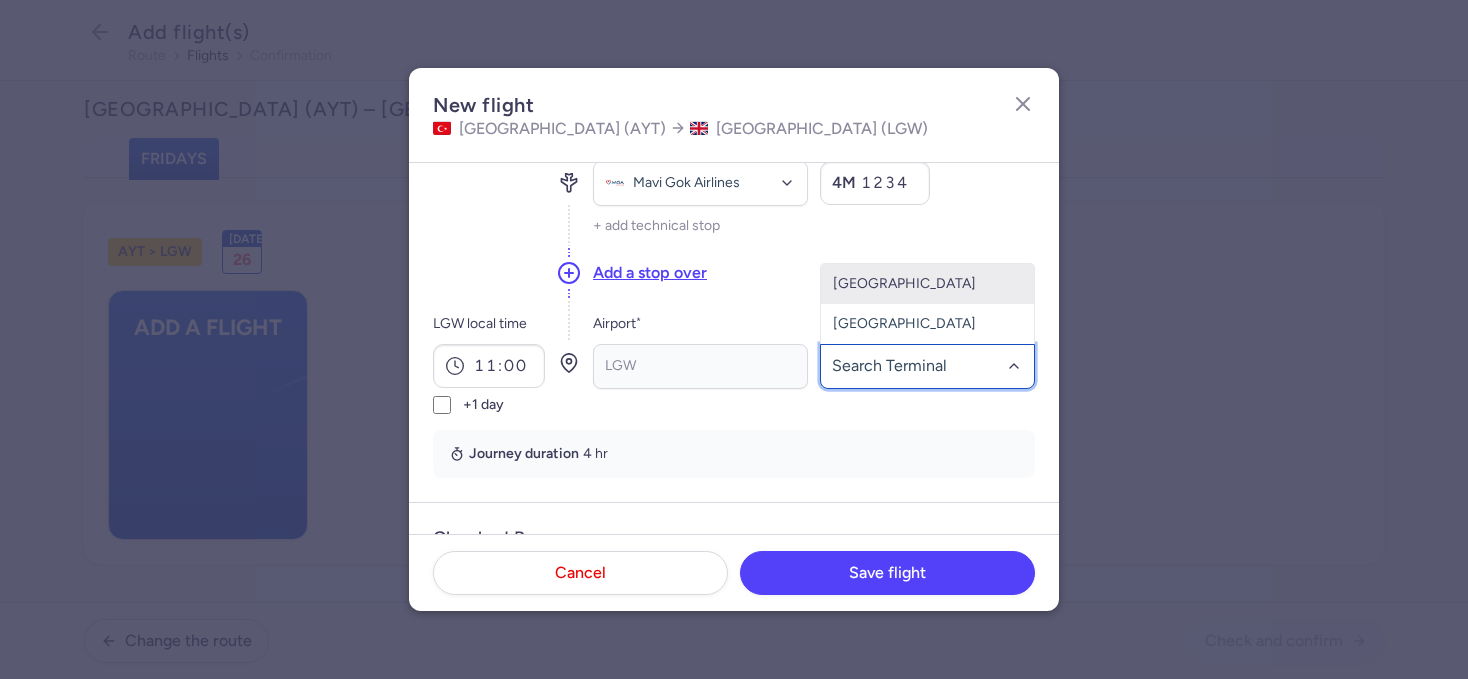 click on "[GEOGRAPHIC_DATA]" 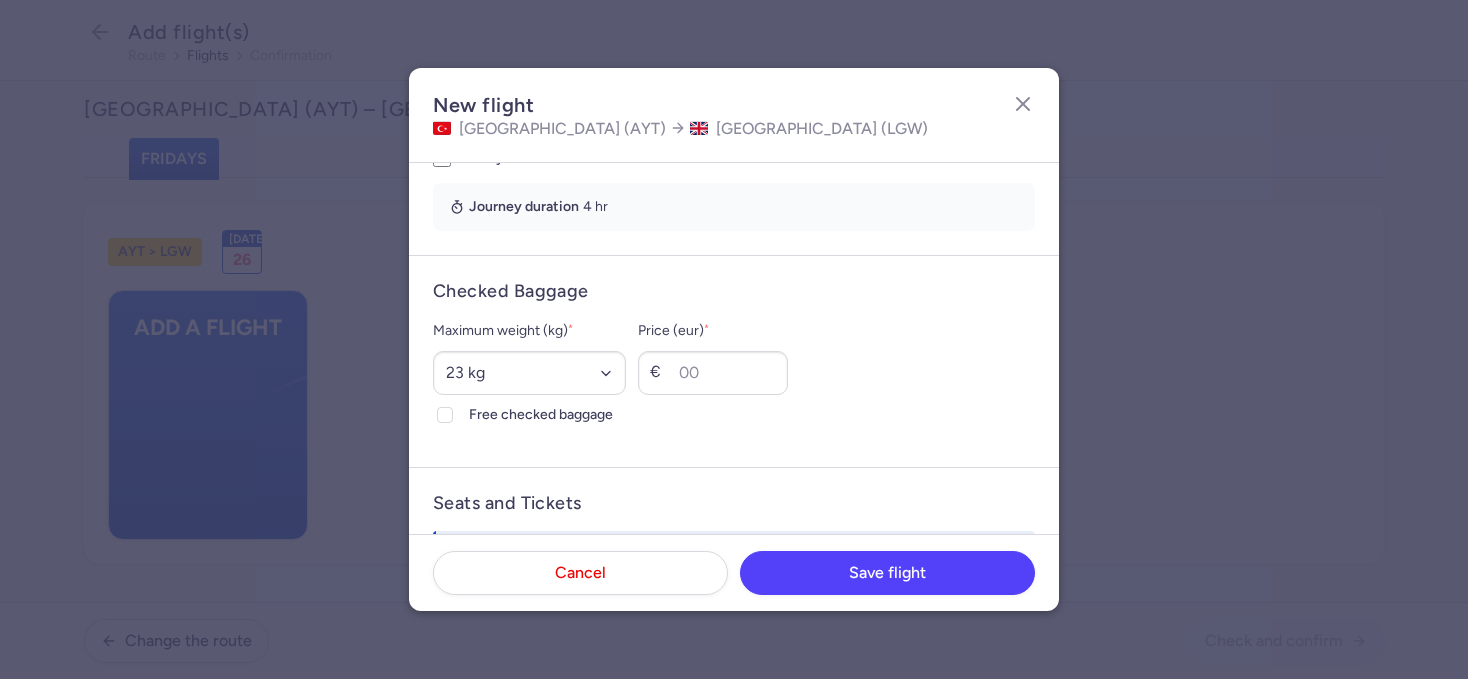 scroll, scrollTop: 506, scrollLeft: 0, axis: vertical 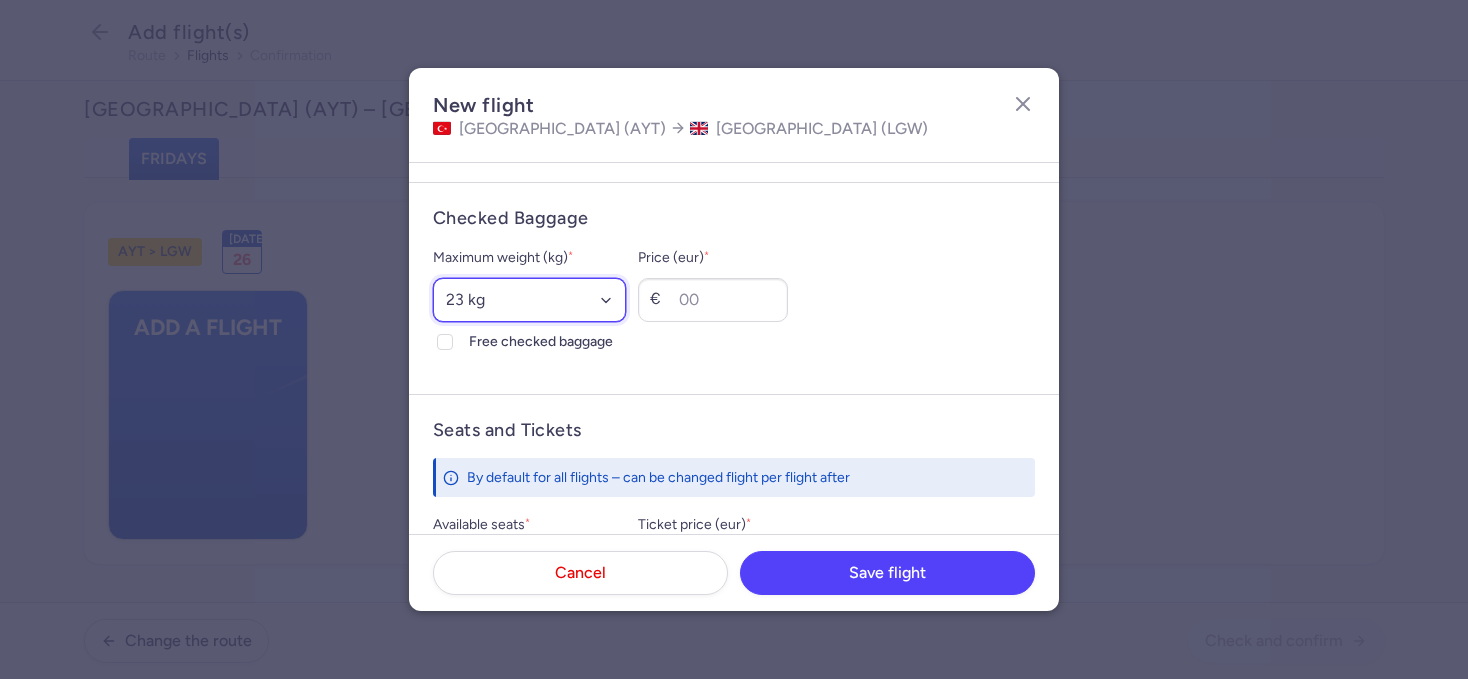click on "Select an option 15 kg 16 kg 17 kg 18 kg 19 kg 20 kg 21 kg 22 kg 23 kg 24 kg 25 kg 26 kg 27 kg 28 kg 29 kg 30 kg 31 kg 32 kg 33 kg 34 kg 35 kg" at bounding box center (529, 300) 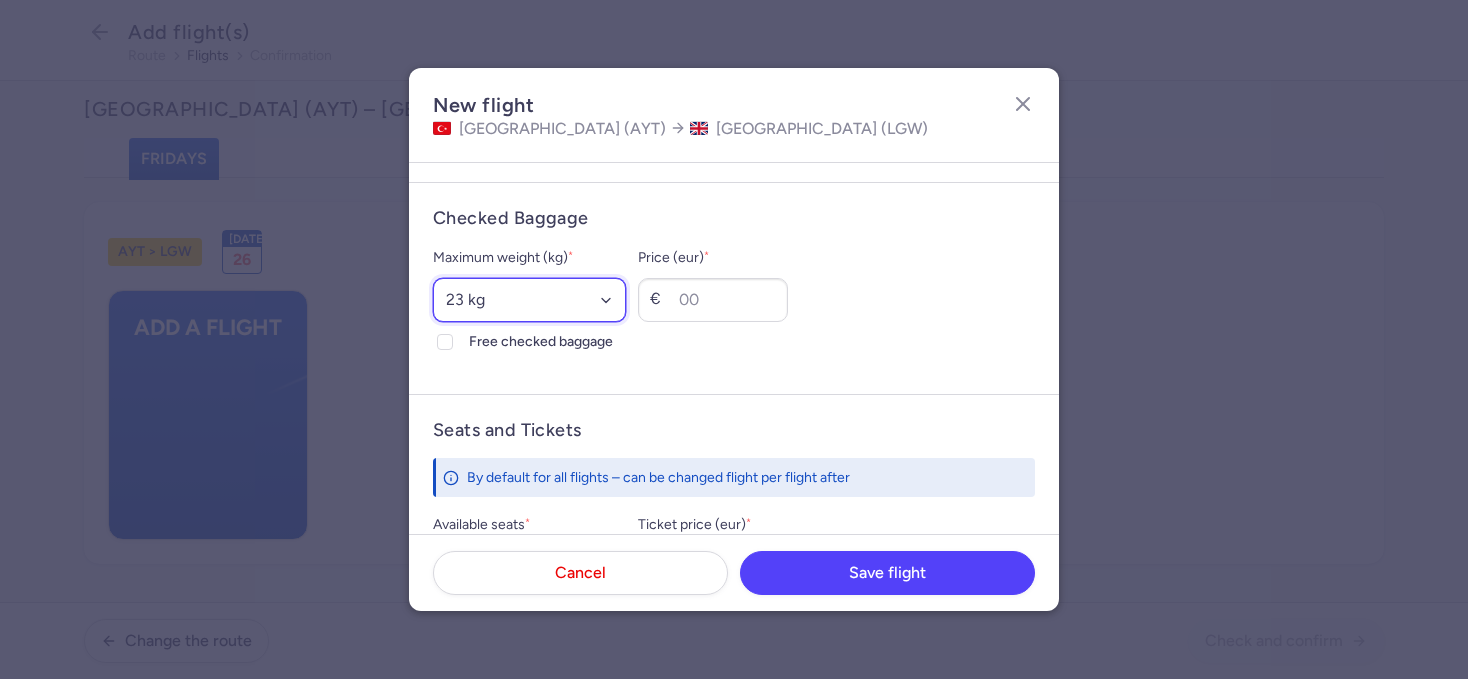 select on "20" 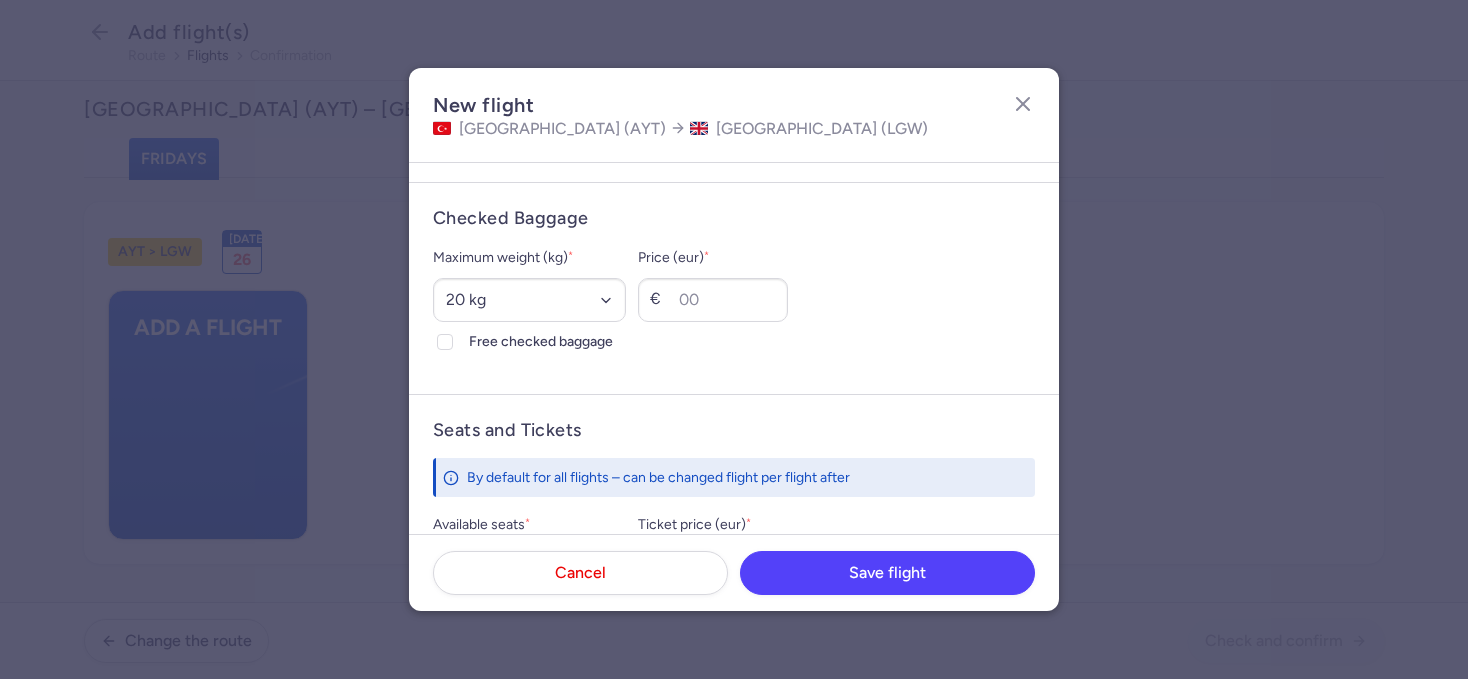 click on "Maximum weight (kg)  * Select an option 15 kg 16 kg 17 kg 18 kg 19 kg 20 kg 21 kg 22 kg 23 kg 24 kg 25 kg 26 kg 27 kg 28 kg 29 kg 30 kg 31 kg 32 kg 33 kg 34 kg 35 kg Free checked baggage Price (eur)  * €" at bounding box center (734, 300) 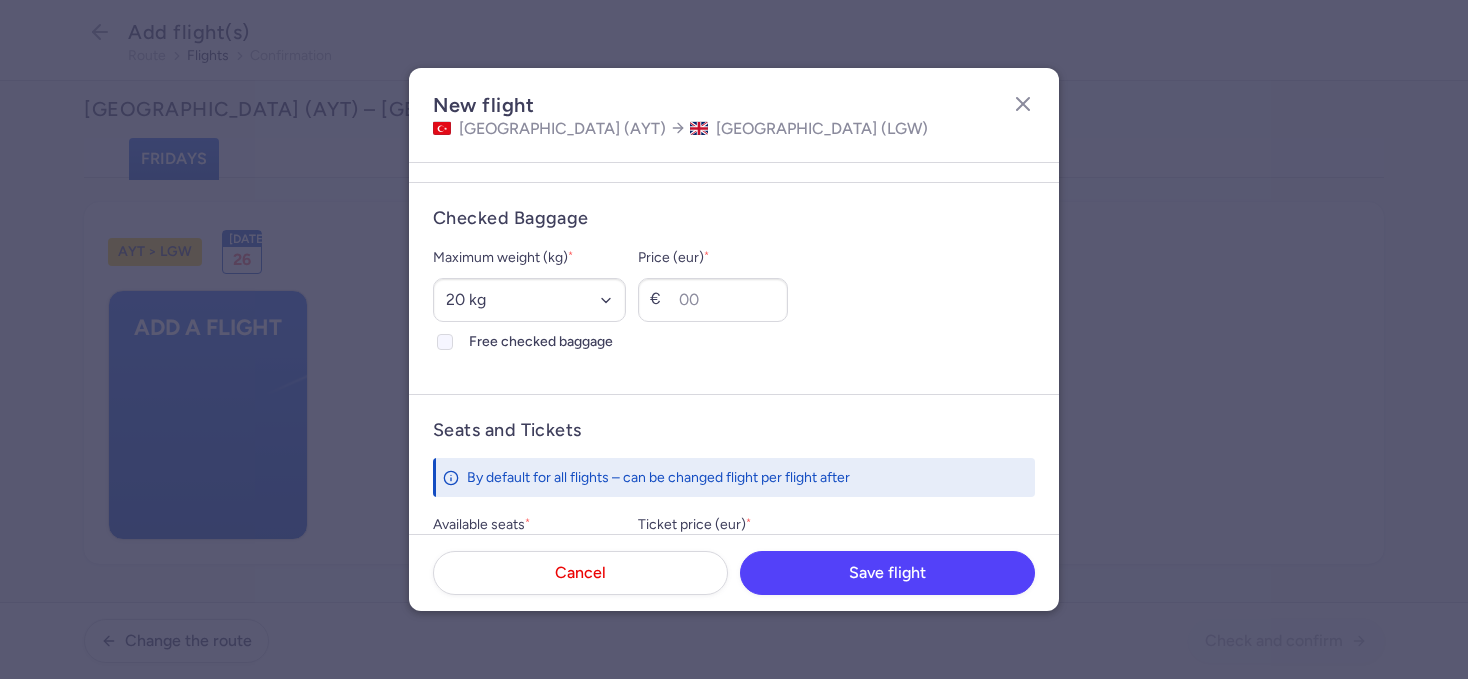click on "Free checked baggage" 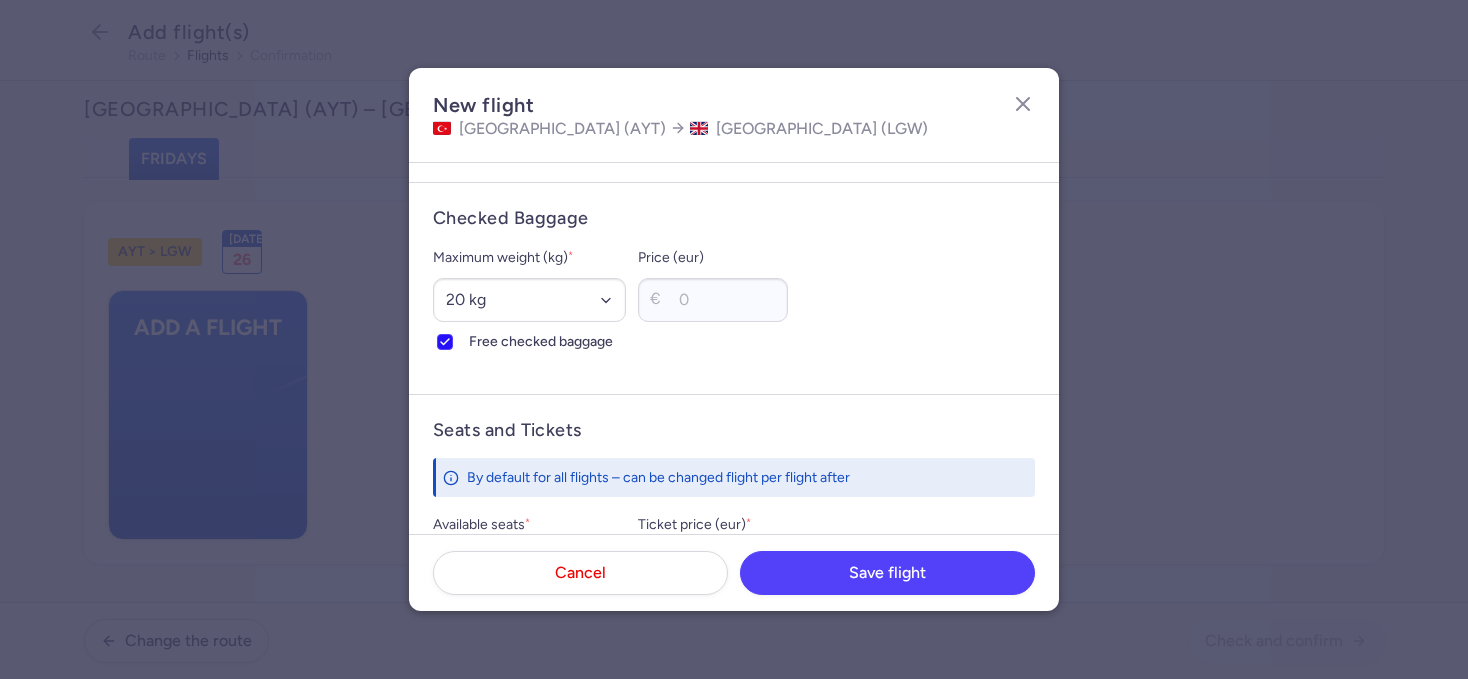 click on "Free checked baggage" 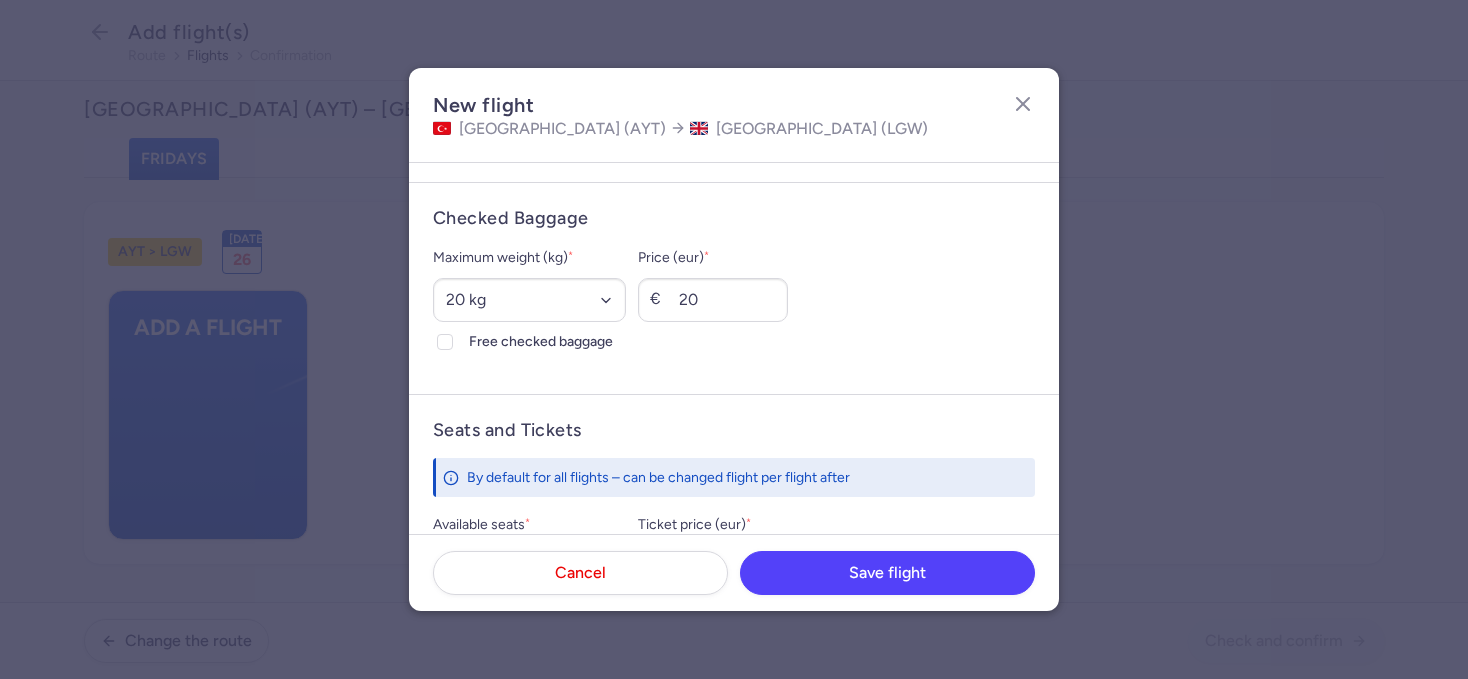 type on "20" 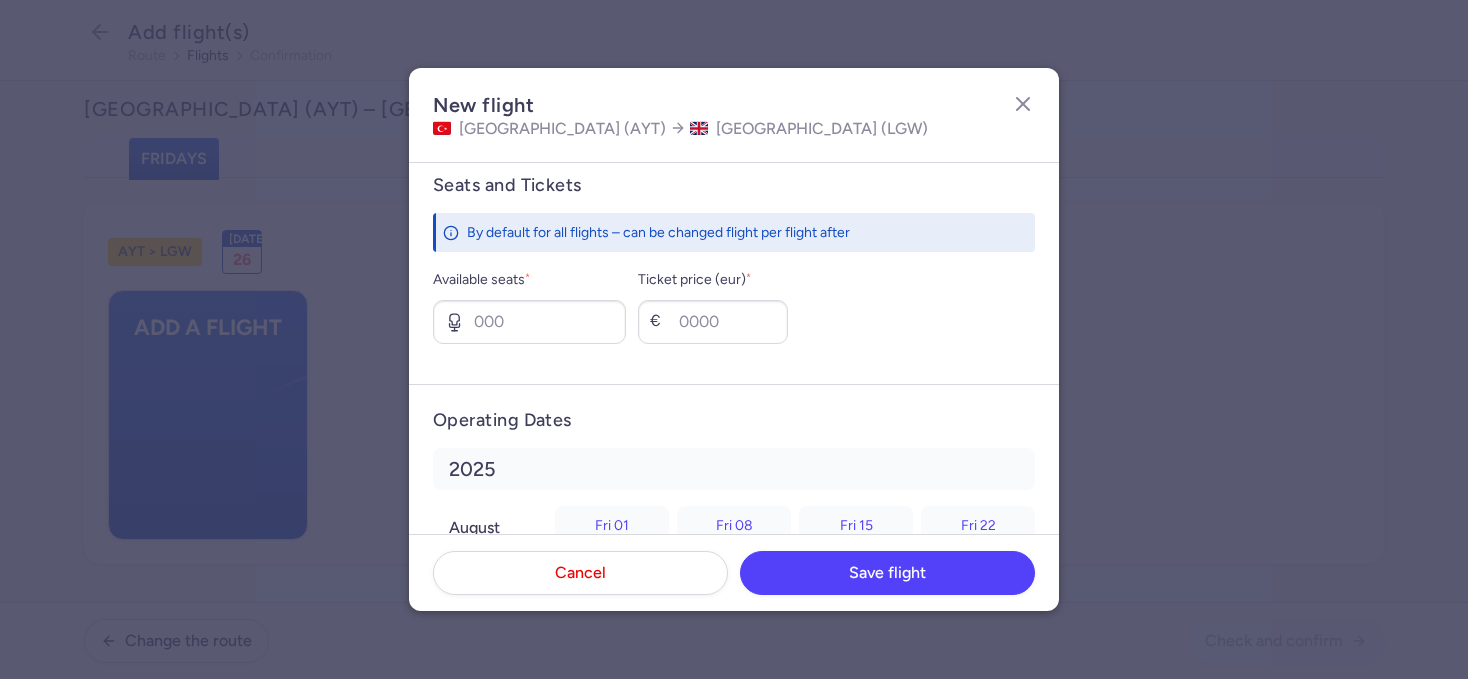 scroll, scrollTop: 758, scrollLeft: 0, axis: vertical 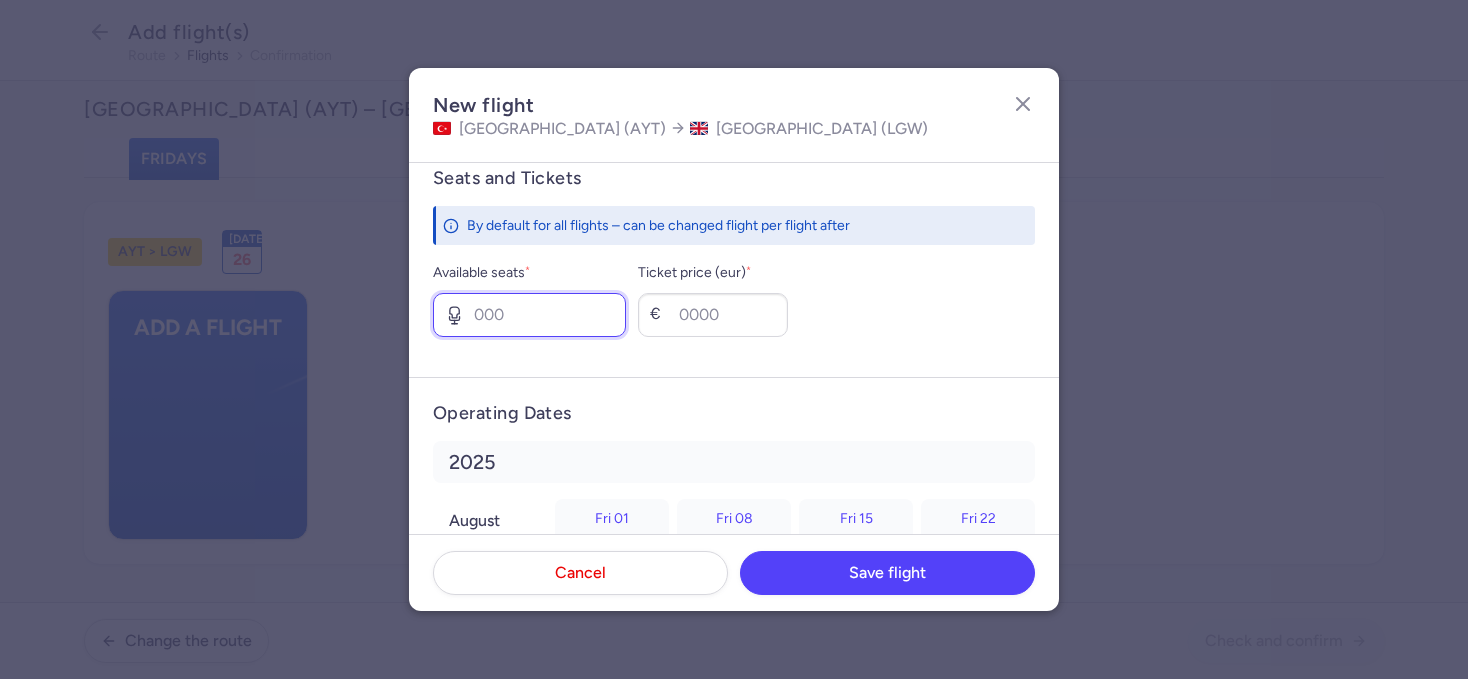 click on "Available seats  *" at bounding box center (529, 315) 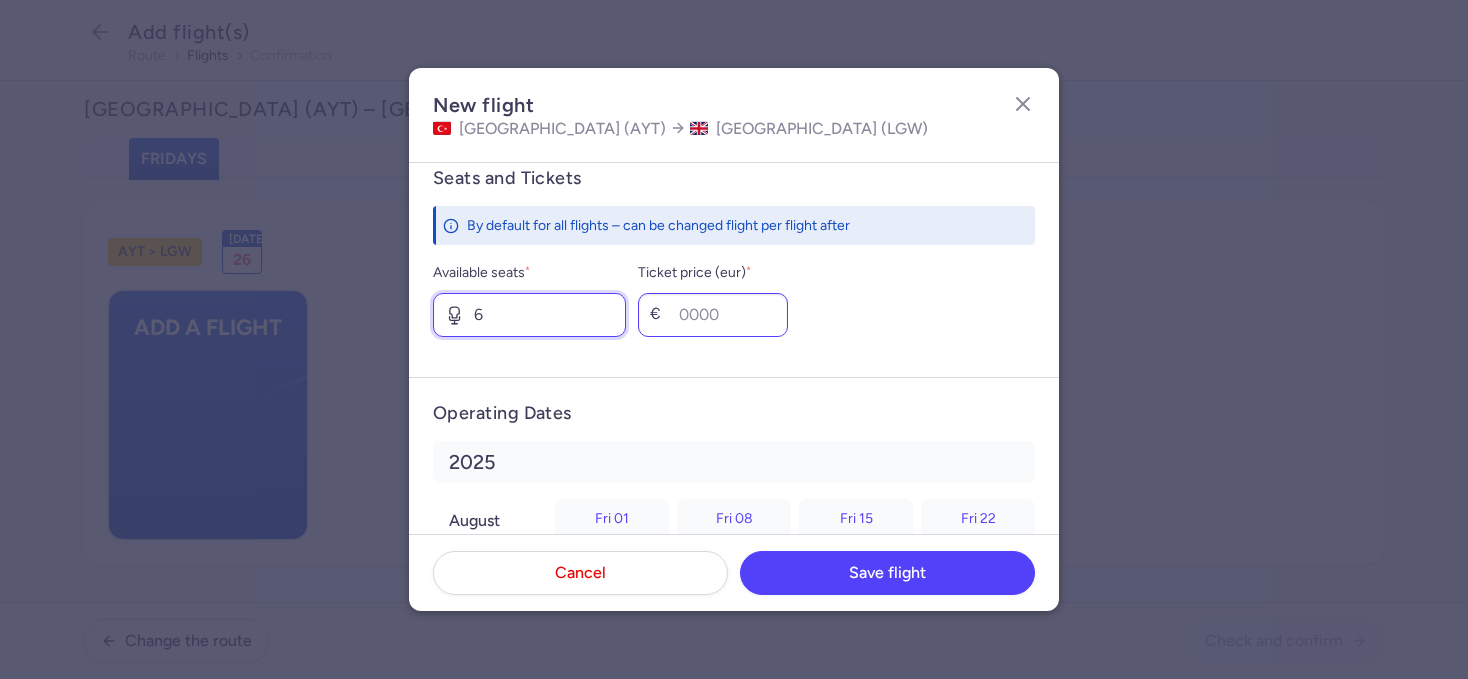 type on "6" 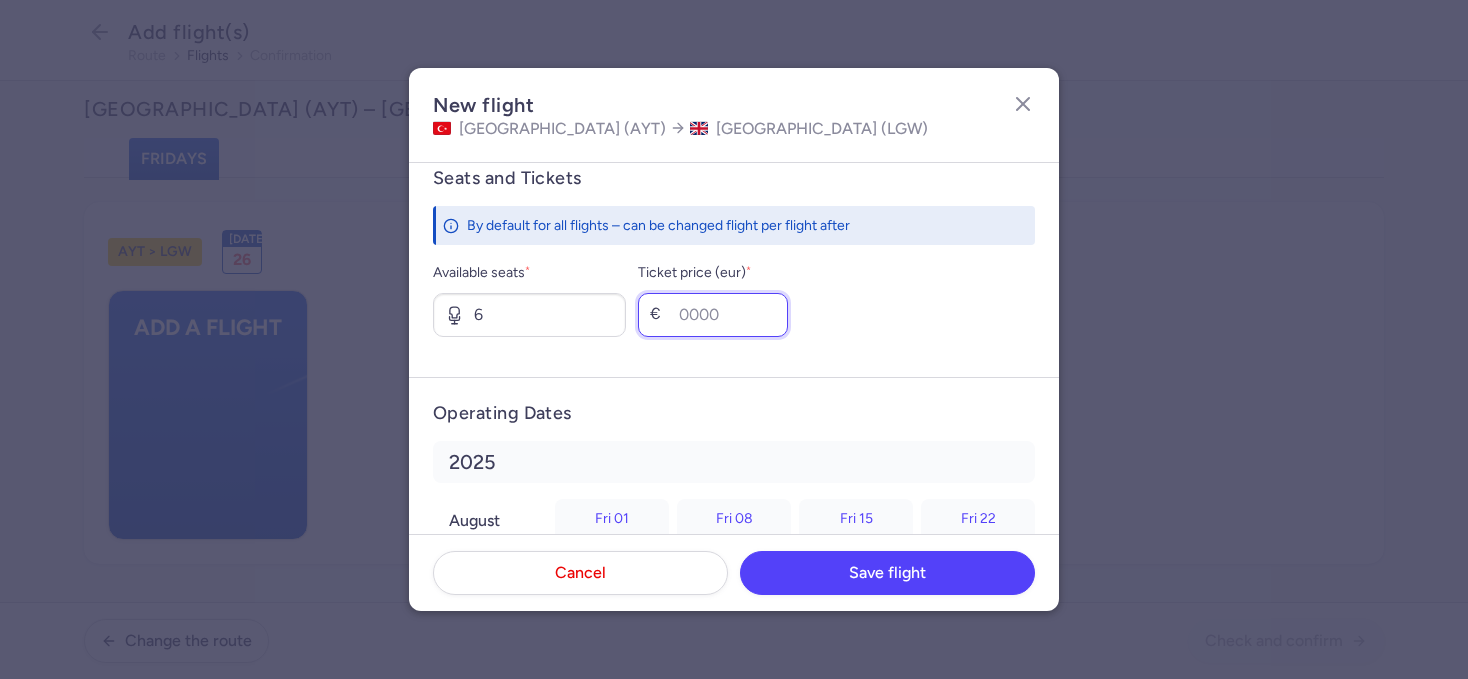 click on "Ticket price (eur)  *" at bounding box center (713, 315) 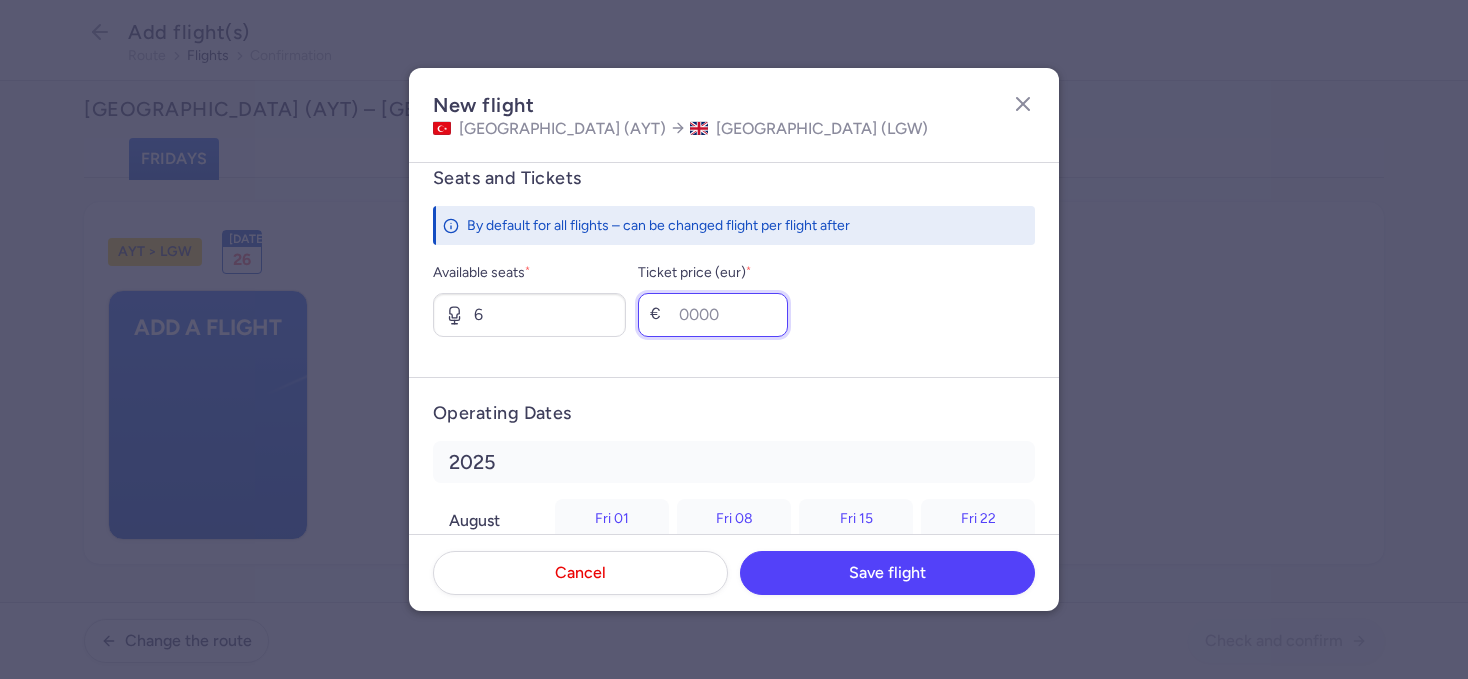 scroll, scrollTop: 782, scrollLeft: 0, axis: vertical 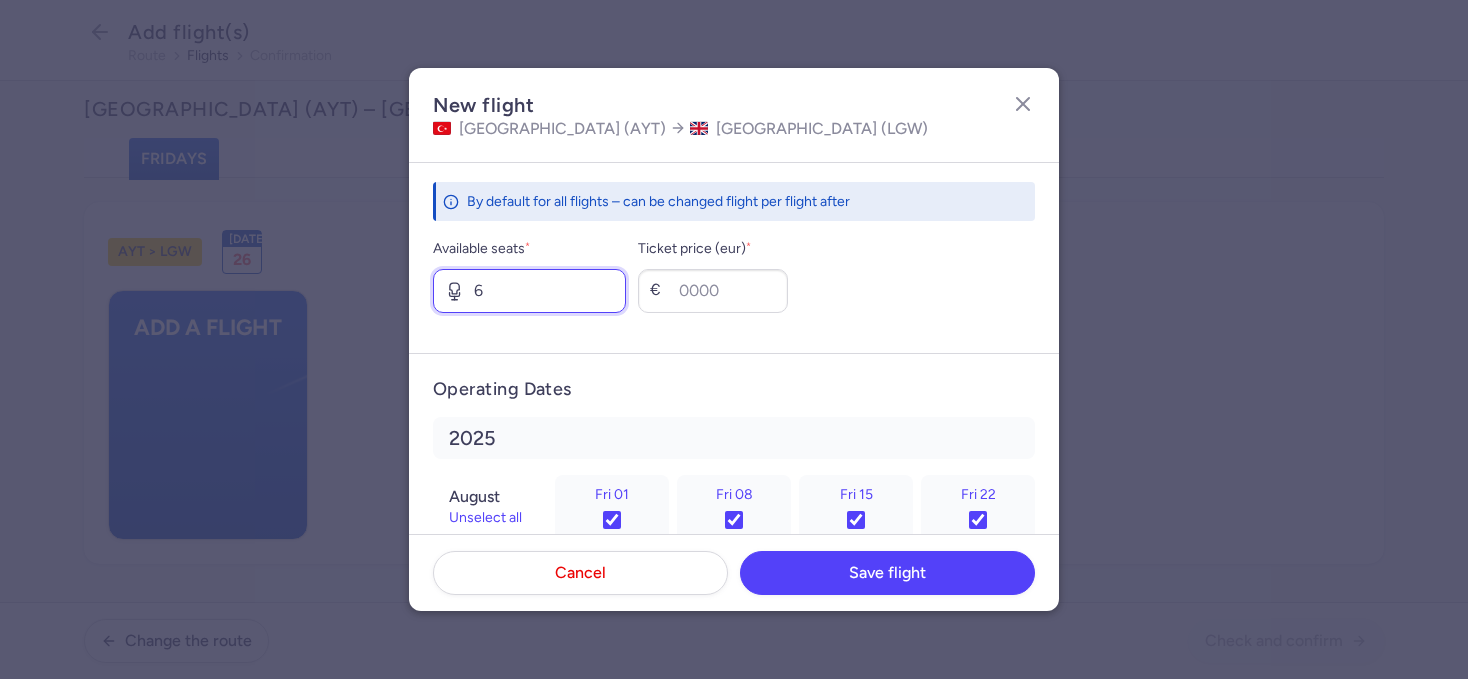 click on "6" at bounding box center (529, 291) 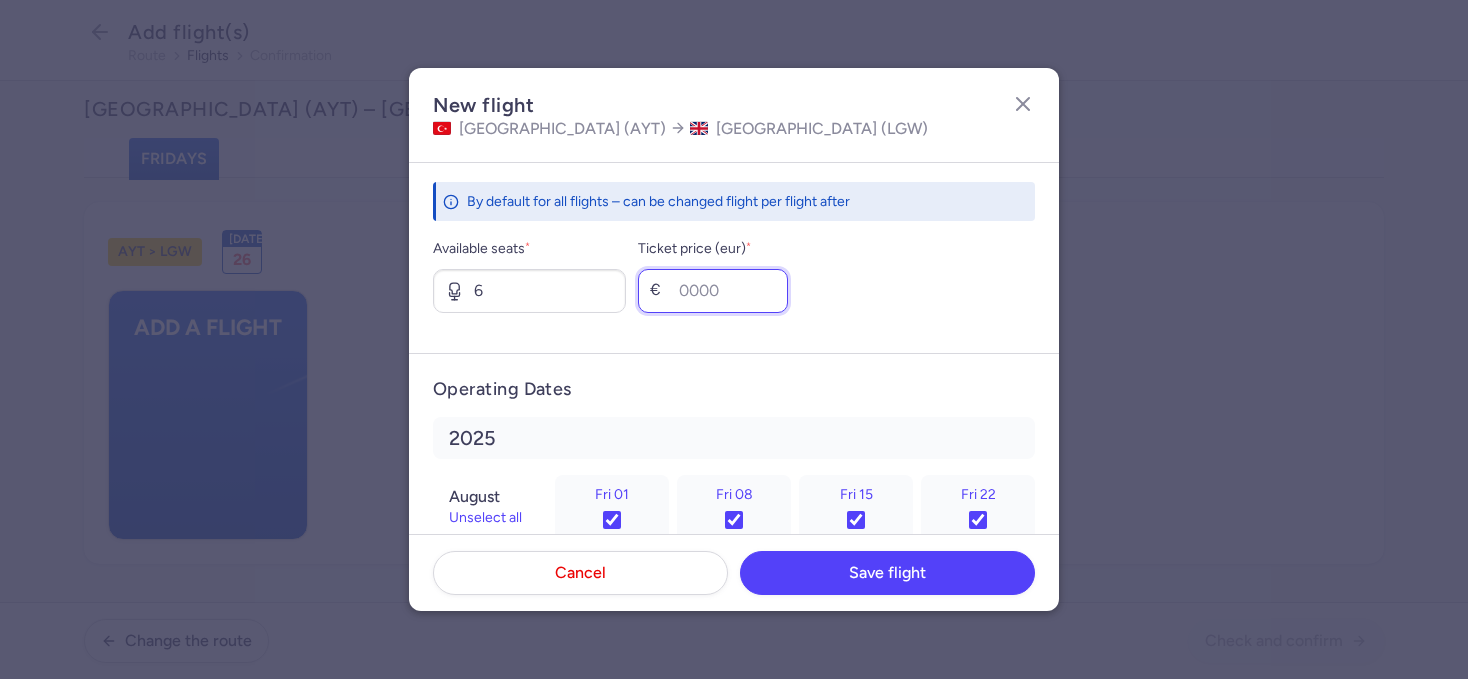 click on "Ticket price (eur)  *" at bounding box center (713, 291) 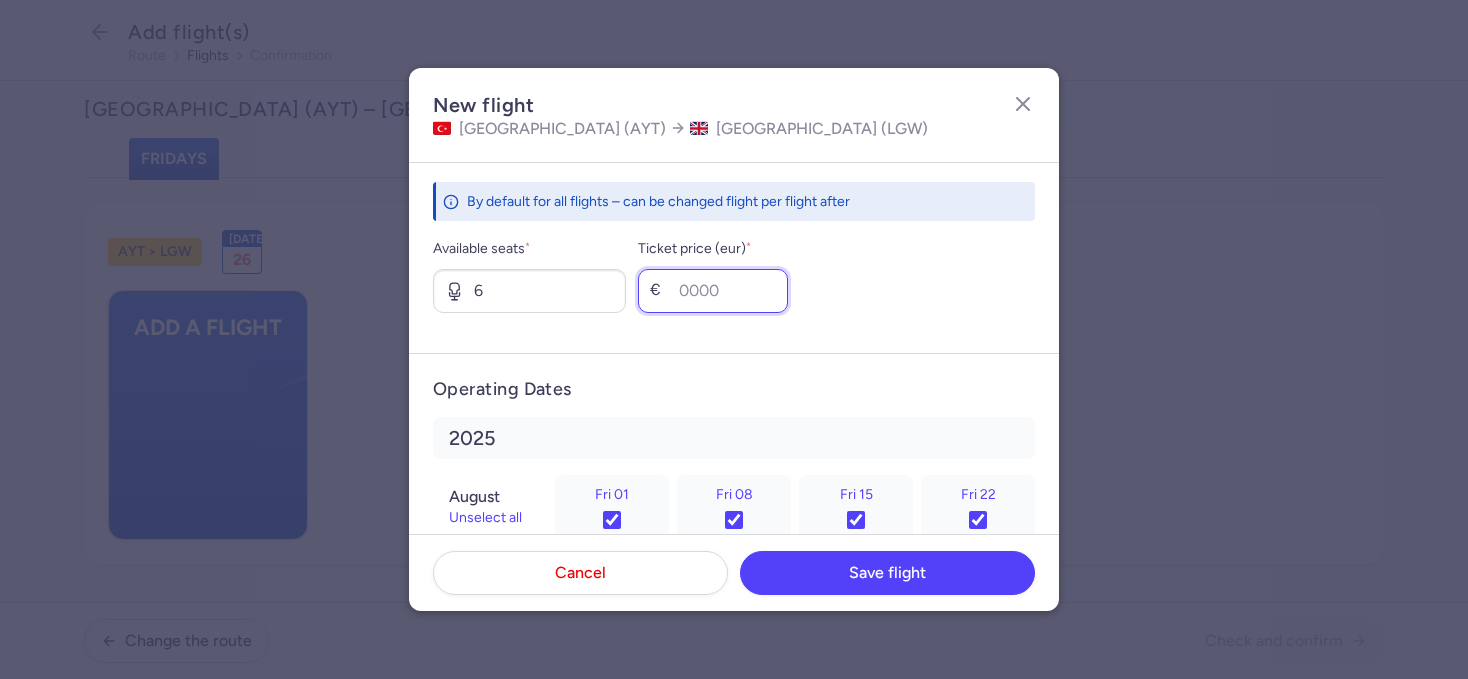 scroll, scrollTop: 814, scrollLeft: 0, axis: vertical 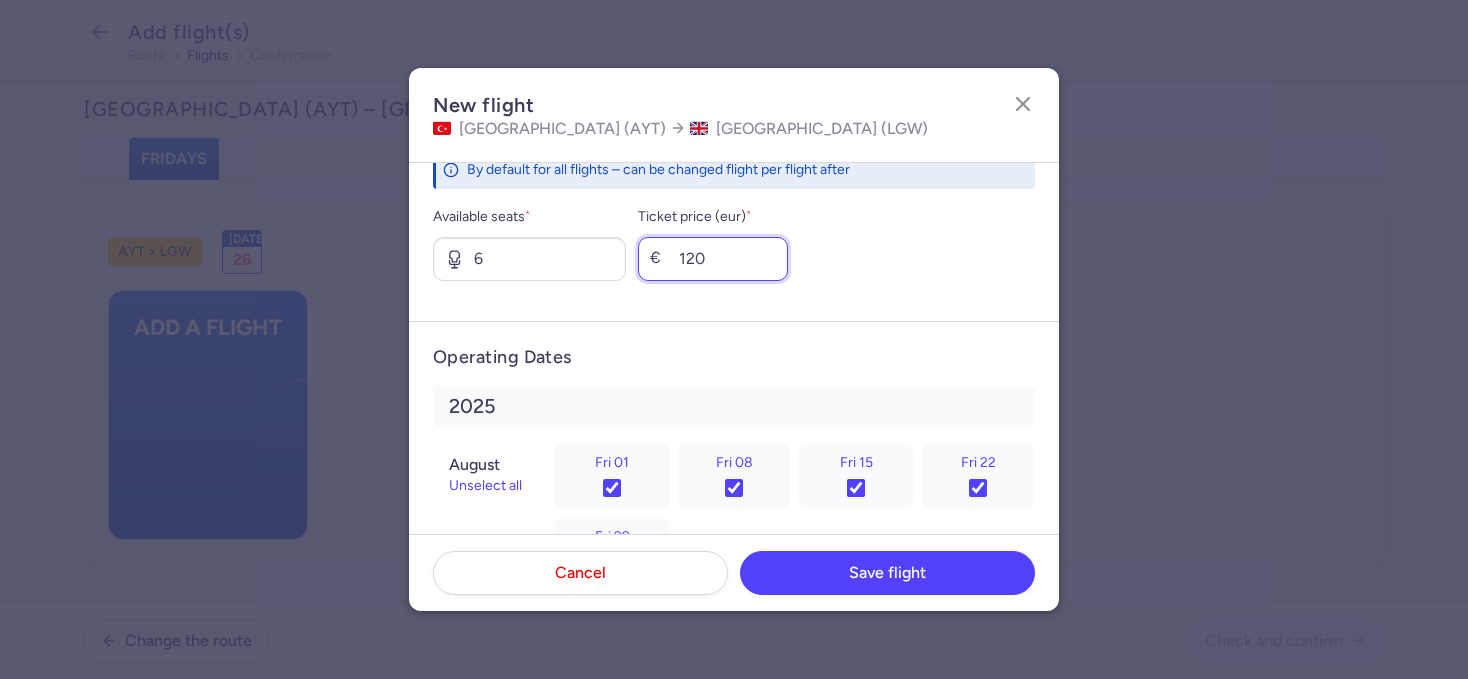 click on "120" at bounding box center (713, 259) 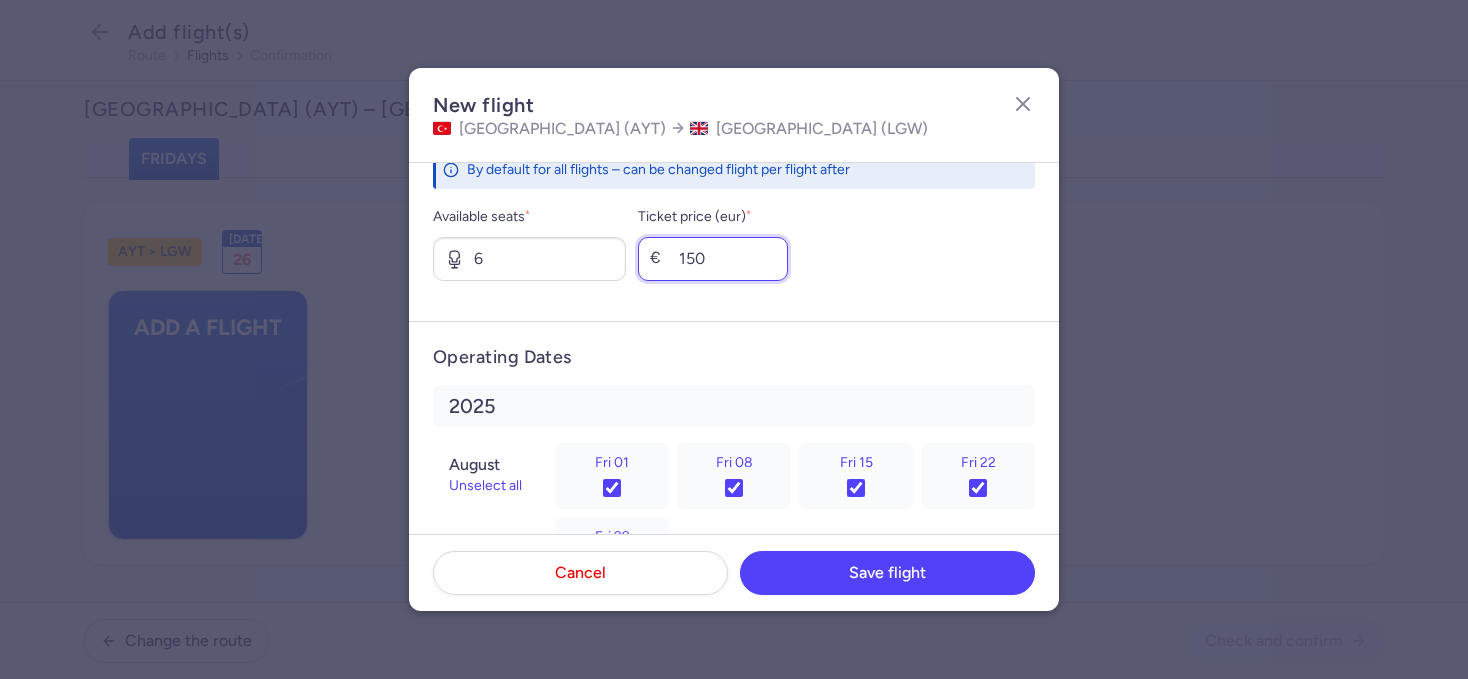 type on "150" 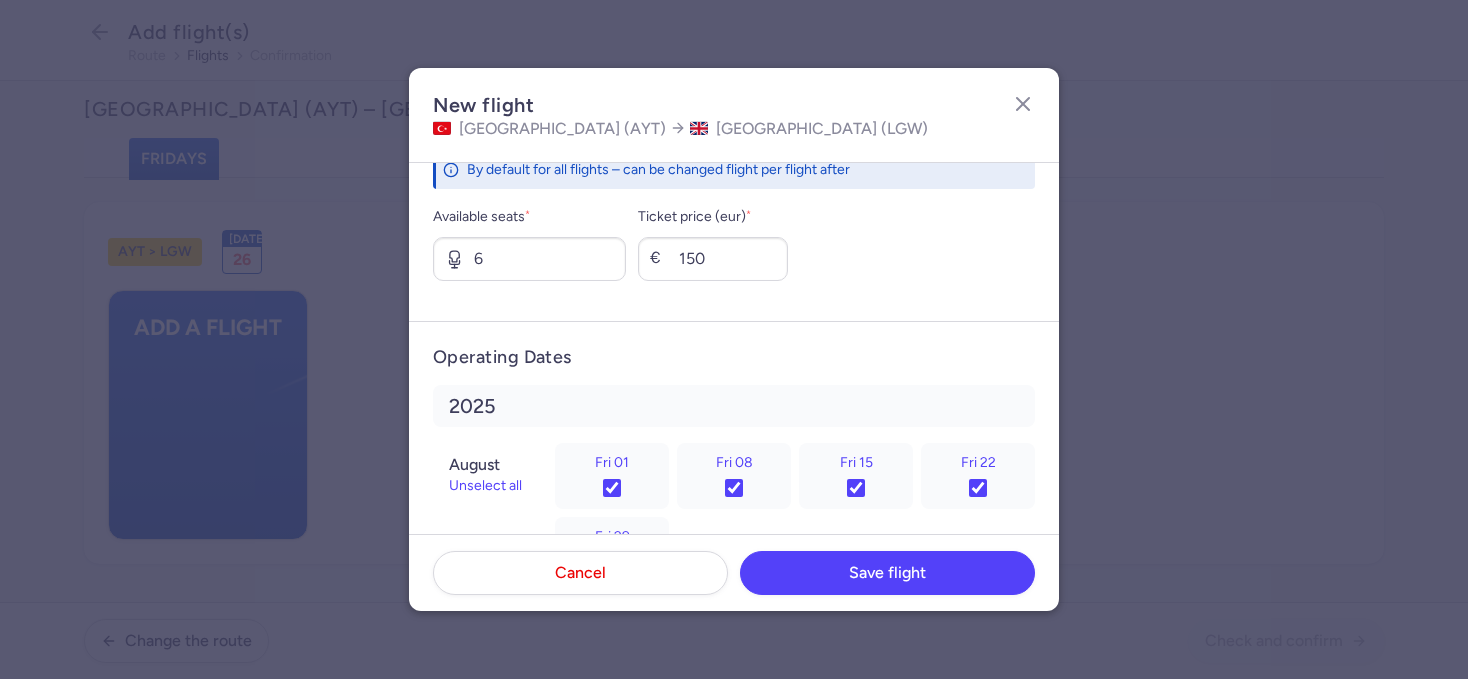 click on "Operating Dates [DATE] Unselect all Fri 01 Fri 08 Fri 15 Fri 22 [DATE] Unselect all Fri 05 Fri 12 Fri 19 [DATE] Unselect all Fri 03 Fri 10 Fri 17 Fri 24" at bounding box center (734, 554) 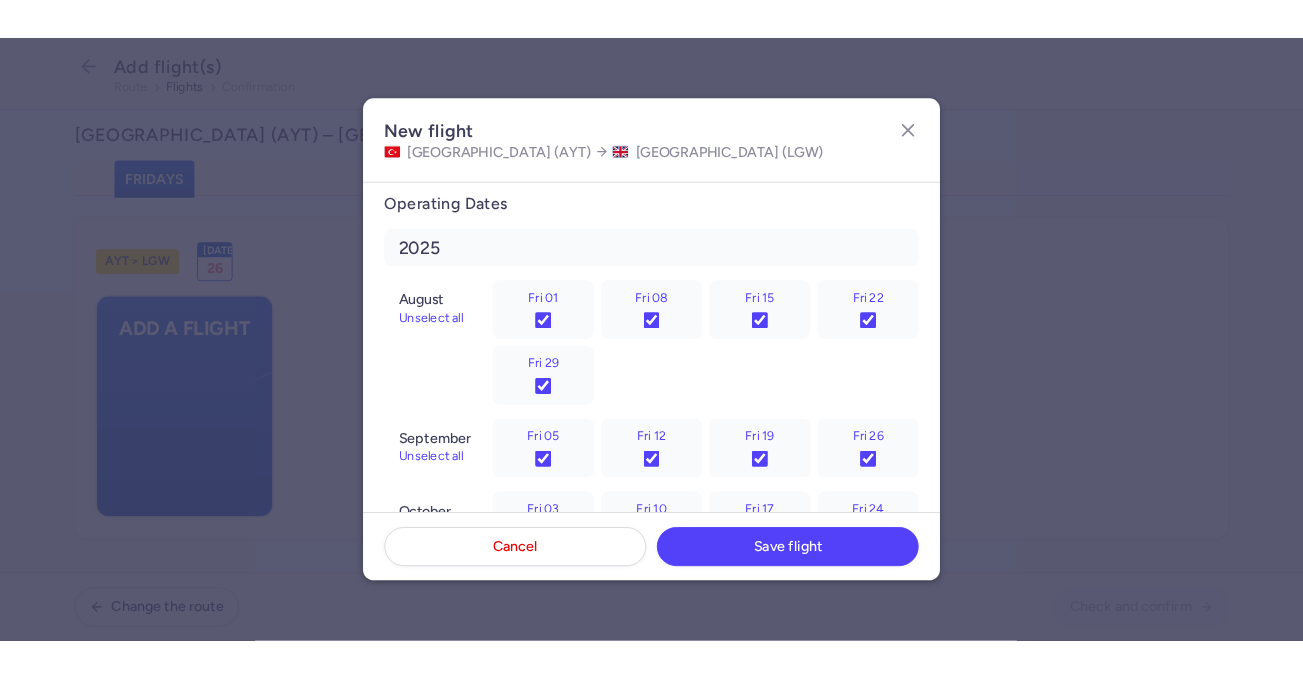 scroll, scrollTop: 1067, scrollLeft: 0, axis: vertical 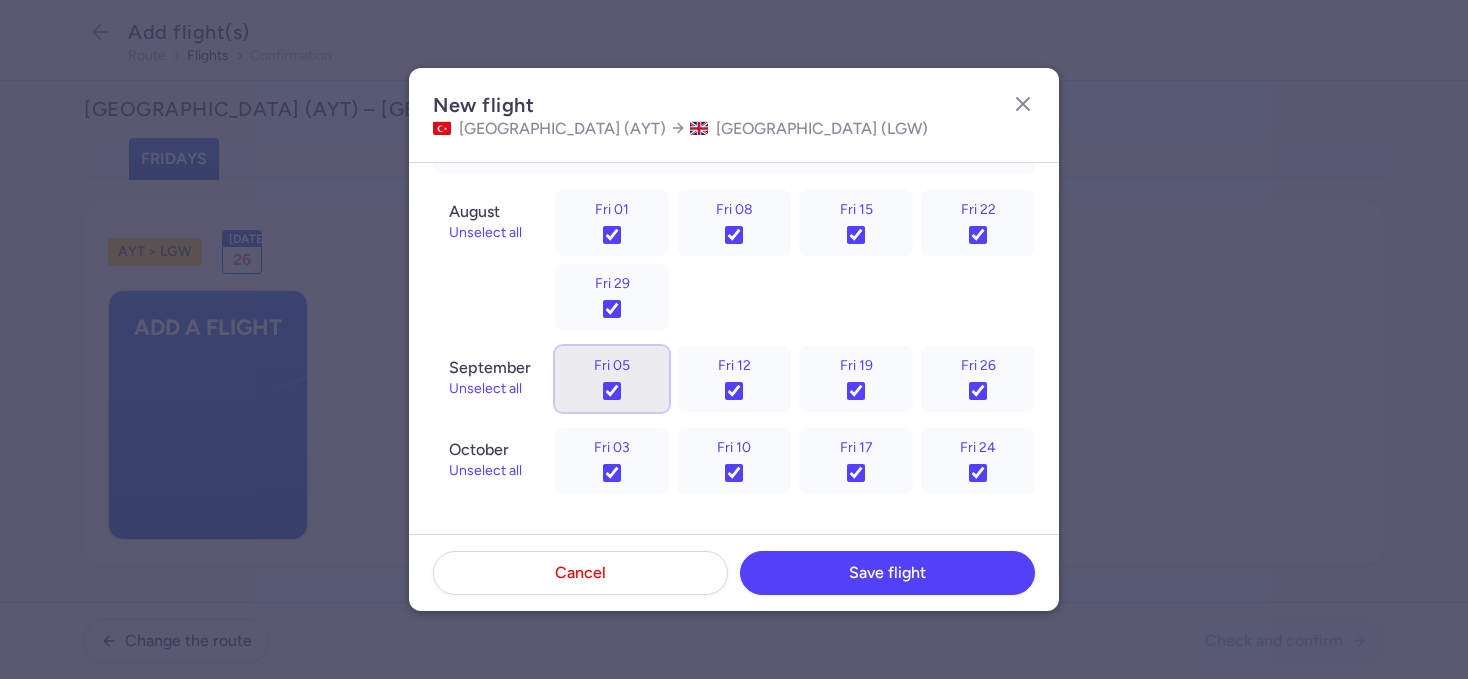 click on "Fri 05" at bounding box center [612, 391] 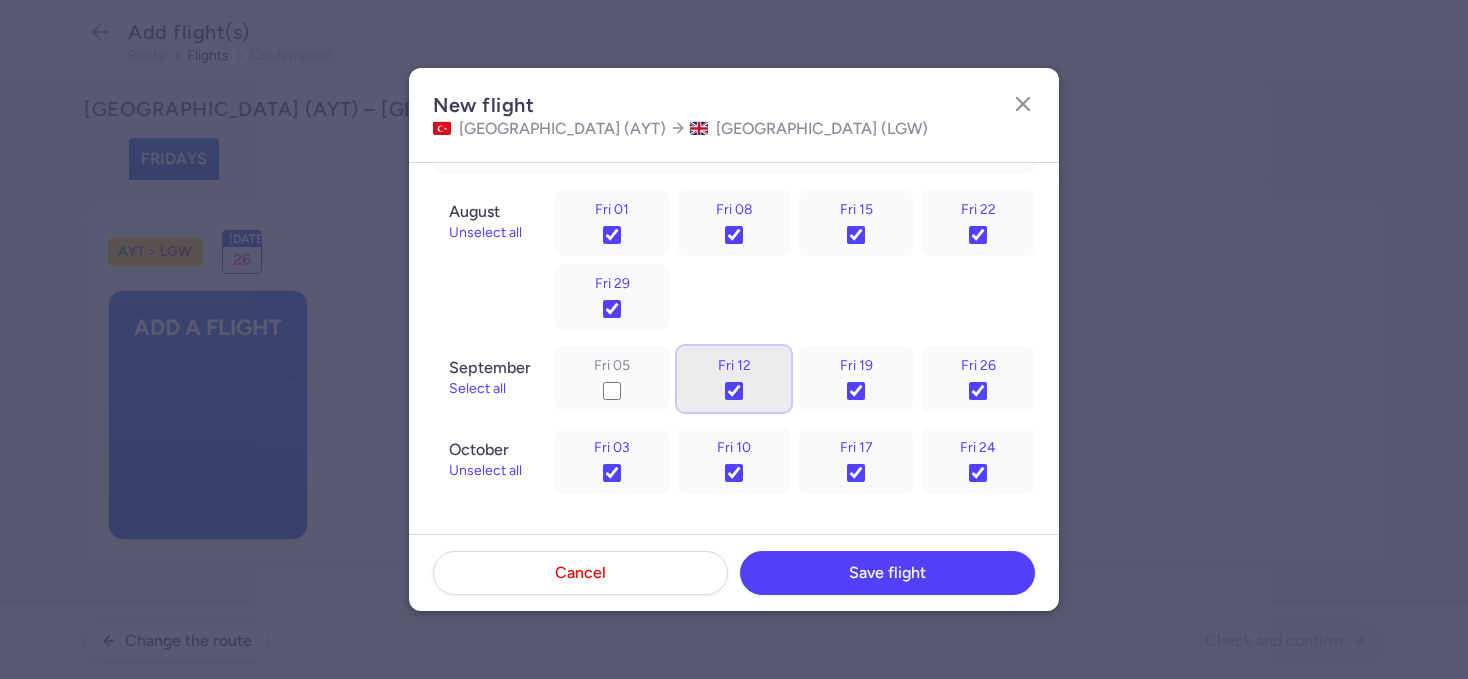 click on "Fri 12" at bounding box center [734, 391] 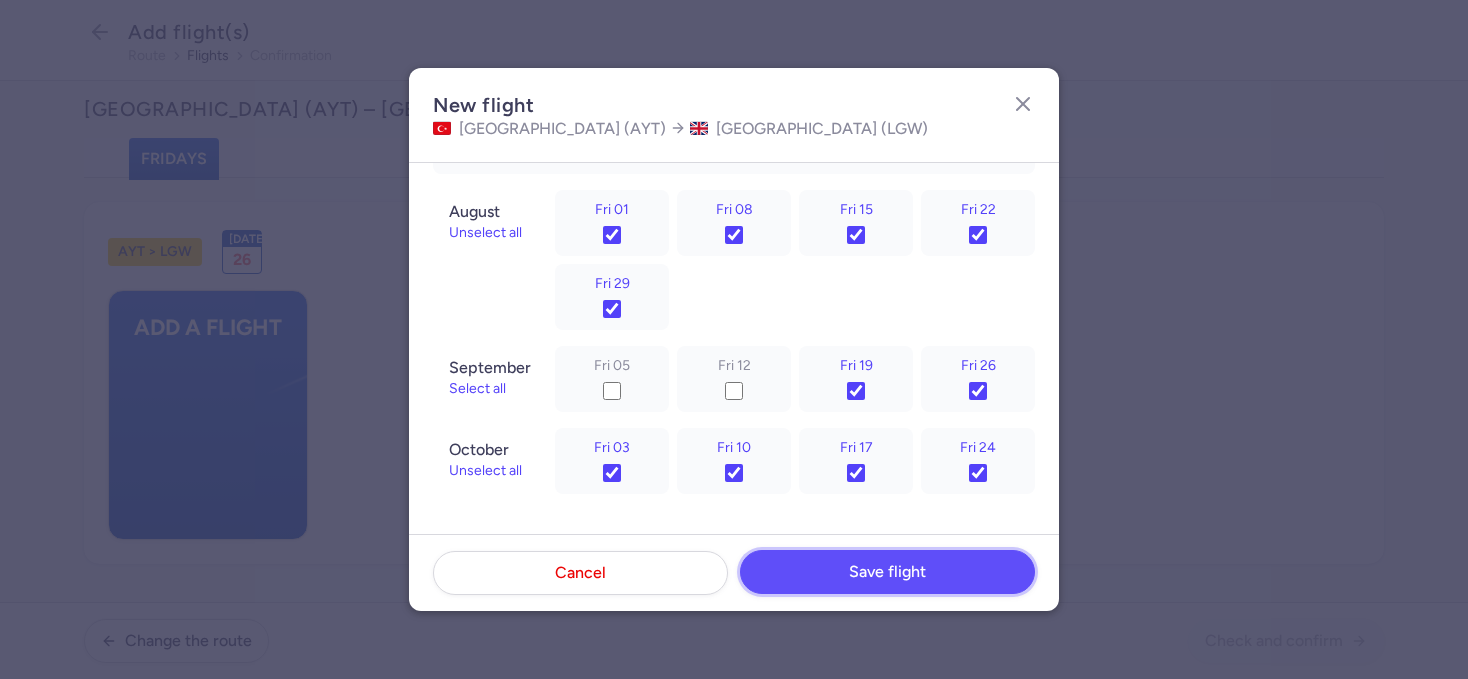 click on "Save flight" at bounding box center (887, 572) 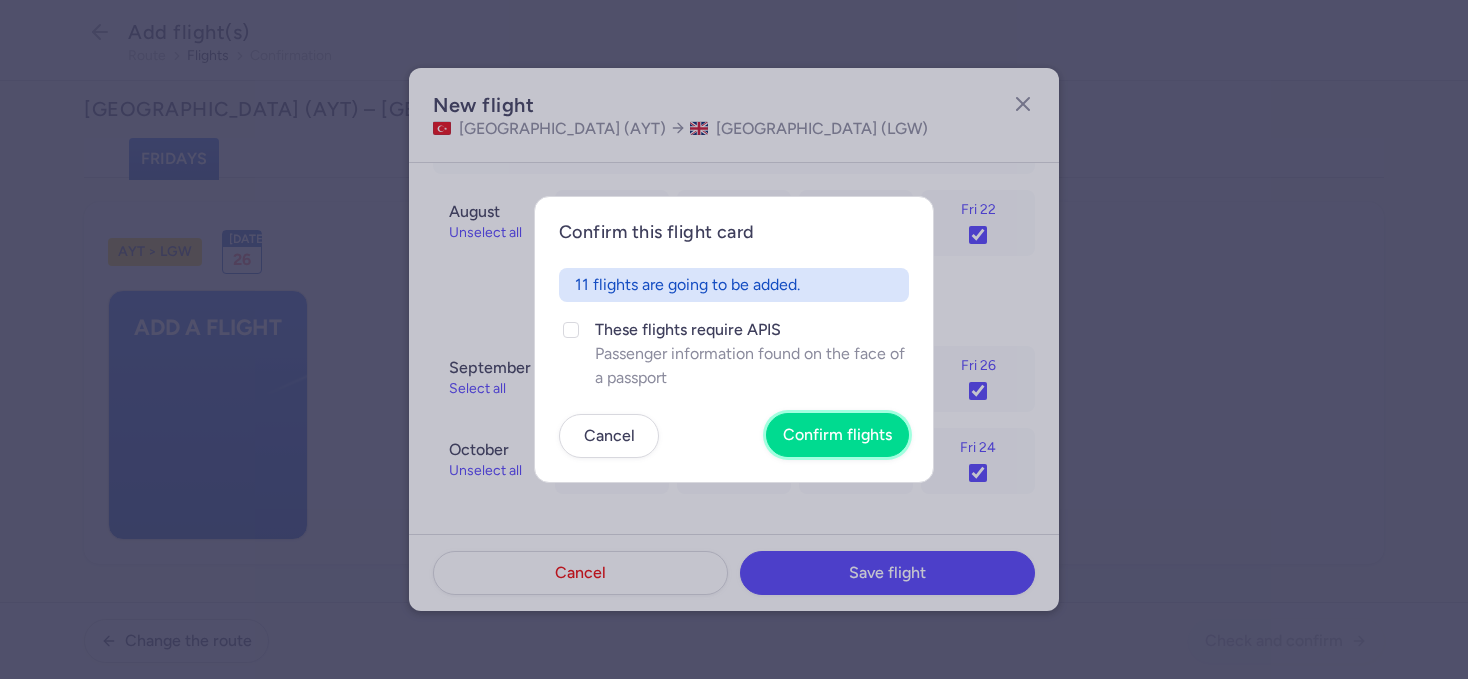 click on "Confirm flights" at bounding box center [837, 435] 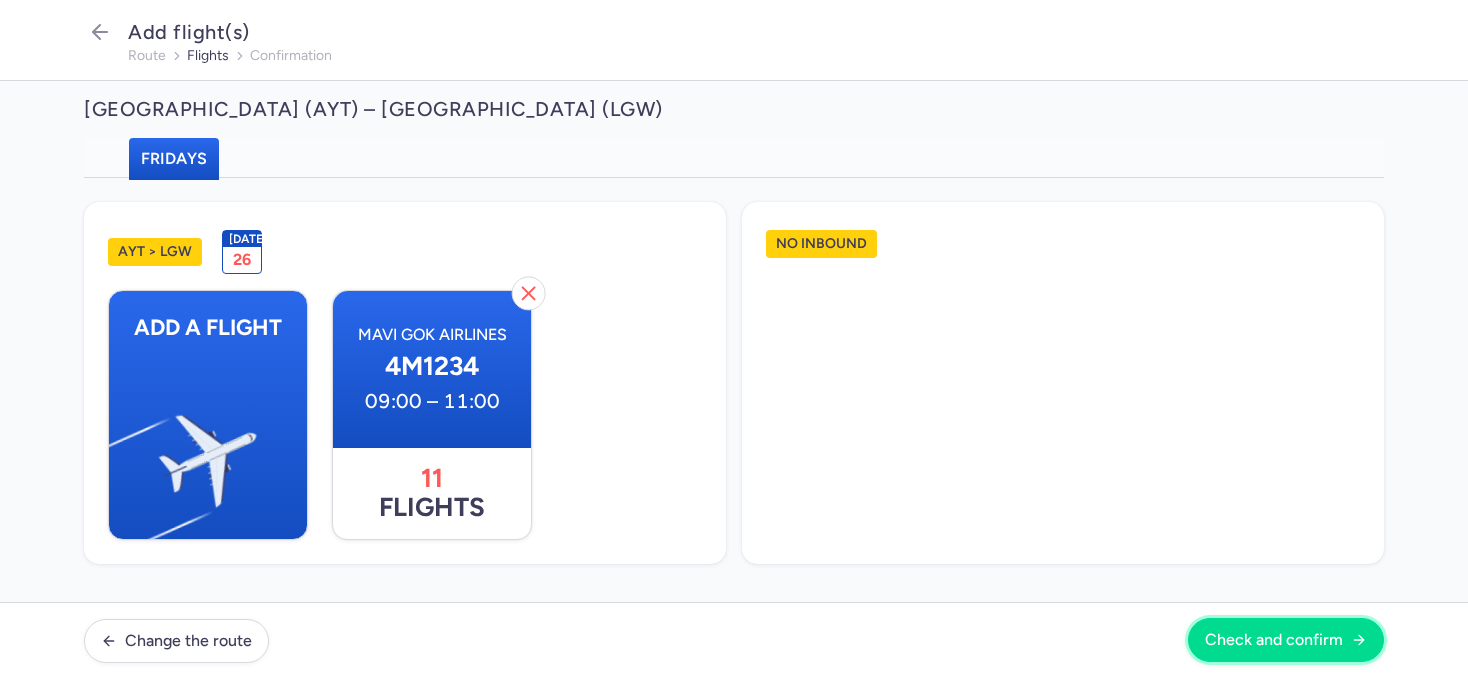 click on "Check and confirm" at bounding box center [1274, 640] 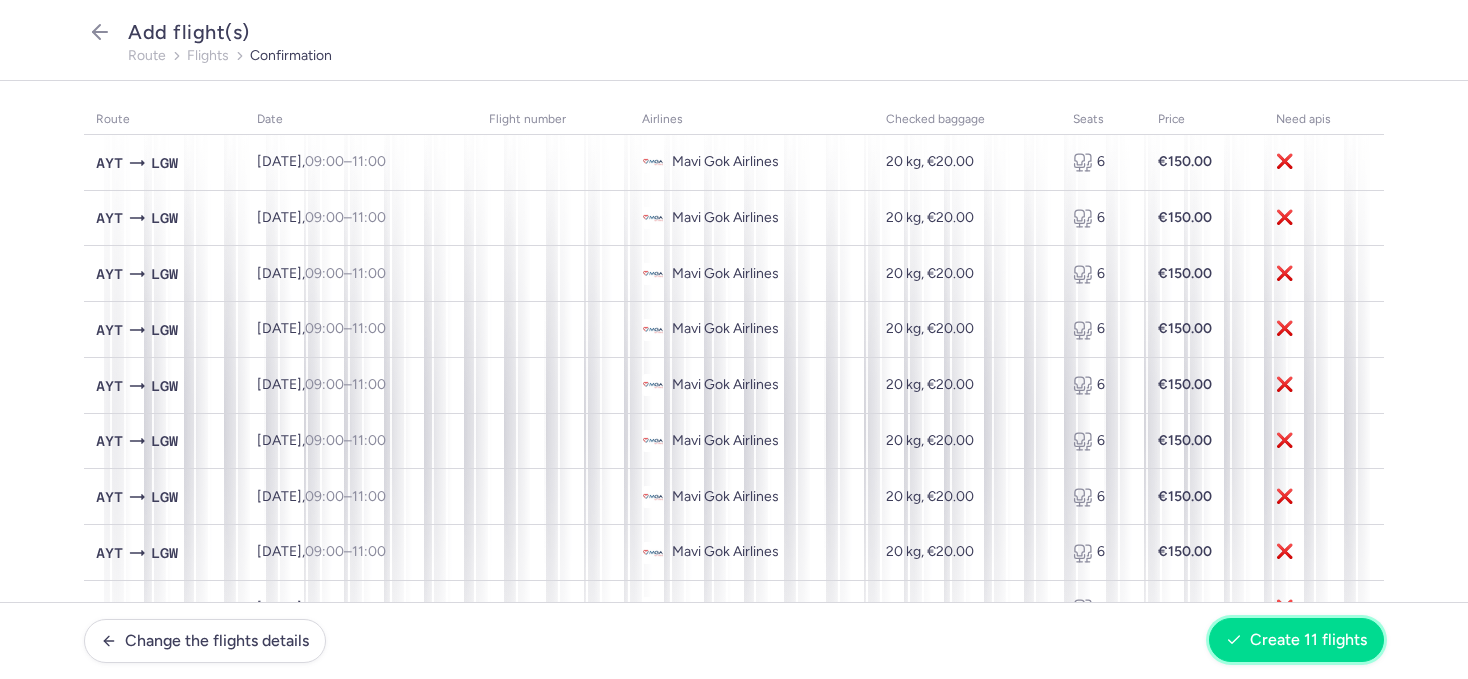 click on "Create 11 flights" at bounding box center (1296, 640) 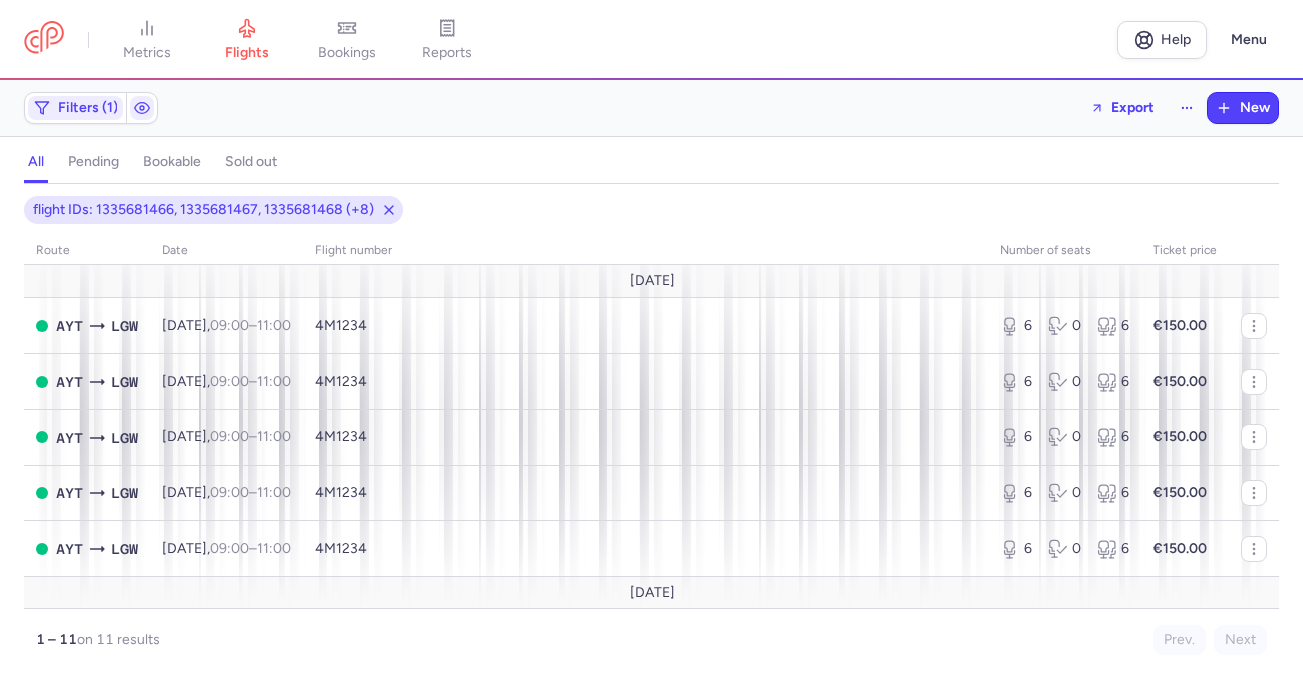 click on "flight IDs: 1335681466, 1335681467, 1335681468 (+8)" at bounding box center [651, 210] 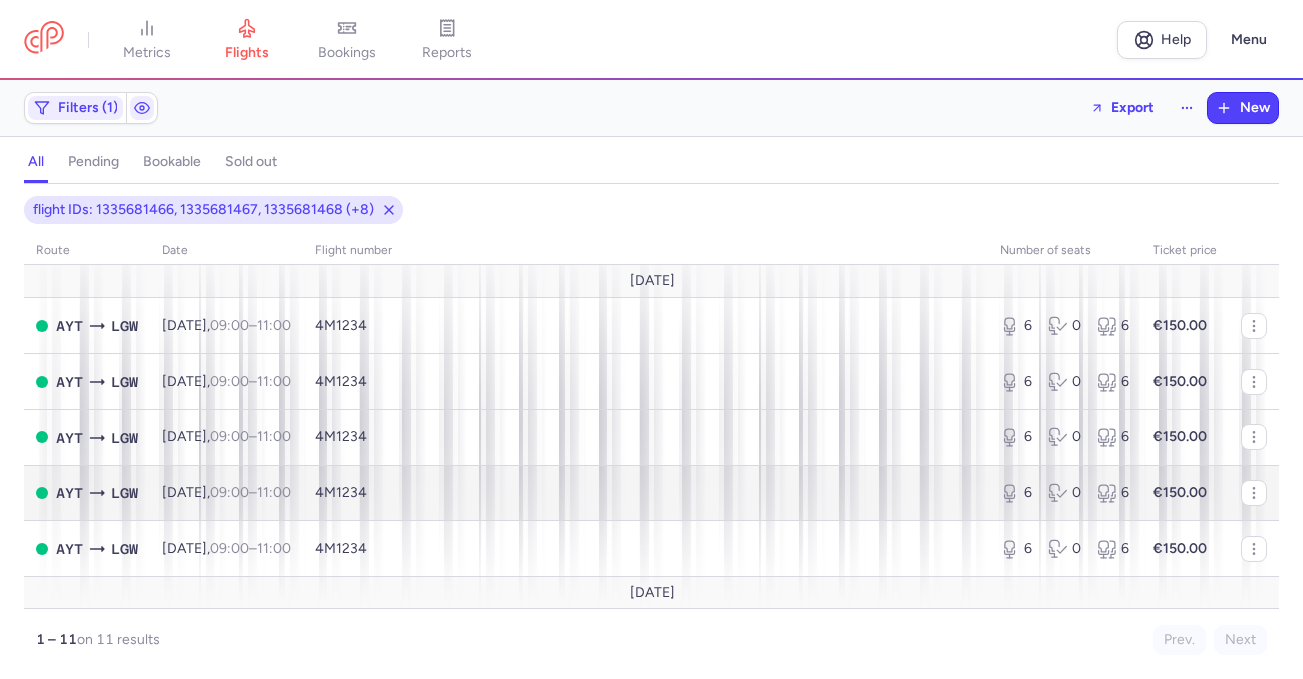 scroll, scrollTop: 58, scrollLeft: 0, axis: vertical 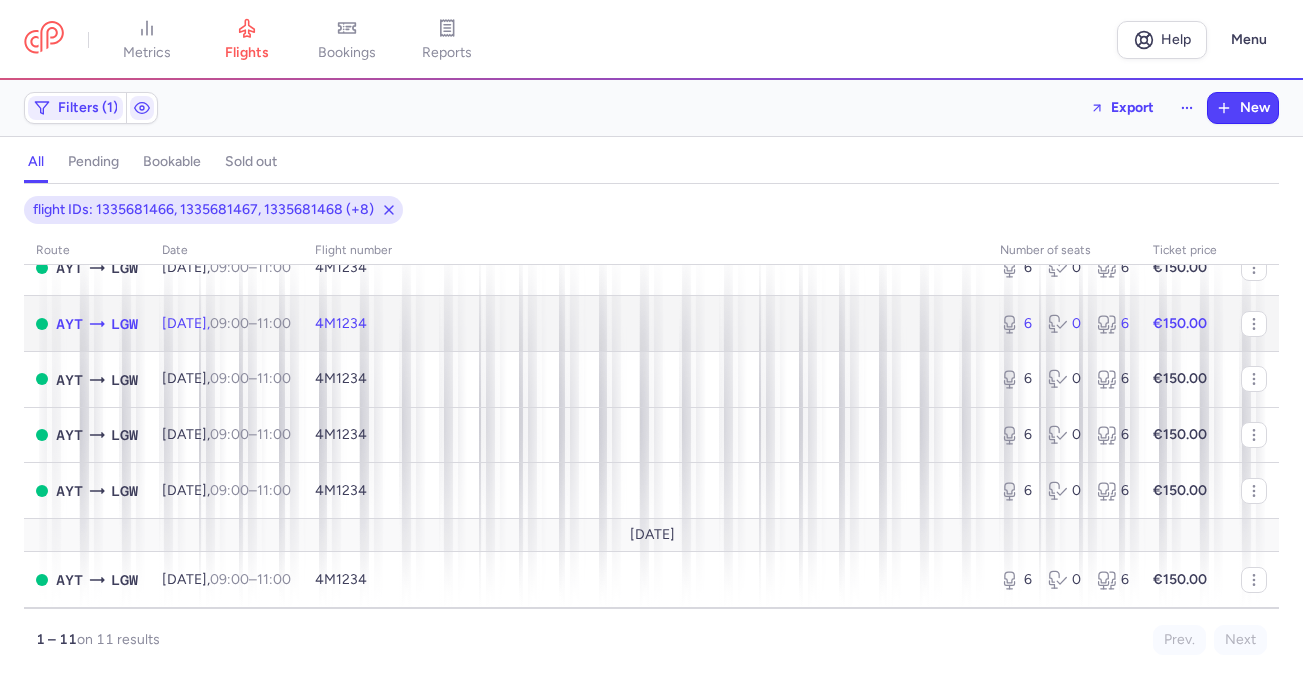 click on "4M1234" 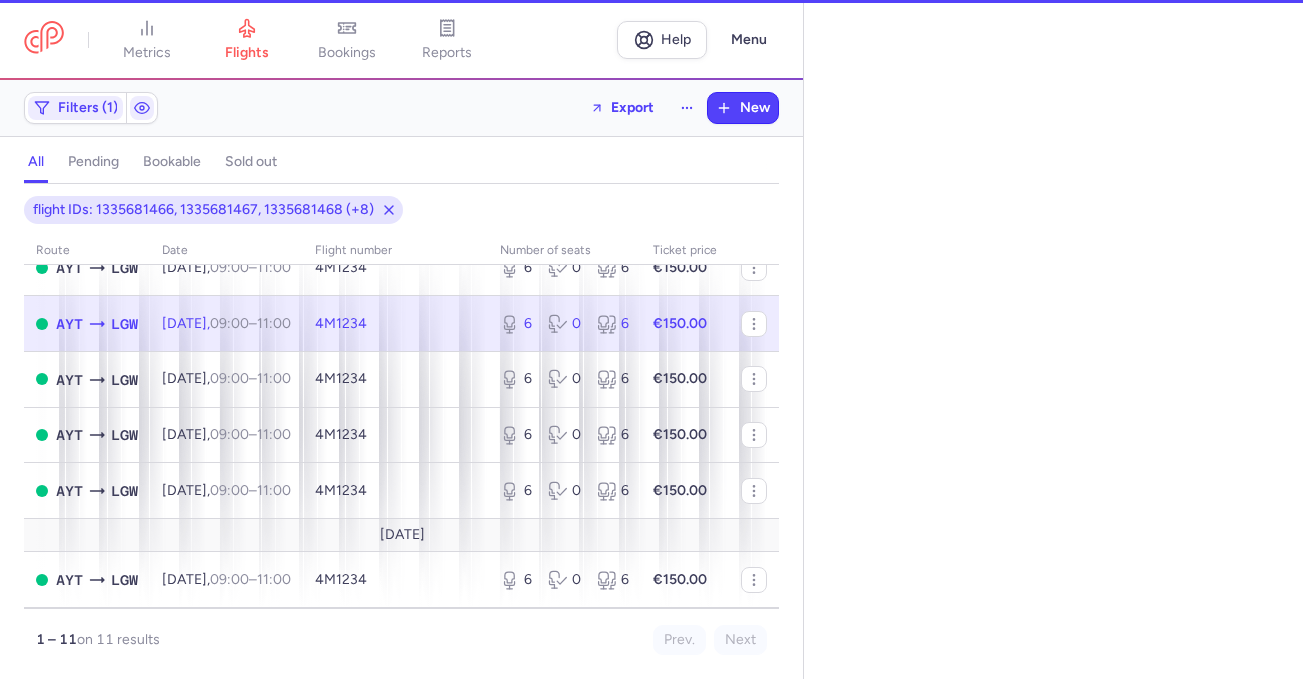 select on "days" 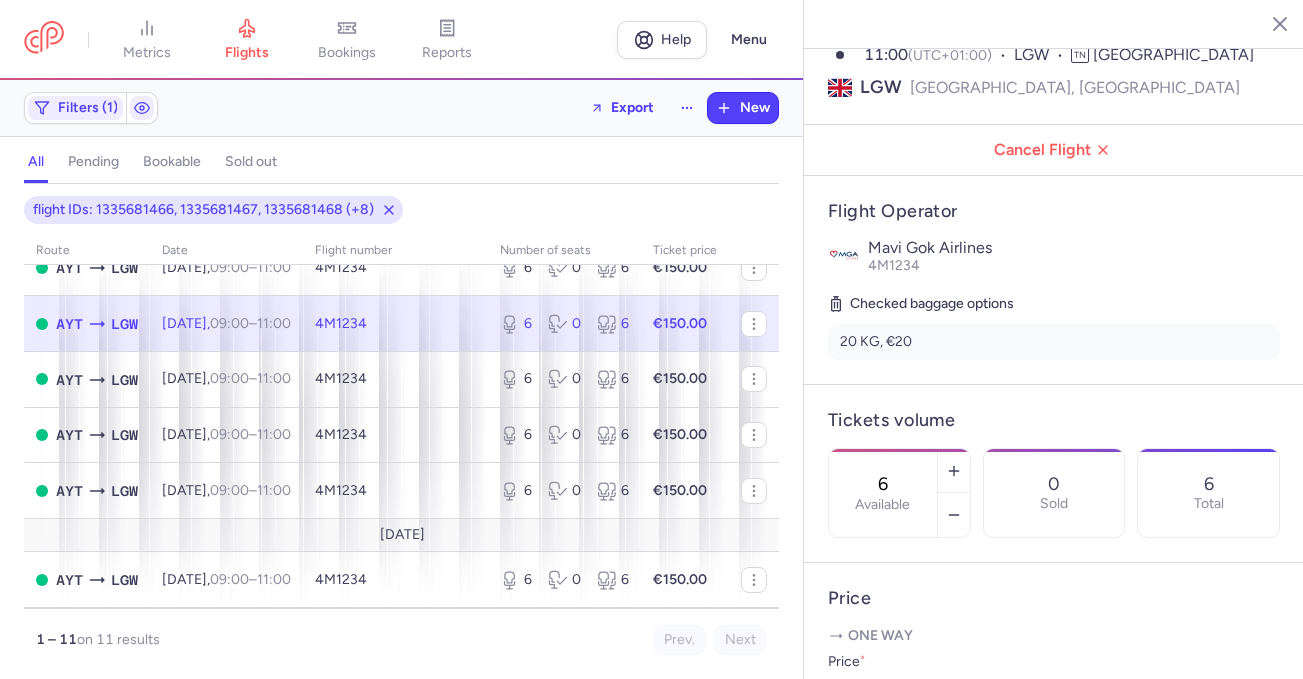 scroll, scrollTop: 272, scrollLeft: 0, axis: vertical 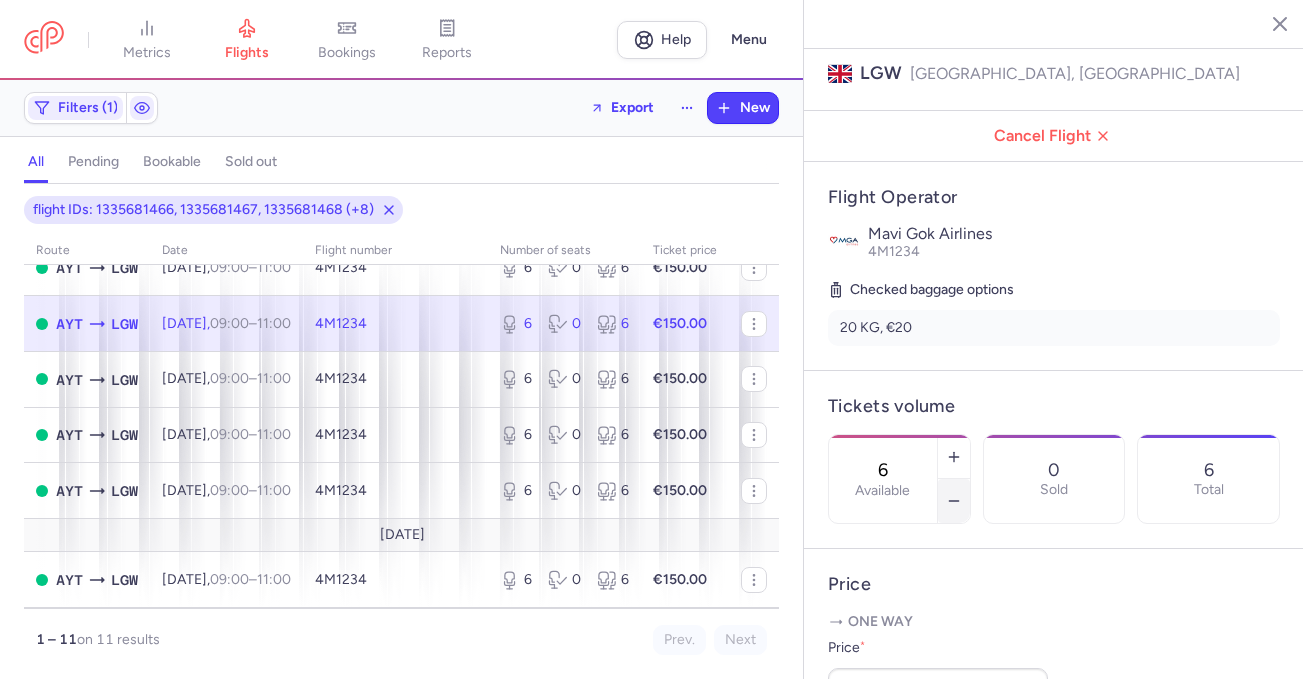 click at bounding box center (954, 501) 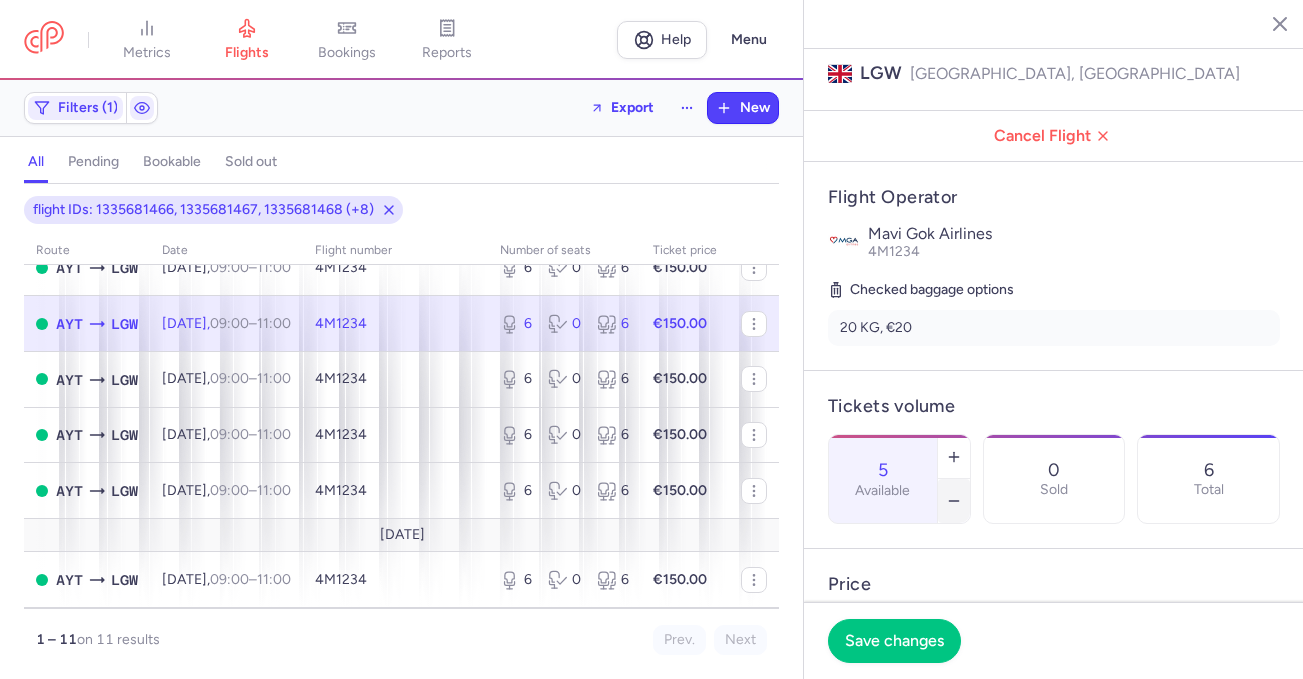click at bounding box center (954, 501) 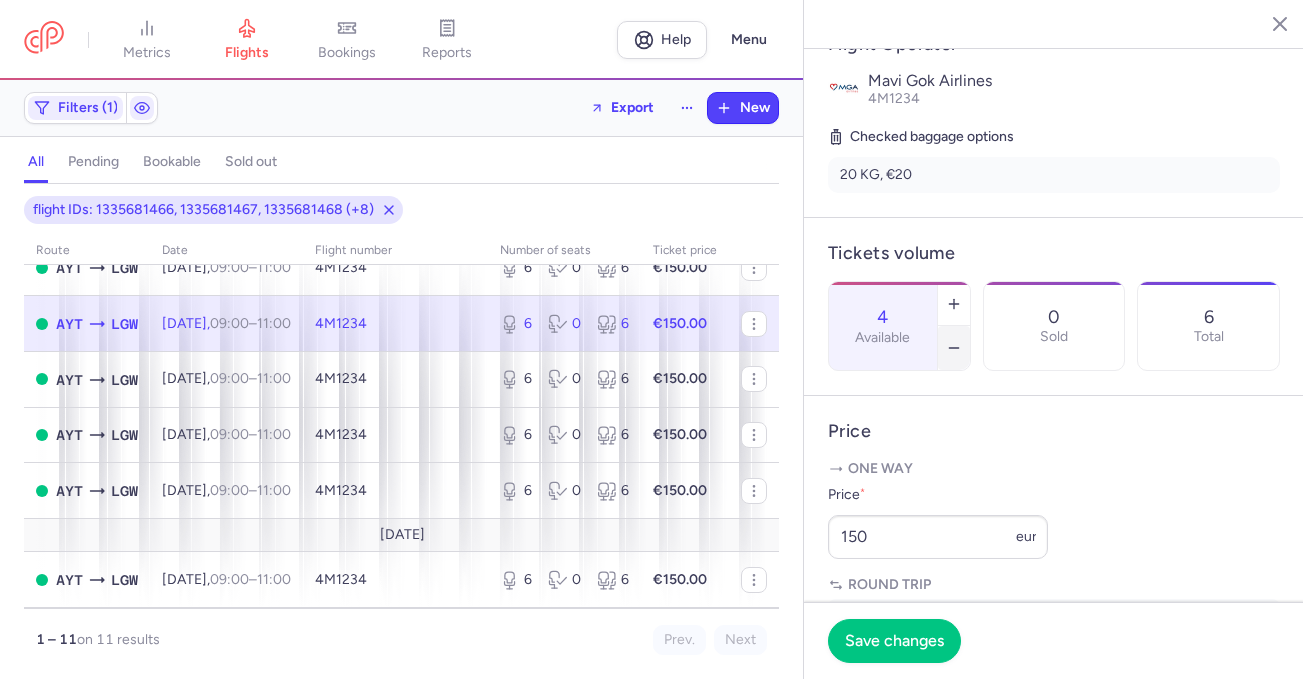 scroll, scrollTop: 423, scrollLeft: 0, axis: vertical 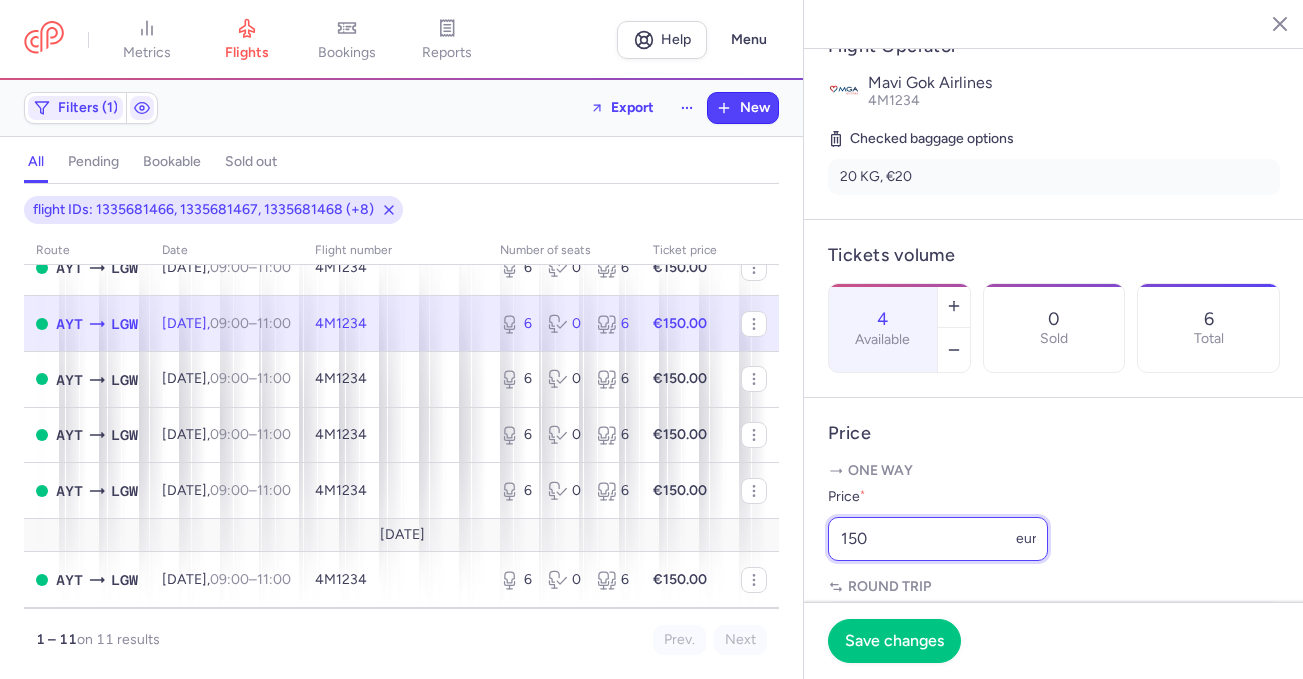 click on "150" at bounding box center (938, 539) 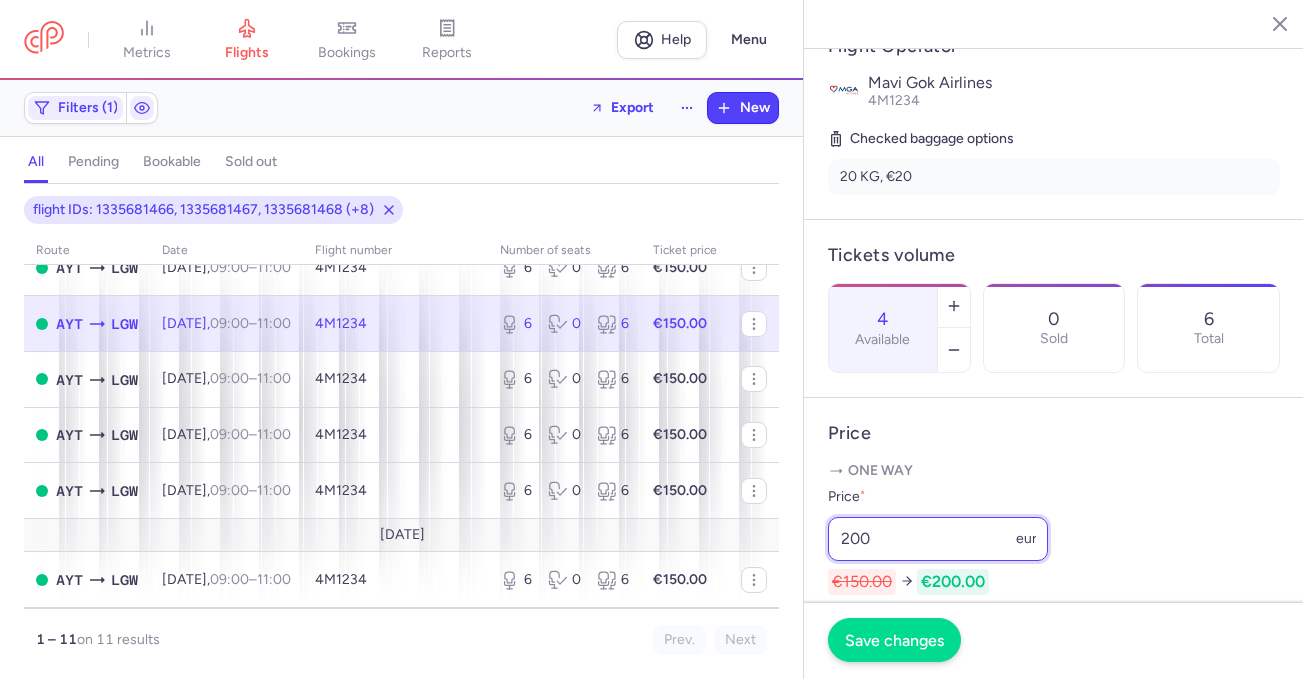 type on "200" 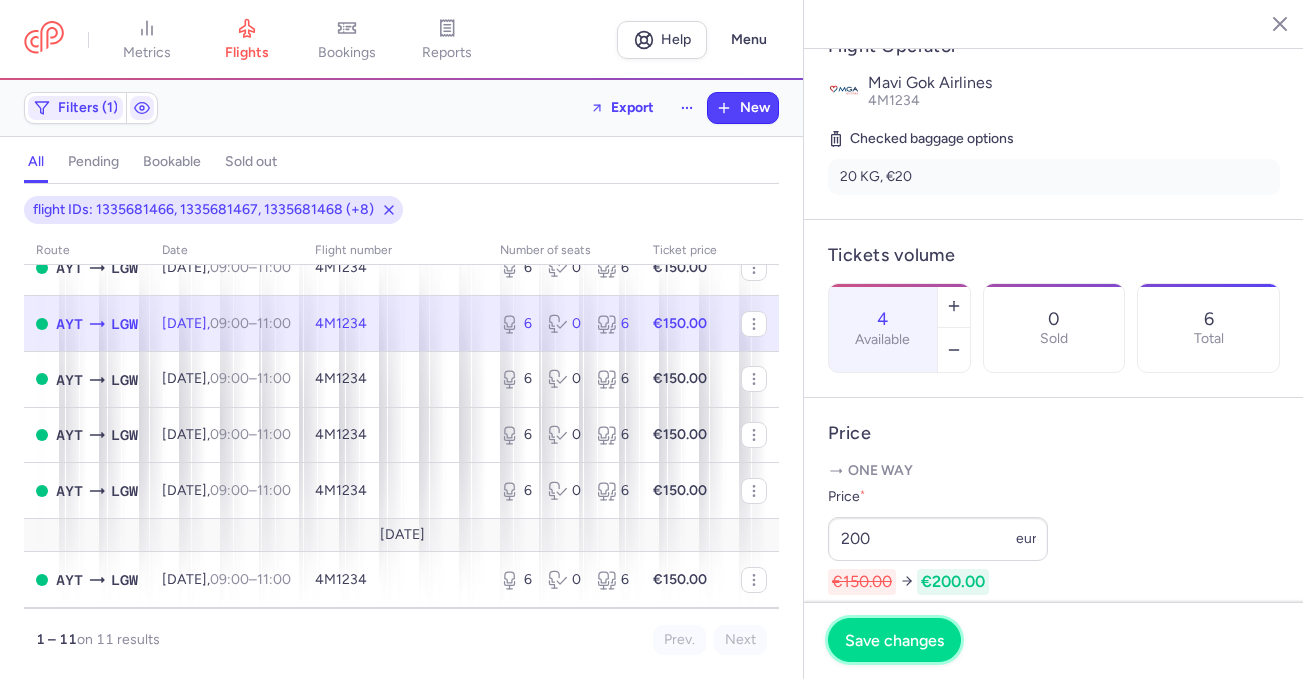 click on "Save changes" at bounding box center (894, 640) 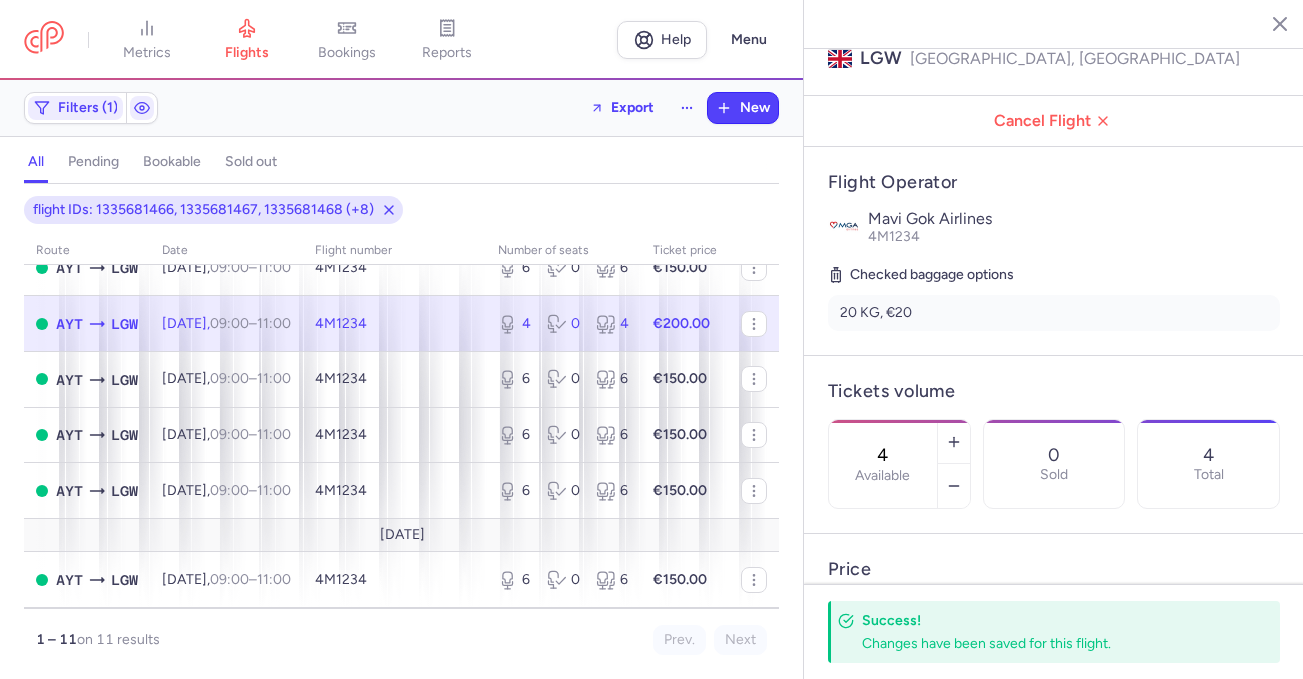 scroll, scrollTop: 284, scrollLeft: 0, axis: vertical 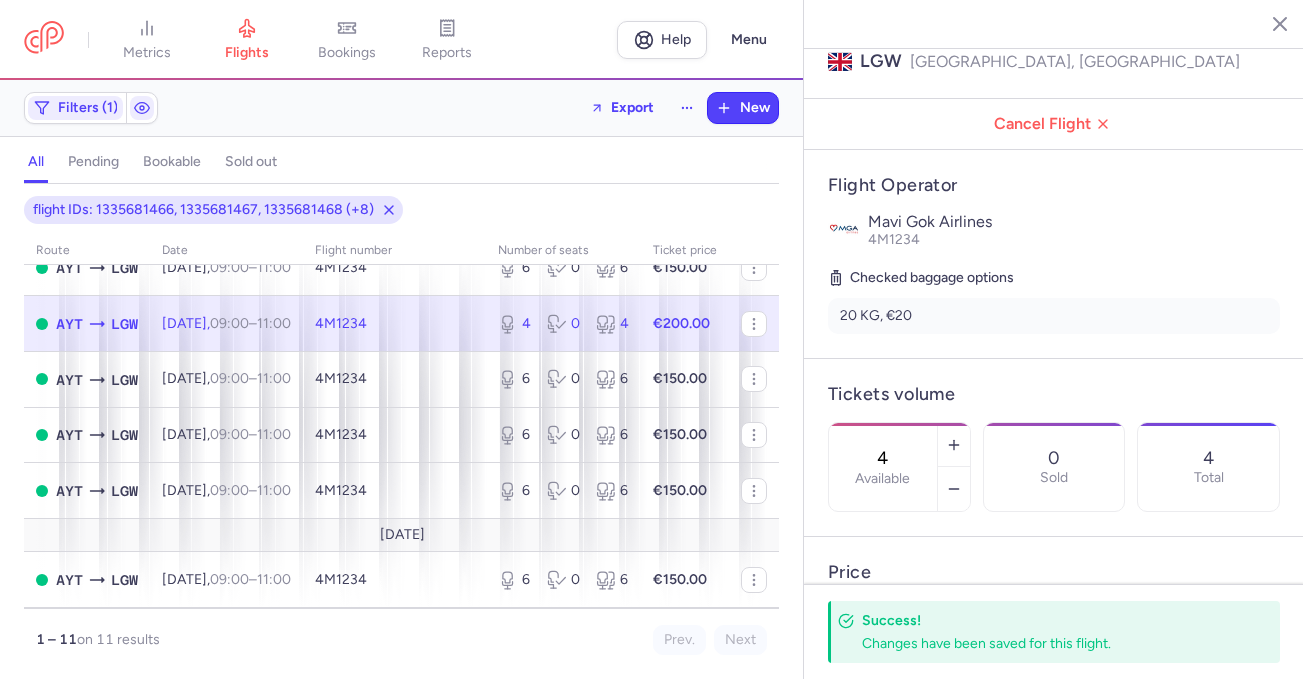 click 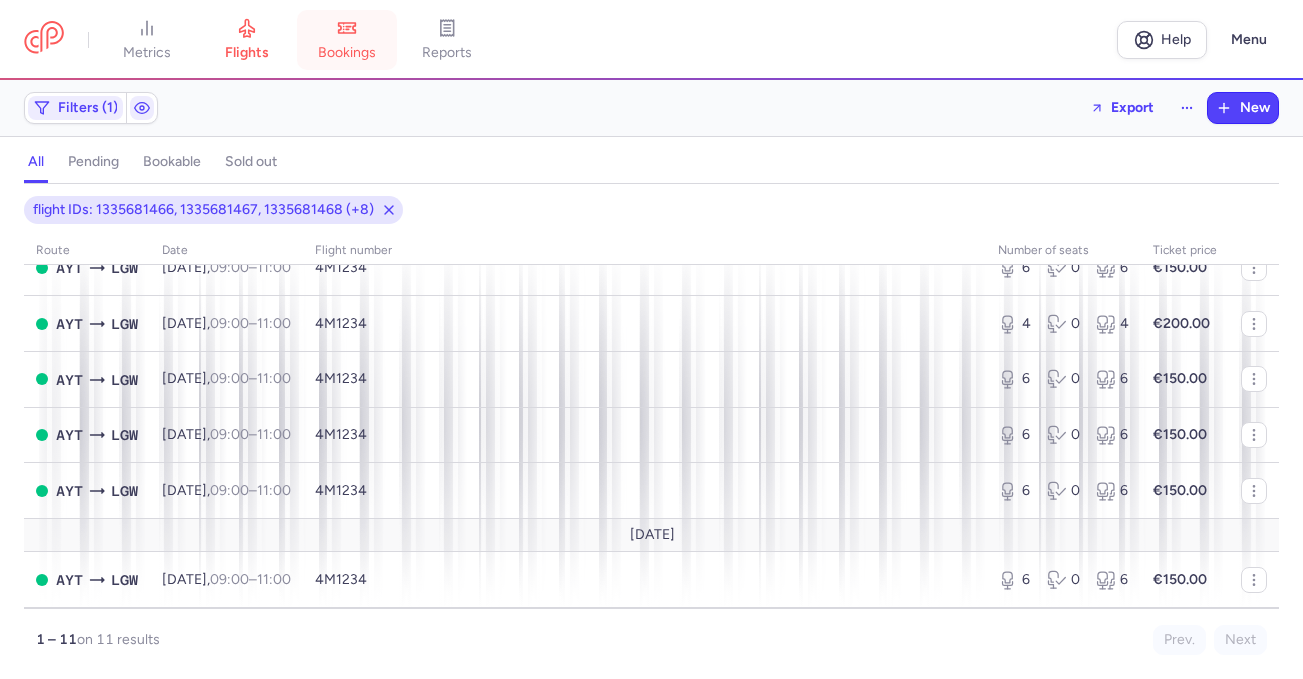 click on "bookings" at bounding box center (347, 53) 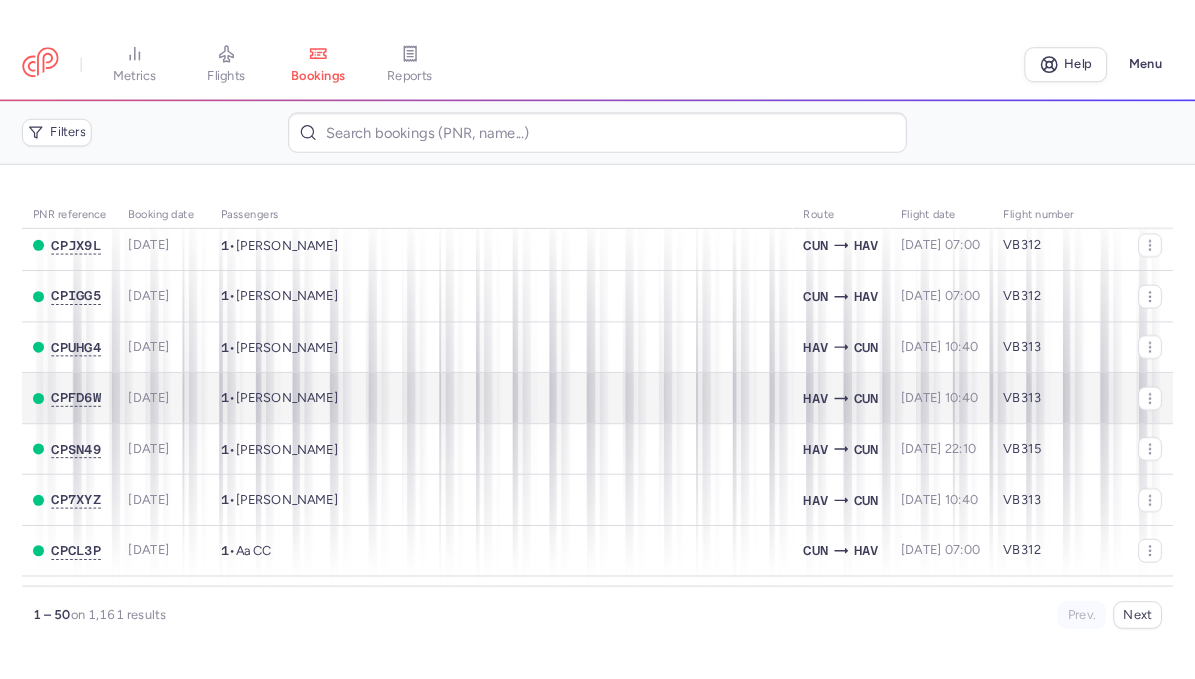 scroll, scrollTop: 0, scrollLeft: 0, axis: both 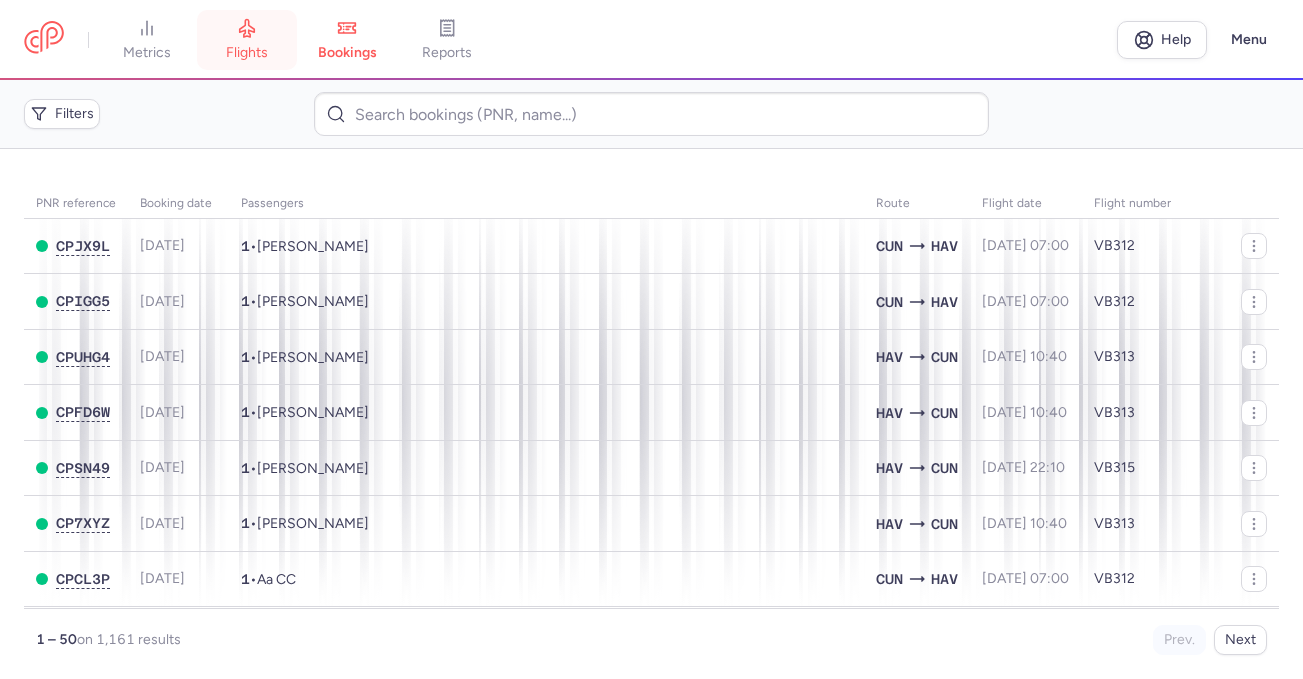 click on "flights" at bounding box center (247, 40) 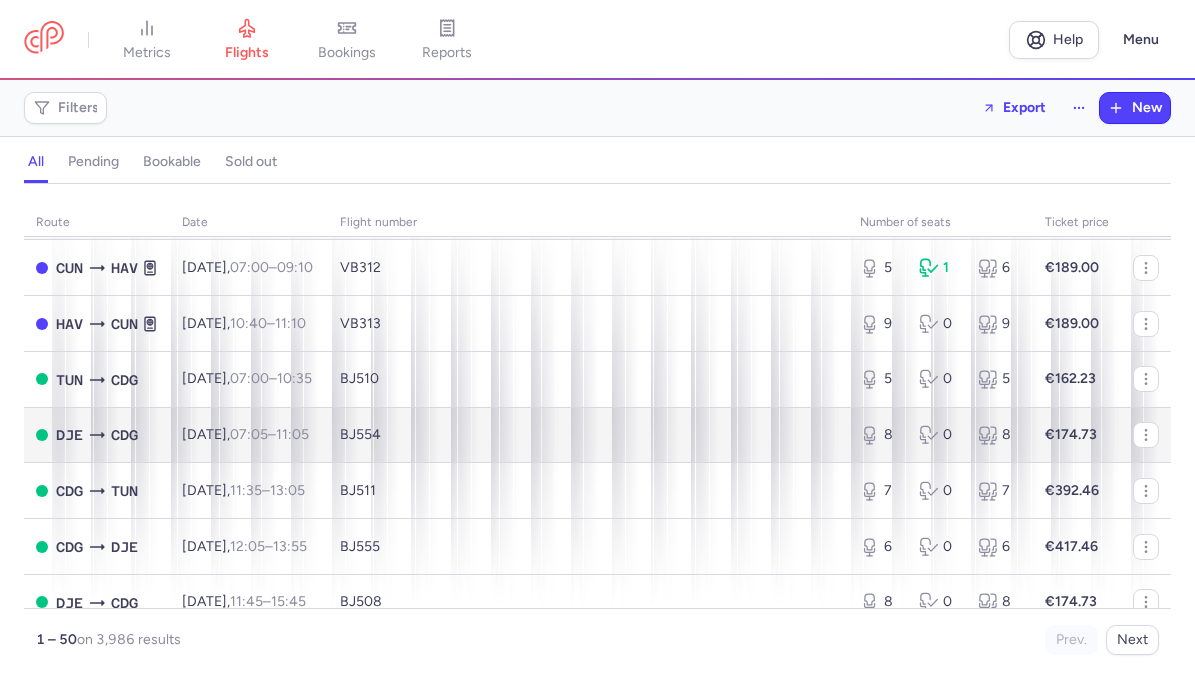 scroll, scrollTop: 27, scrollLeft: 0, axis: vertical 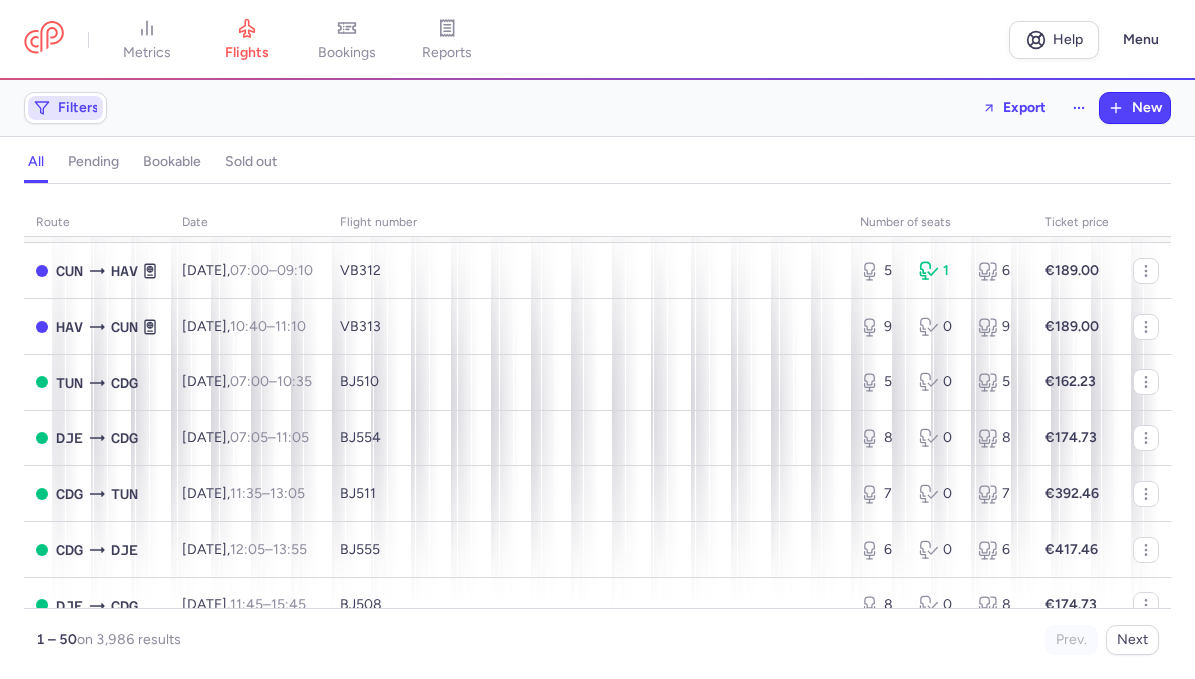 click on "Filters" 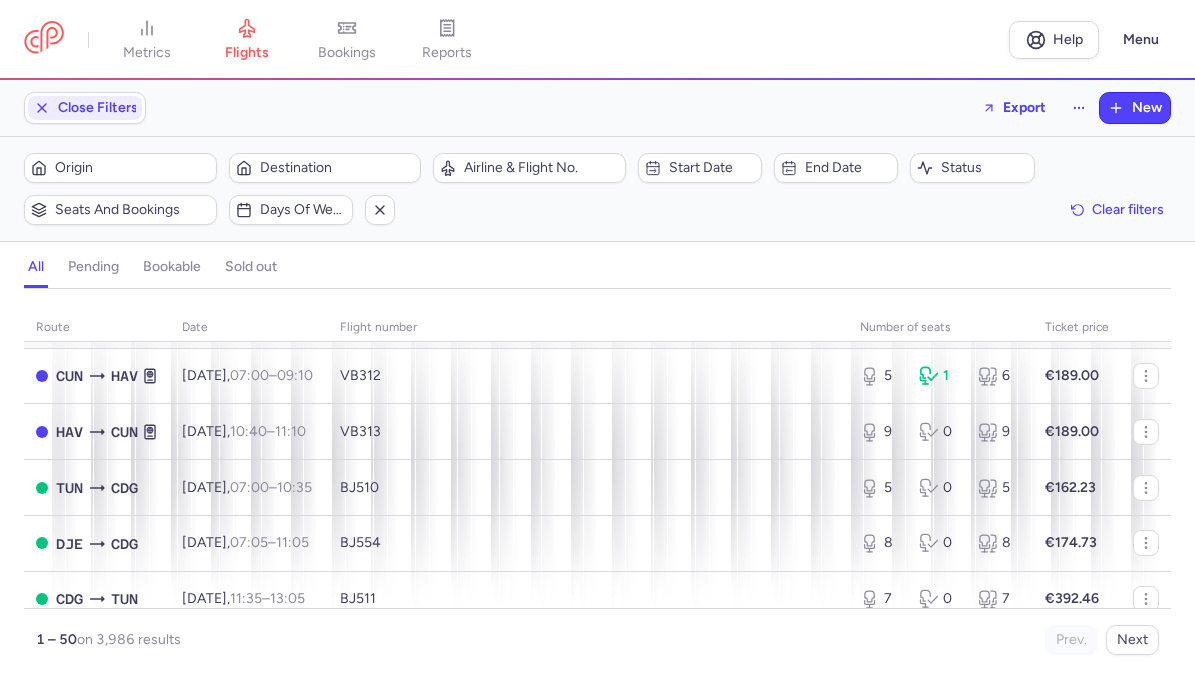 scroll, scrollTop: 0, scrollLeft: 0, axis: both 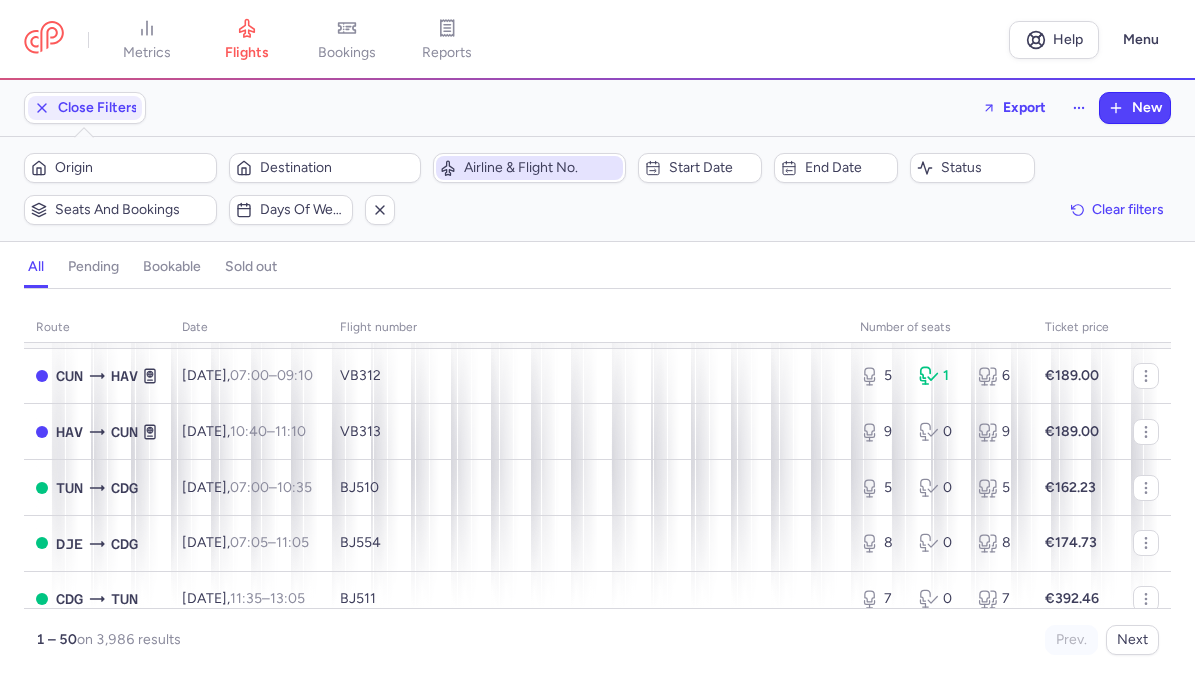 click on "Airline & Flight No." at bounding box center [541, 168] 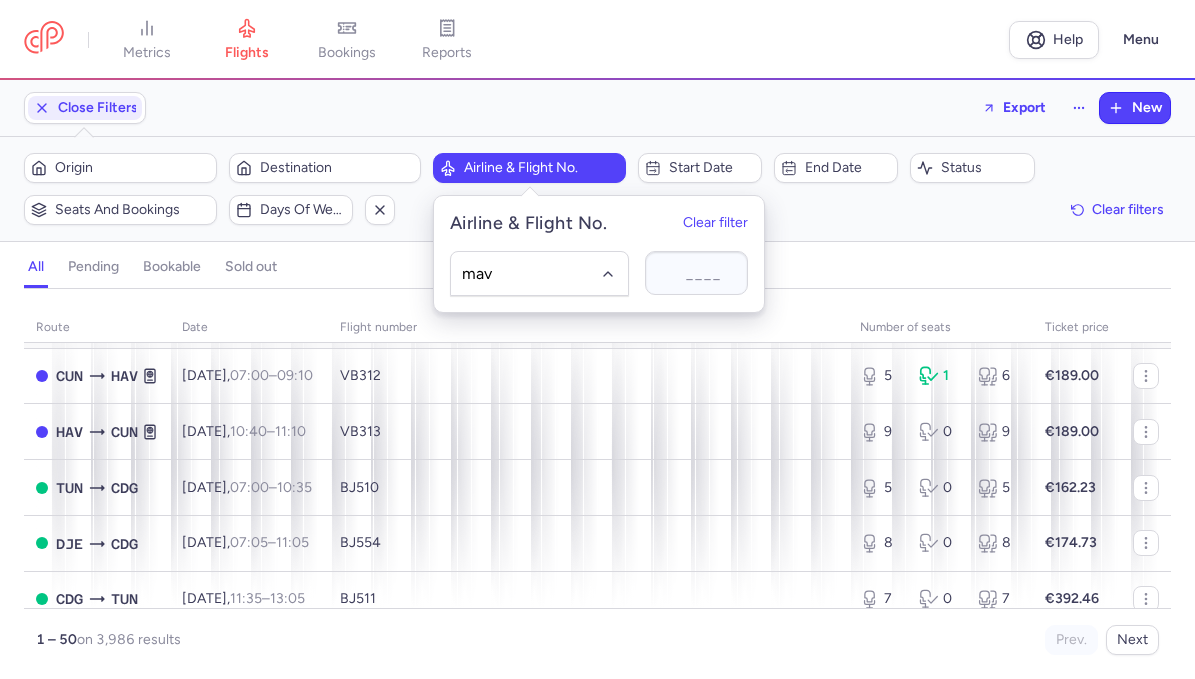 type on "mavi" 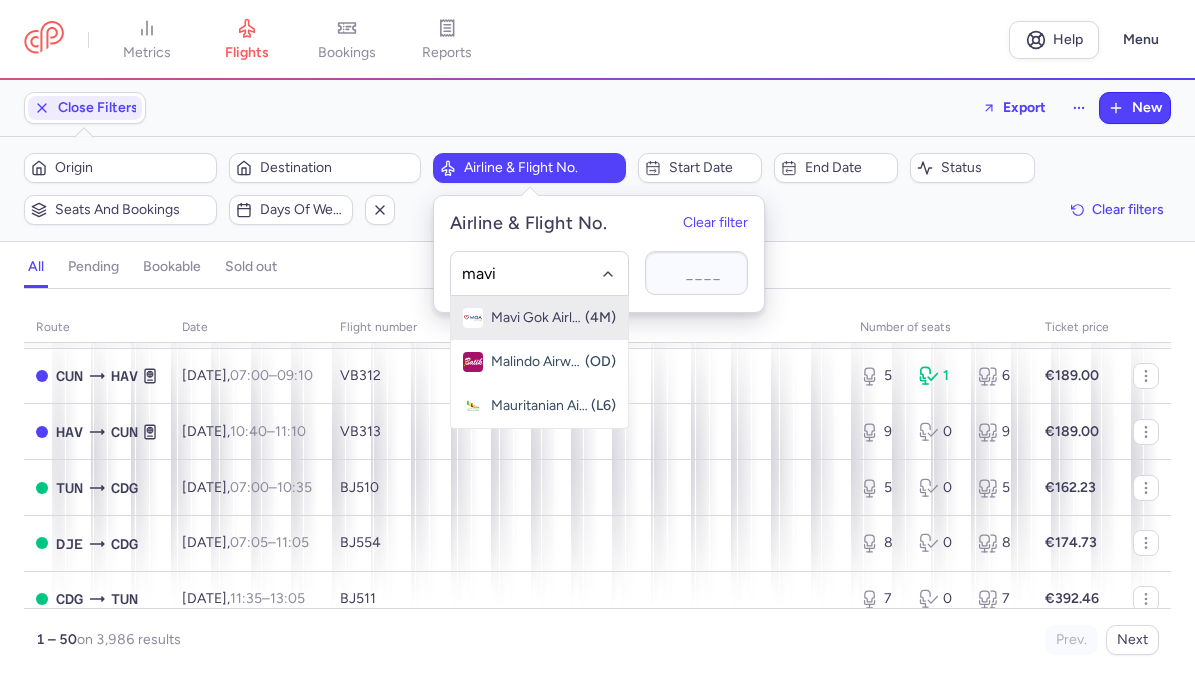 click on "Mavi Gok Airlines (4M)" 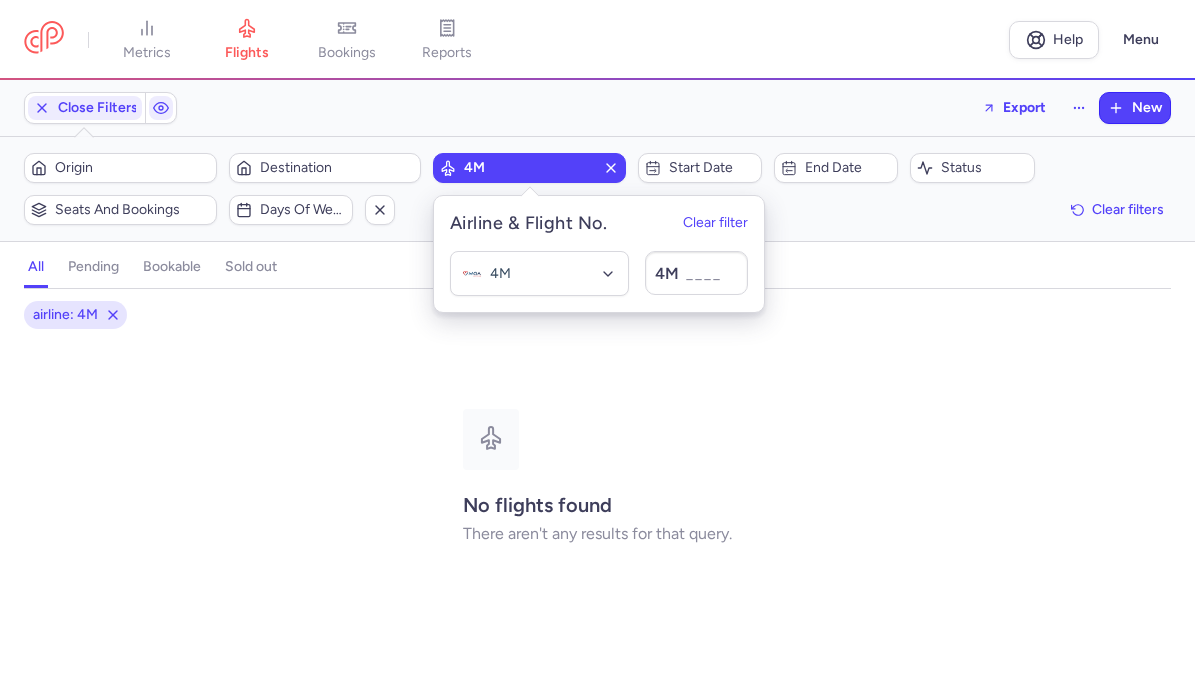click on "Origin  Destination  4M  Start date  End date  Status  Seats and bookings  Days of week  Clear filters" 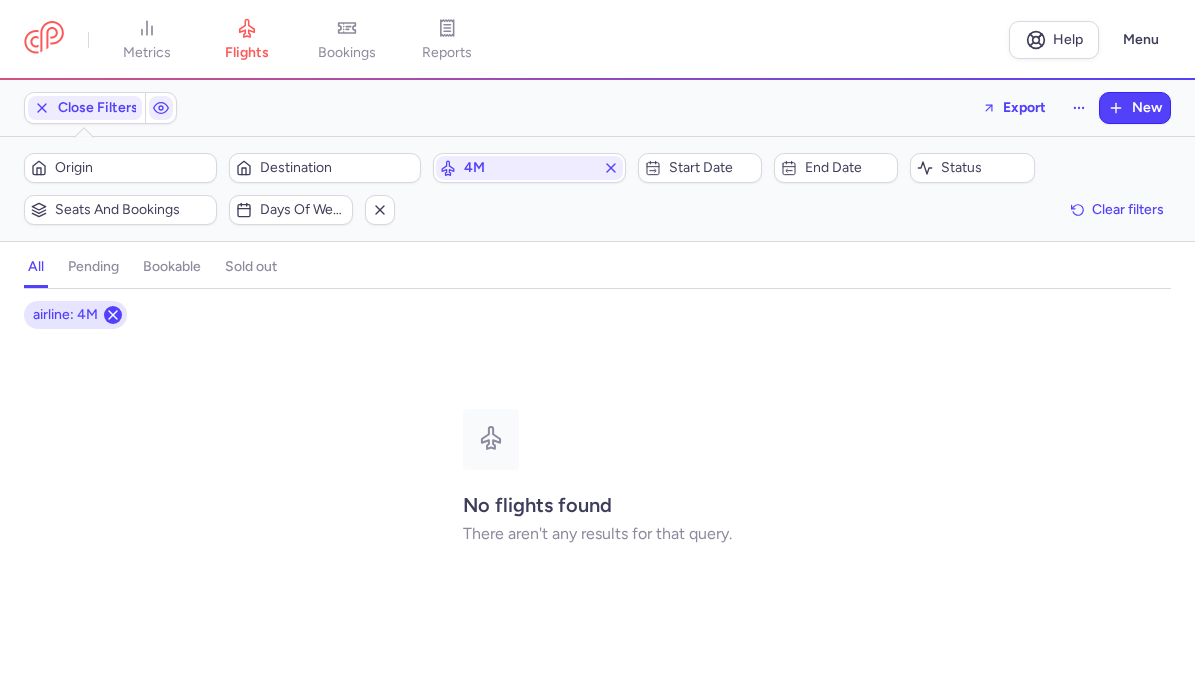 click 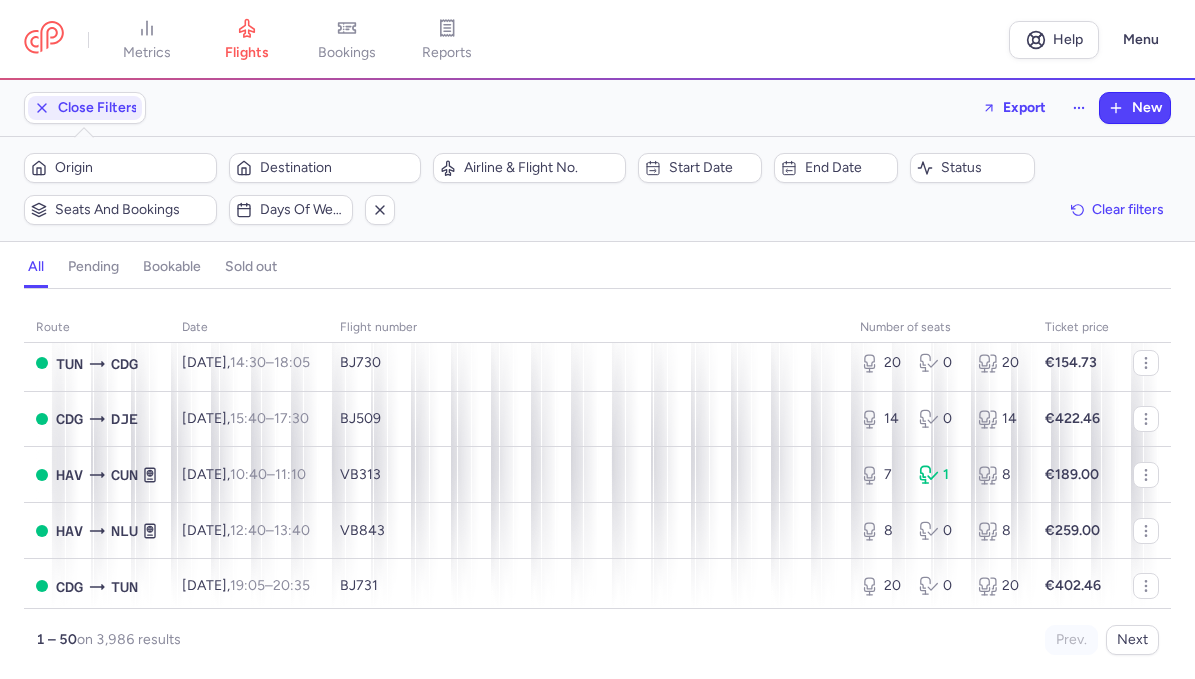 scroll, scrollTop: 2435, scrollLeft: 0, axis: vertical 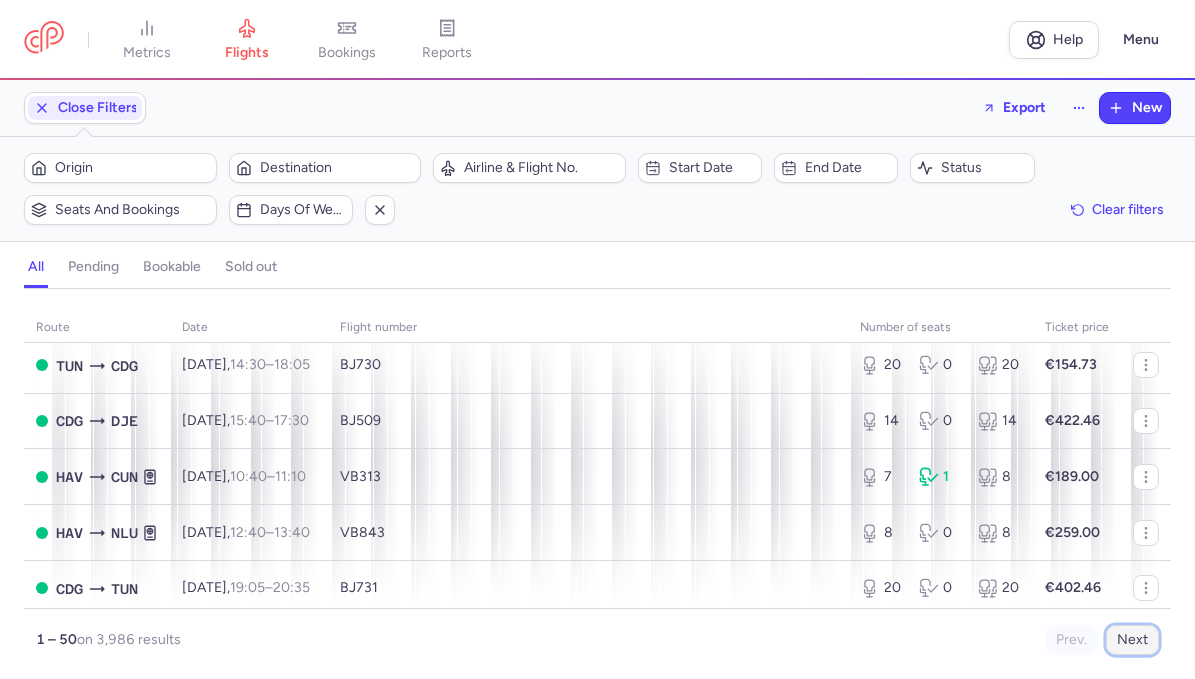click on "Next" at bounding box center [1132, 640] 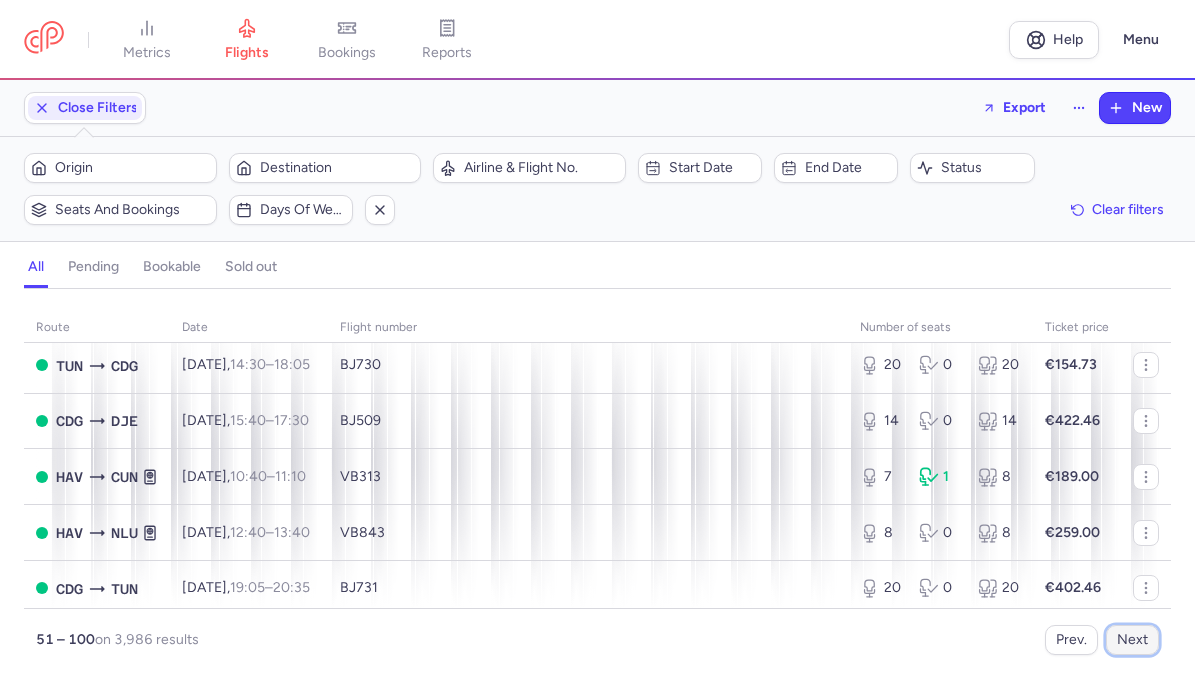 scroll, scrollTop: 0, scrollLeft: 0, axis: both 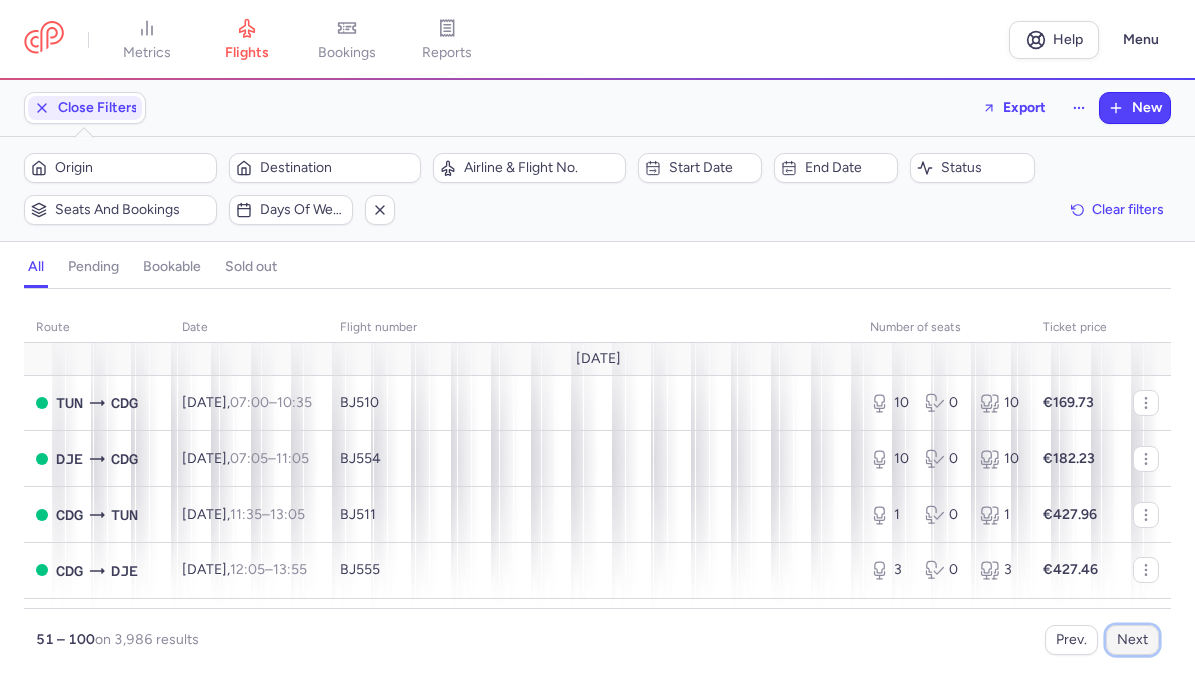 click on "Next" at bounding box center (1132, 640) 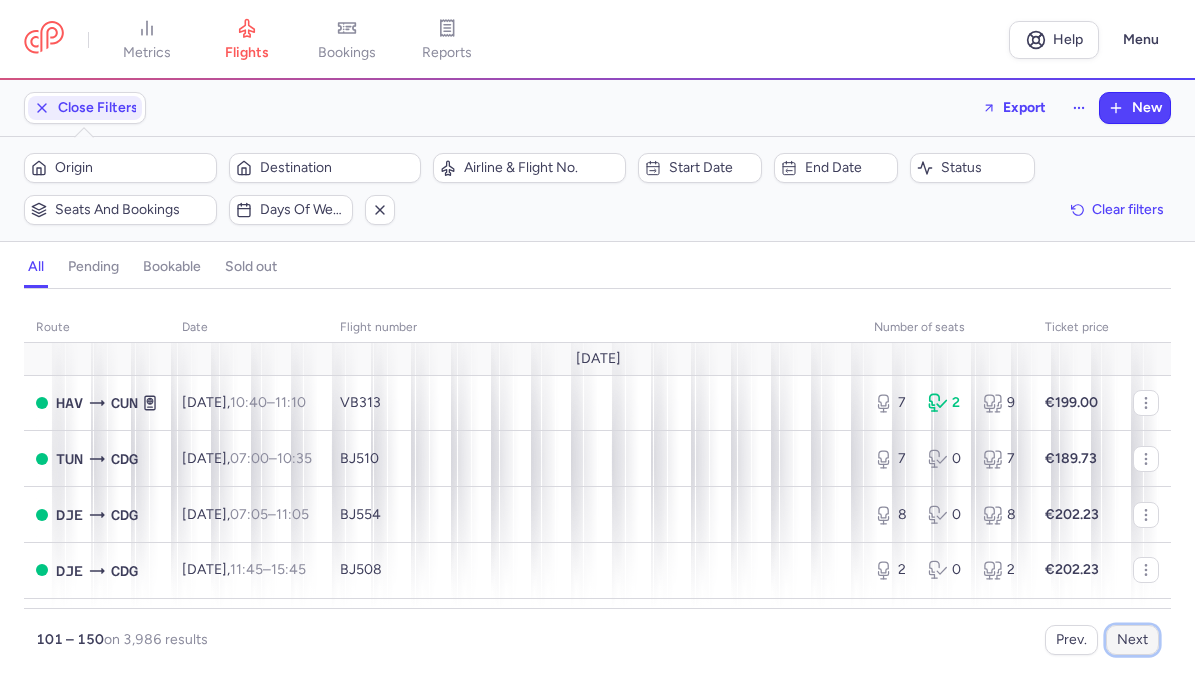 click on "Next" at bounding box center [1132, 640] 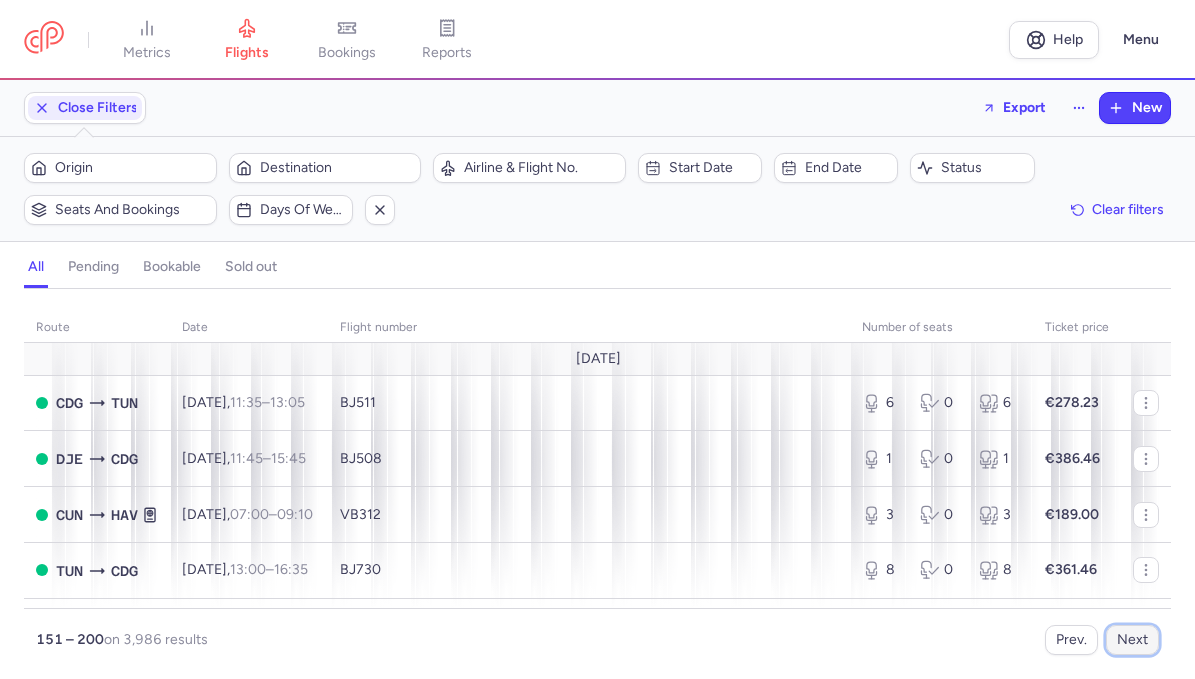 click on "Next" at bounding box center [1132, 640] 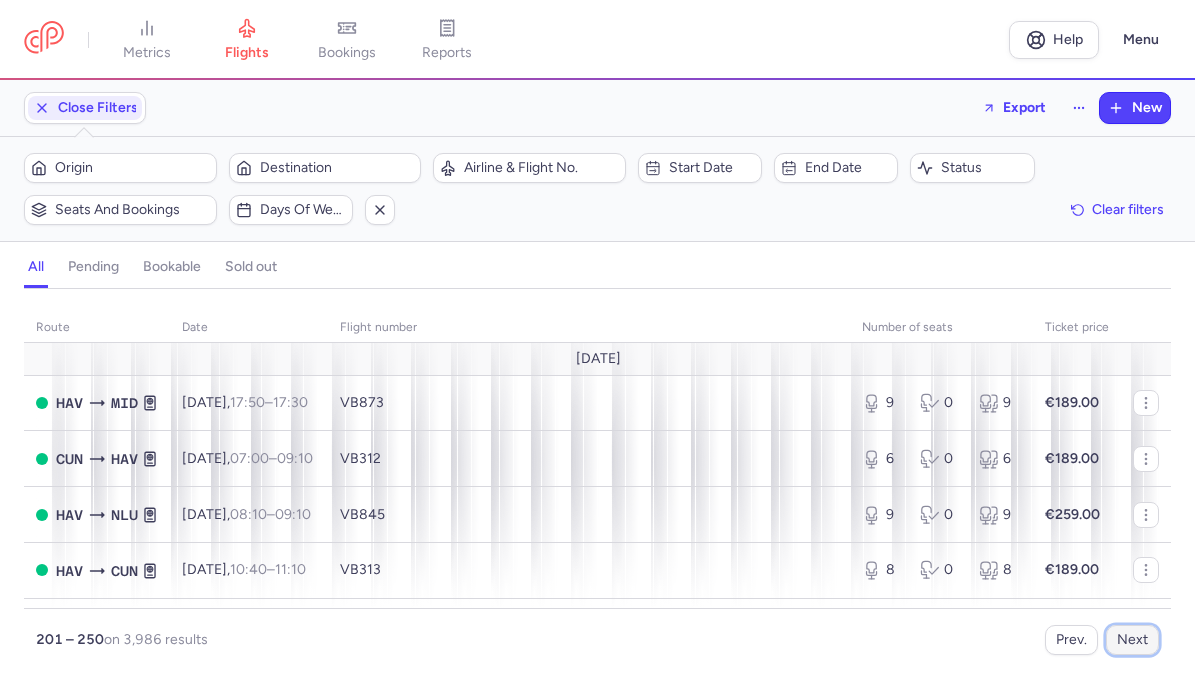 click on "Next" at bounding box center [1132, 640] 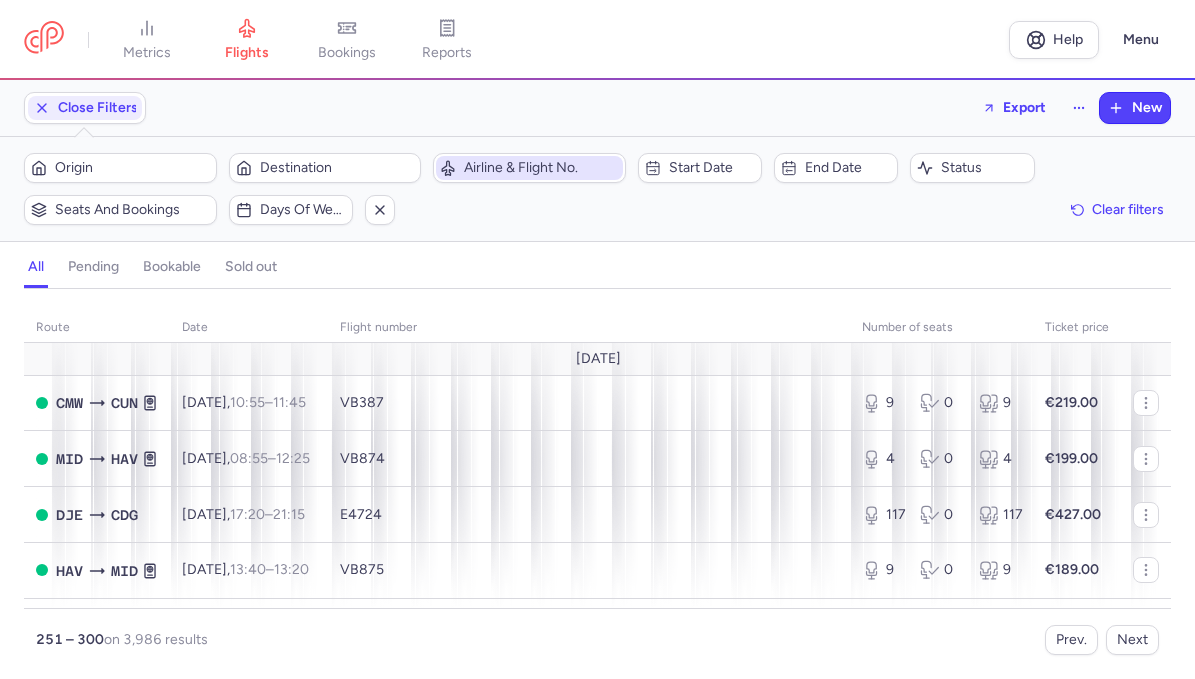 click on "Airline & Flight No." at bounding box center [541, 168] 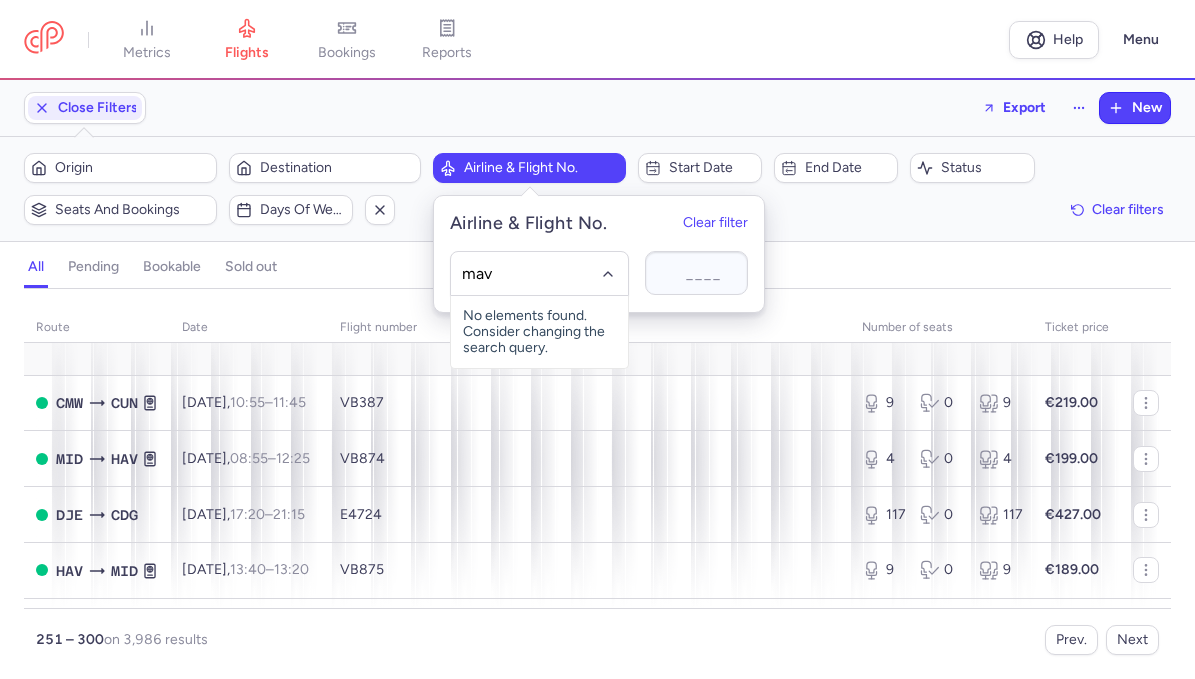 type on "mavi" 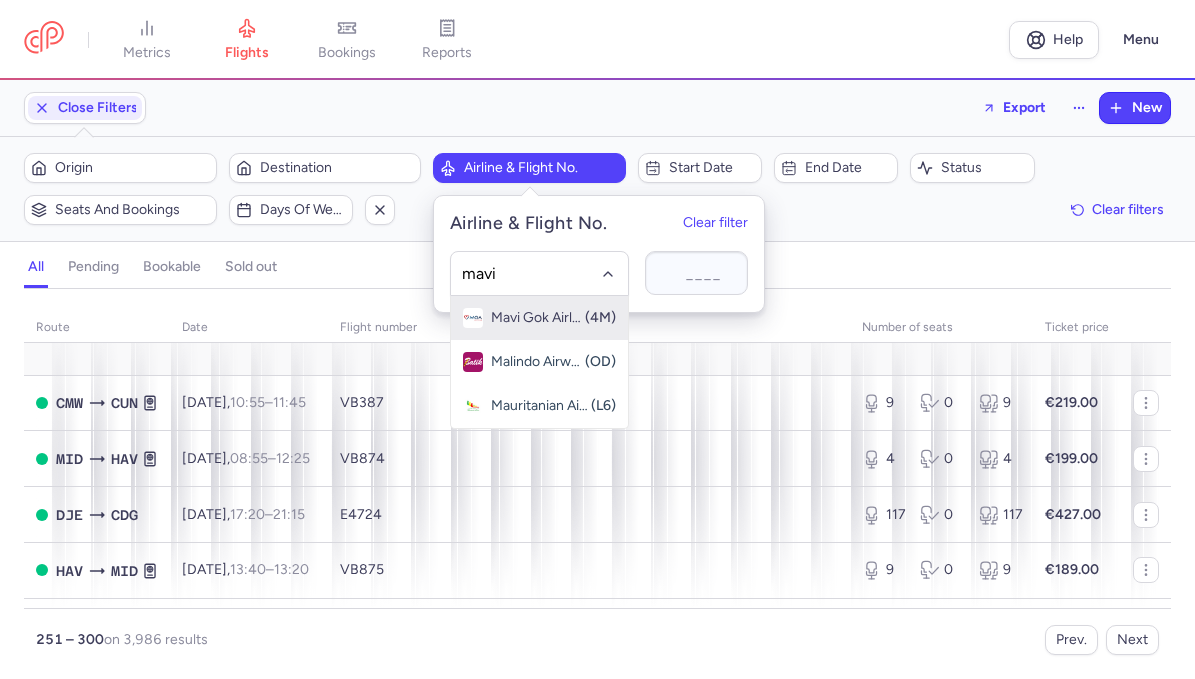 click on "Mavi Gok Airlines" at bounding box center (537, 318) 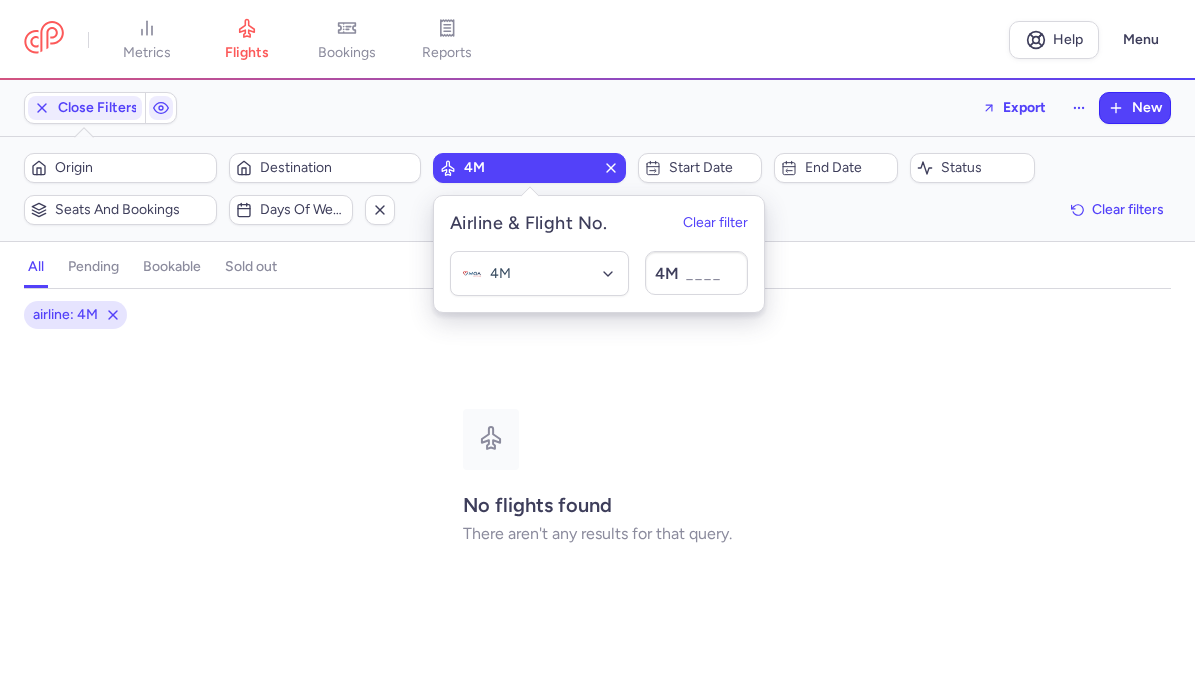 click on "all pending bookable sold out" at bounding box center [597, 271] 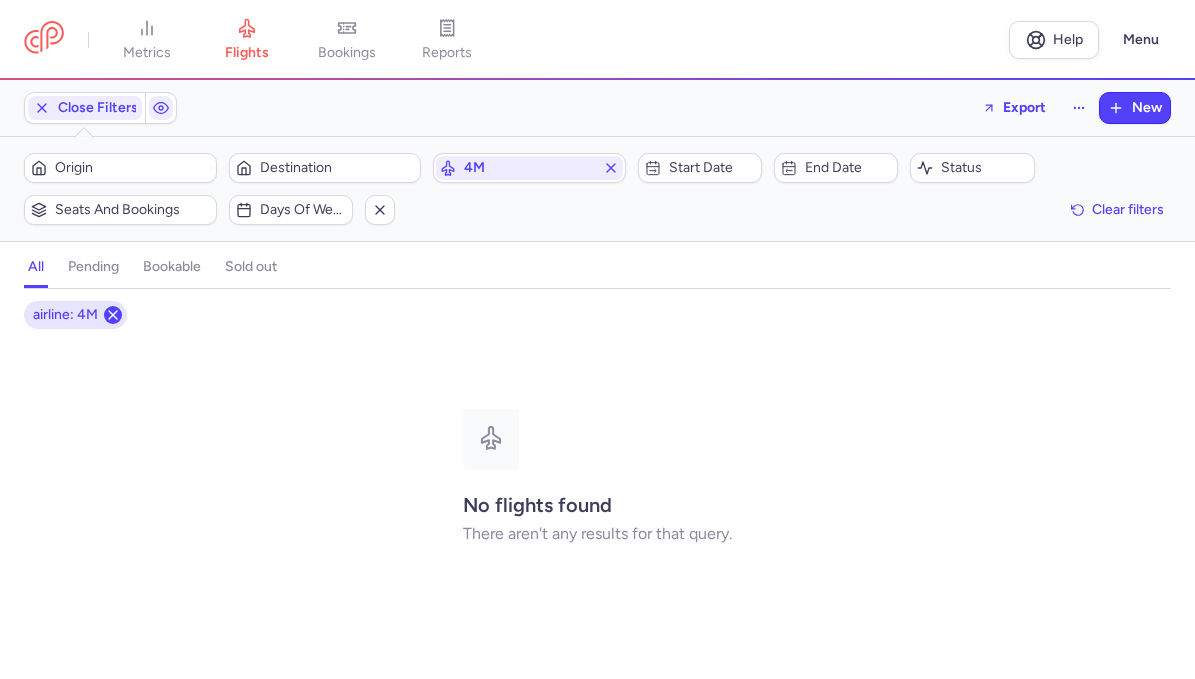 click 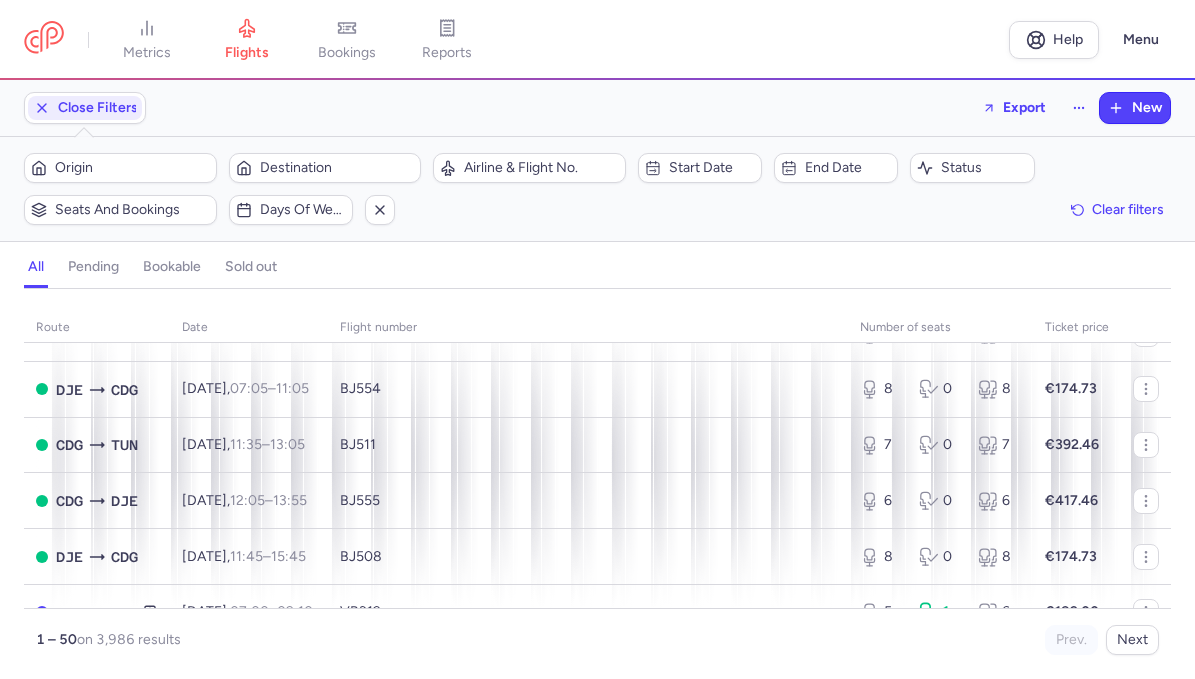 scroll, scrollTop: 187, scrollLeft: 0, axis: vertical 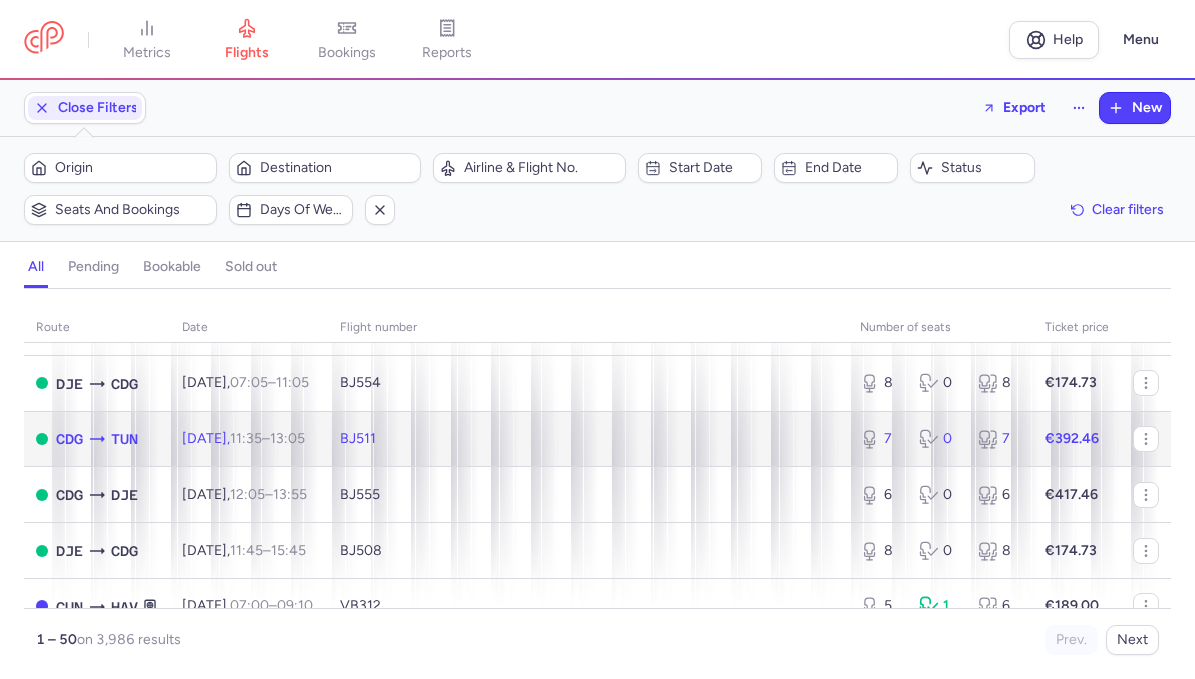 click on "BJ511" 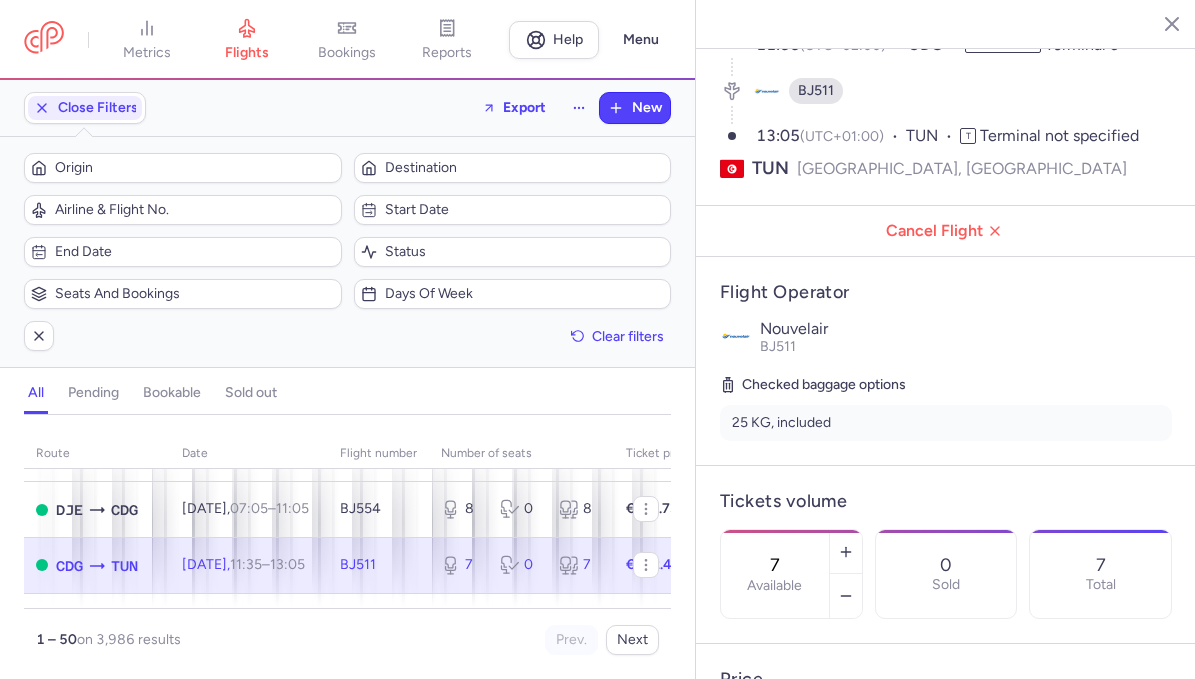 scroll, scrollTop: 299, scrollLeft: 0, axis: vertical 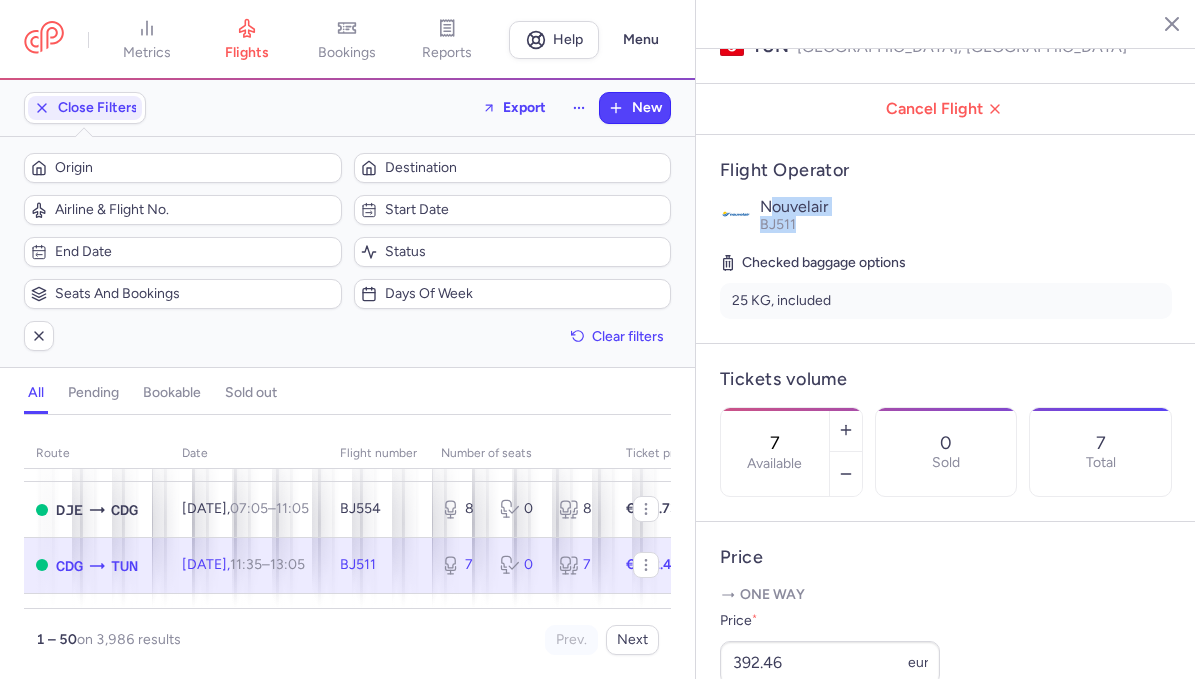drag, startPoint x: 770, startPoint y: 135, endPoint x: 794, endPoint y: 146, distance: 26.400757 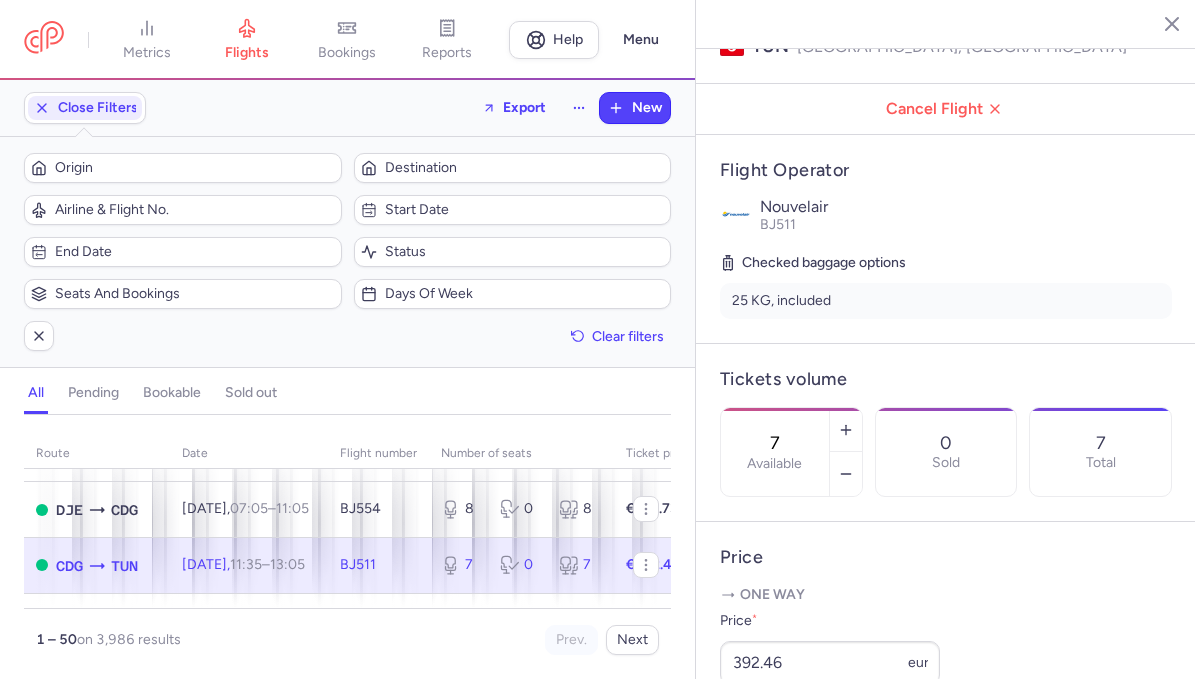 click on "Price" at bounding box center [946, 557] 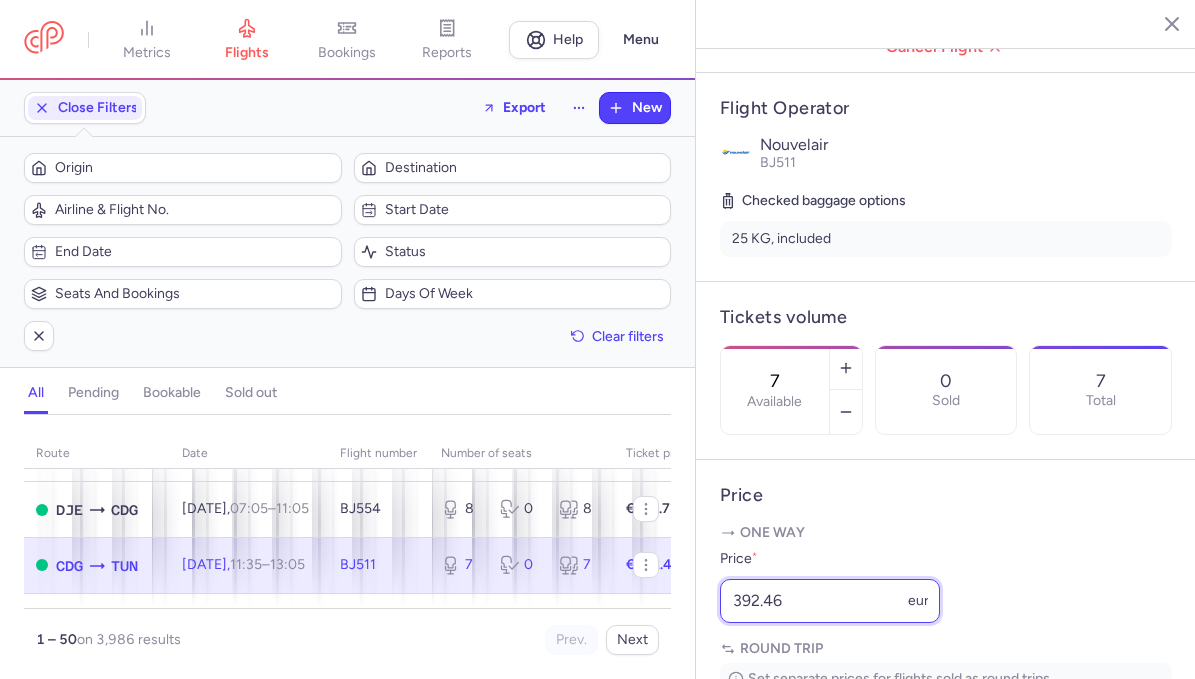 click on "392.46" at bounding box center (830, 601) 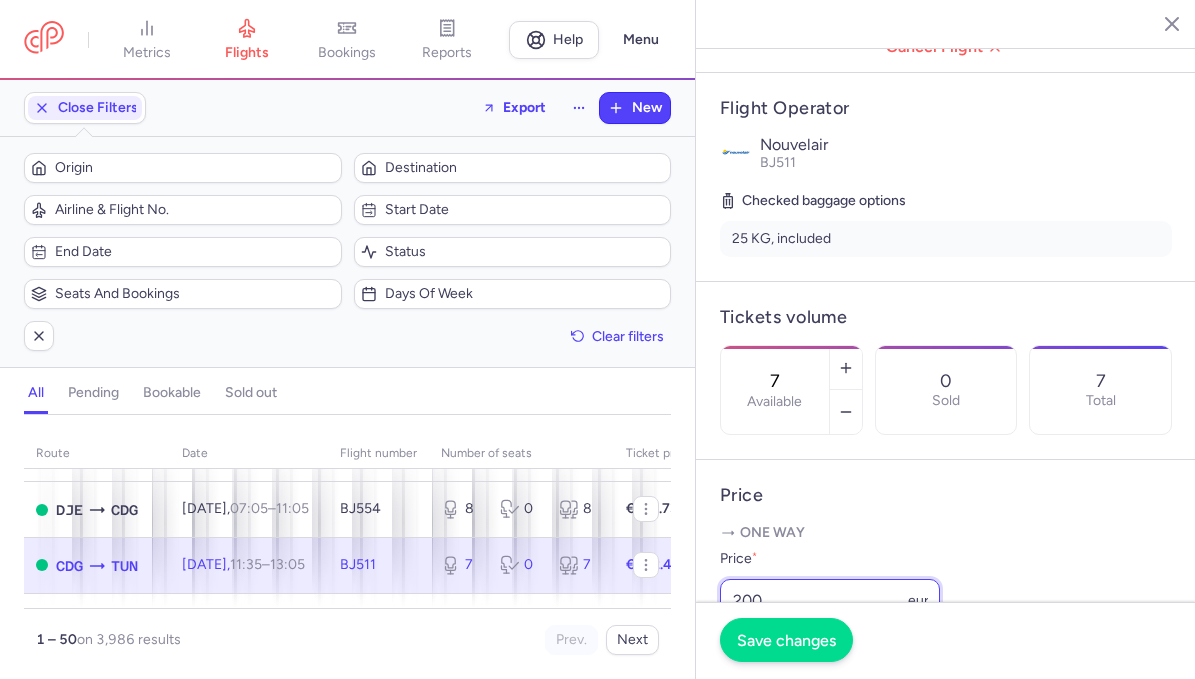type on "200" 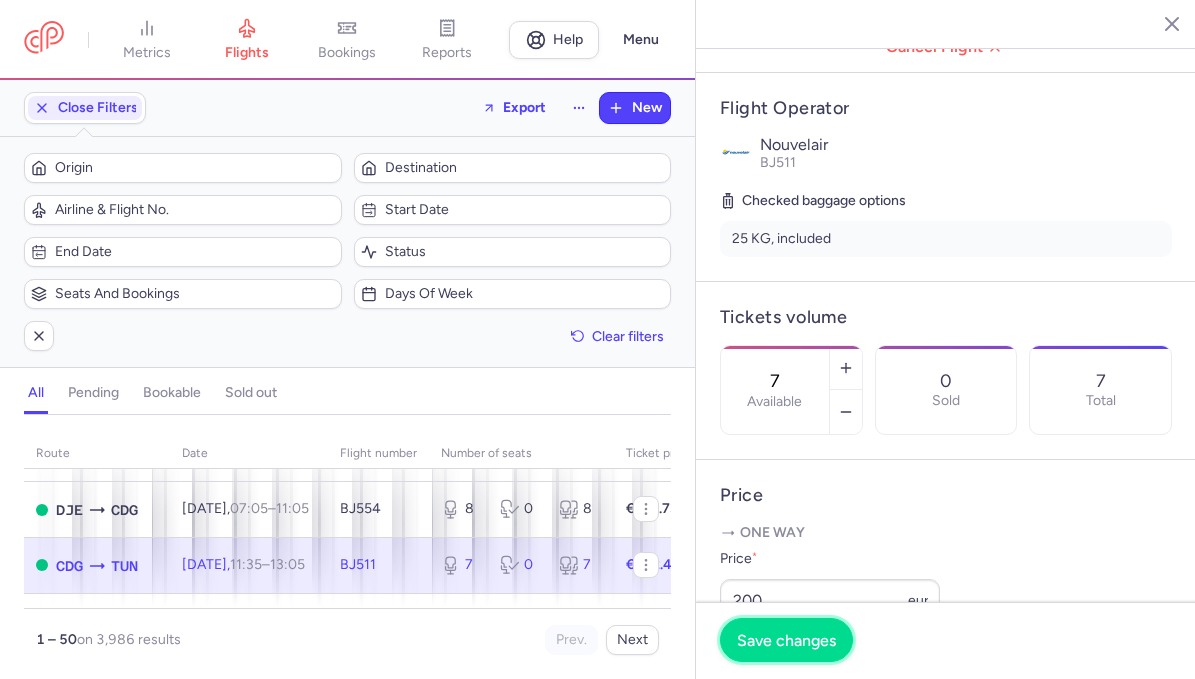 click on "Save changes" at bounding box center [786, 640] 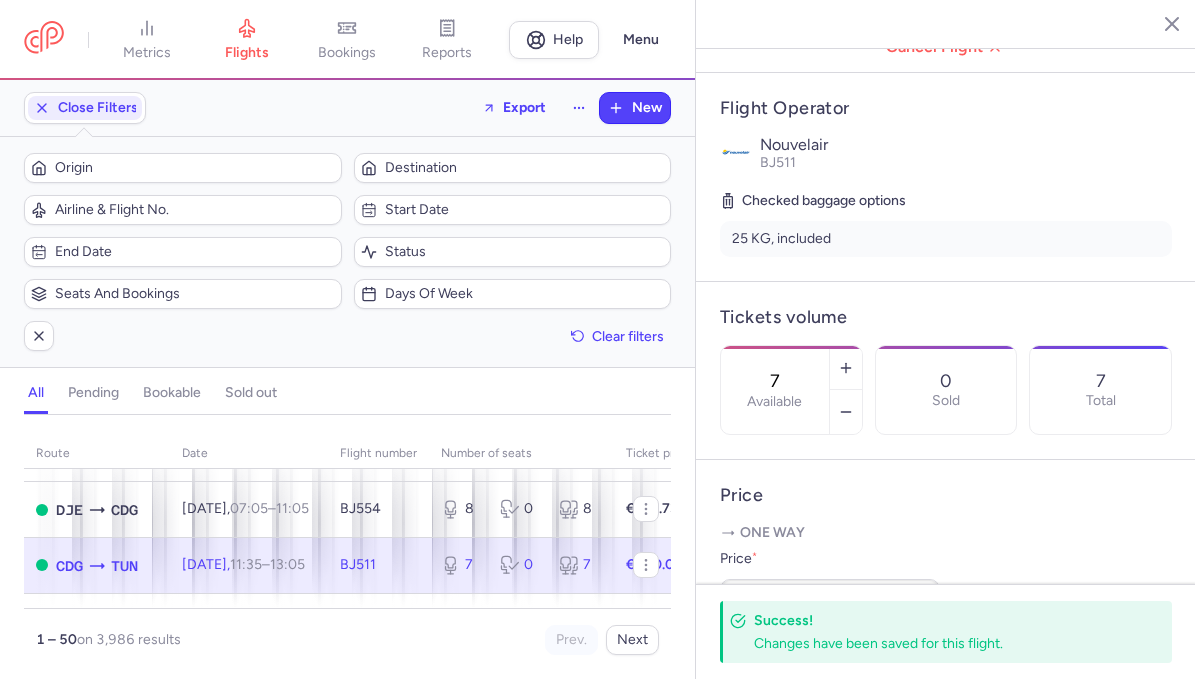 scroll, scrollTop: 475, scrollLeft: 0, axis: vertical 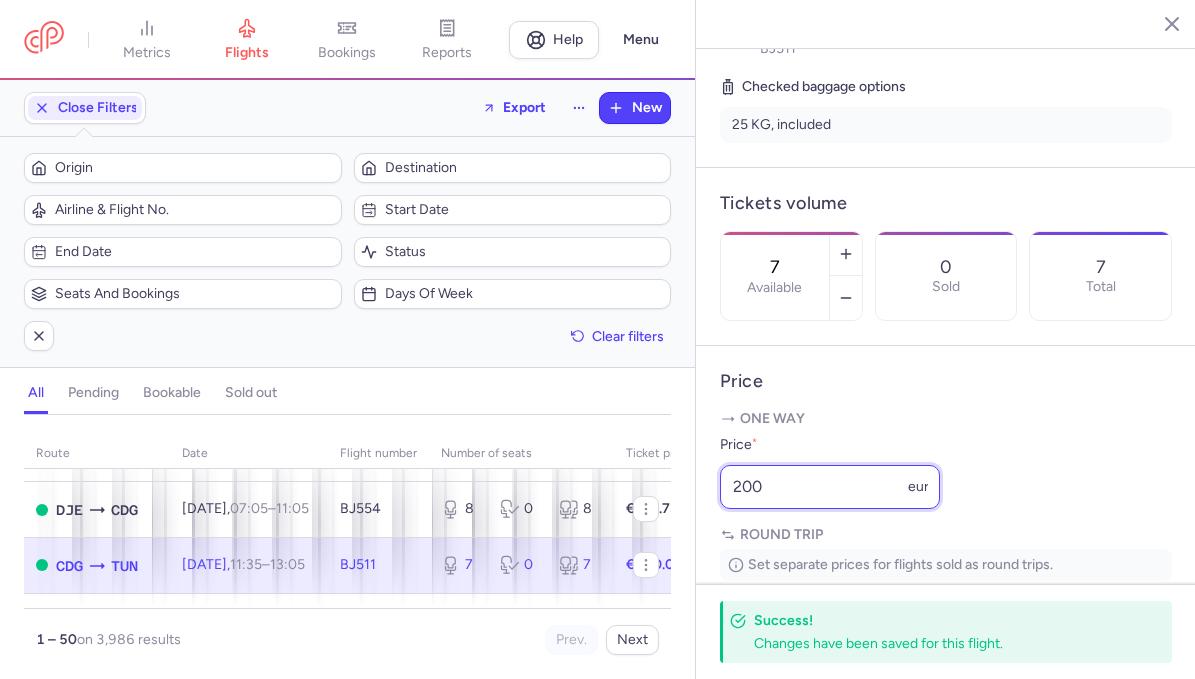 click on "200" at bounding box center (830, 487) 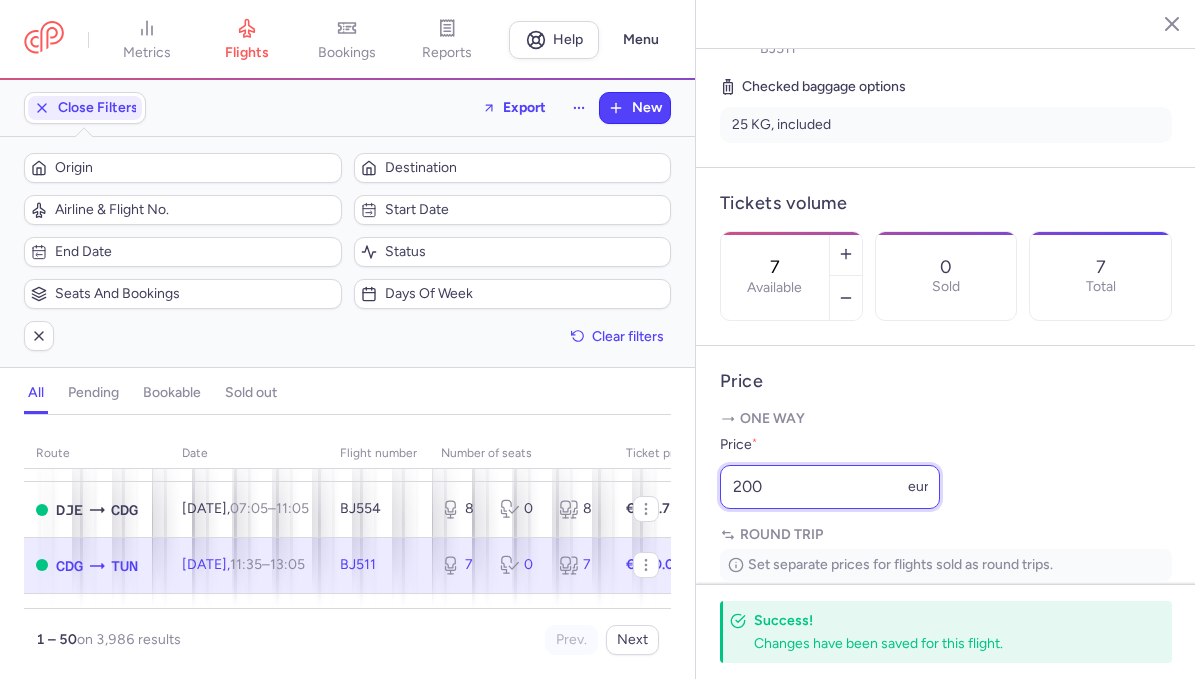 click on "200" at bounding box center [830, 487] 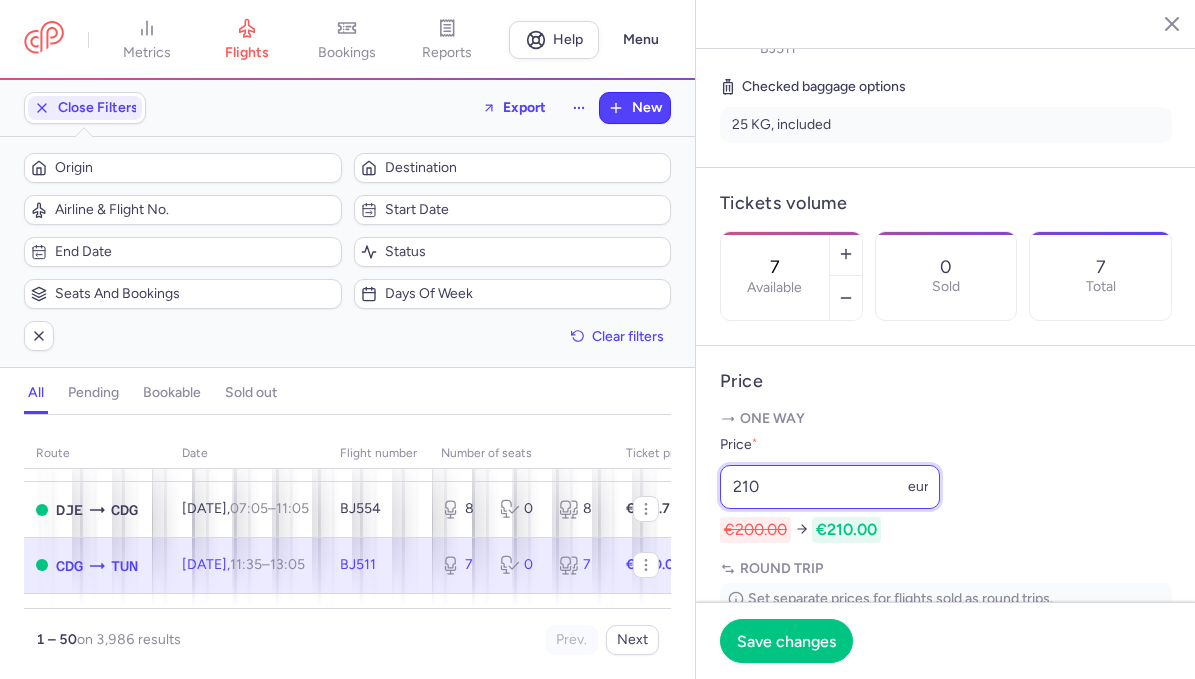 drag, startPoint x: 744, startPoint y: 411, endPoint x: 755, endPoint y: 411, distance: 11 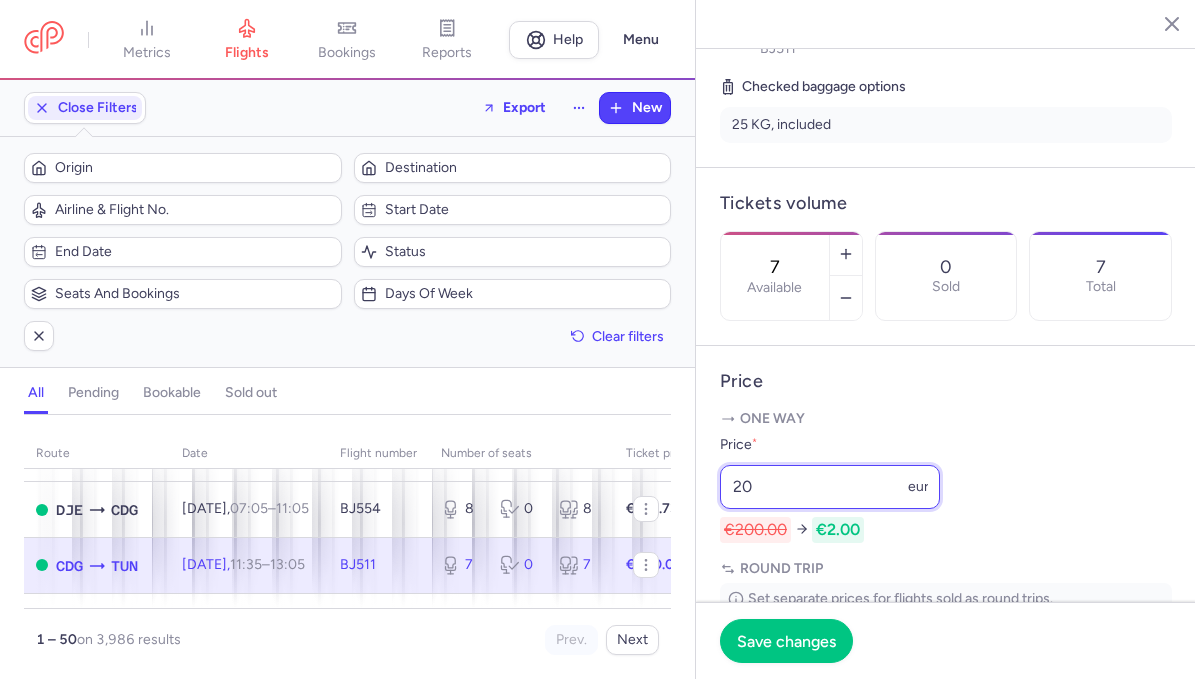 type on "200" 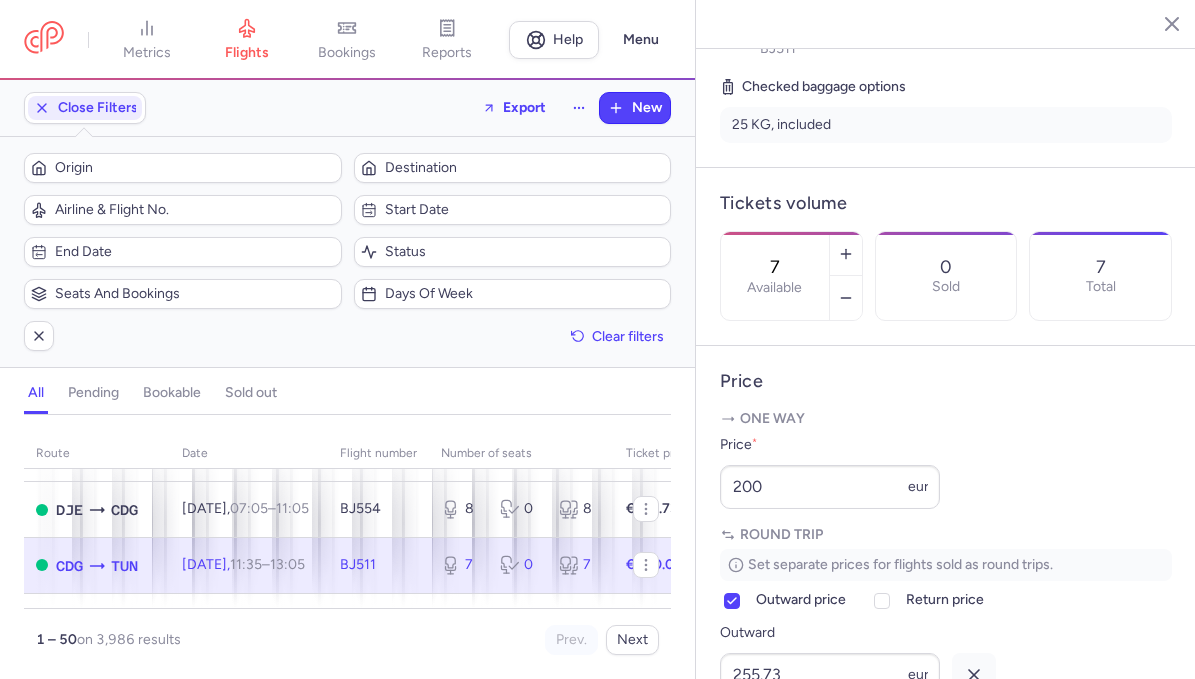 click on "Price  * 200 eur" at bounding box center [830, 471] 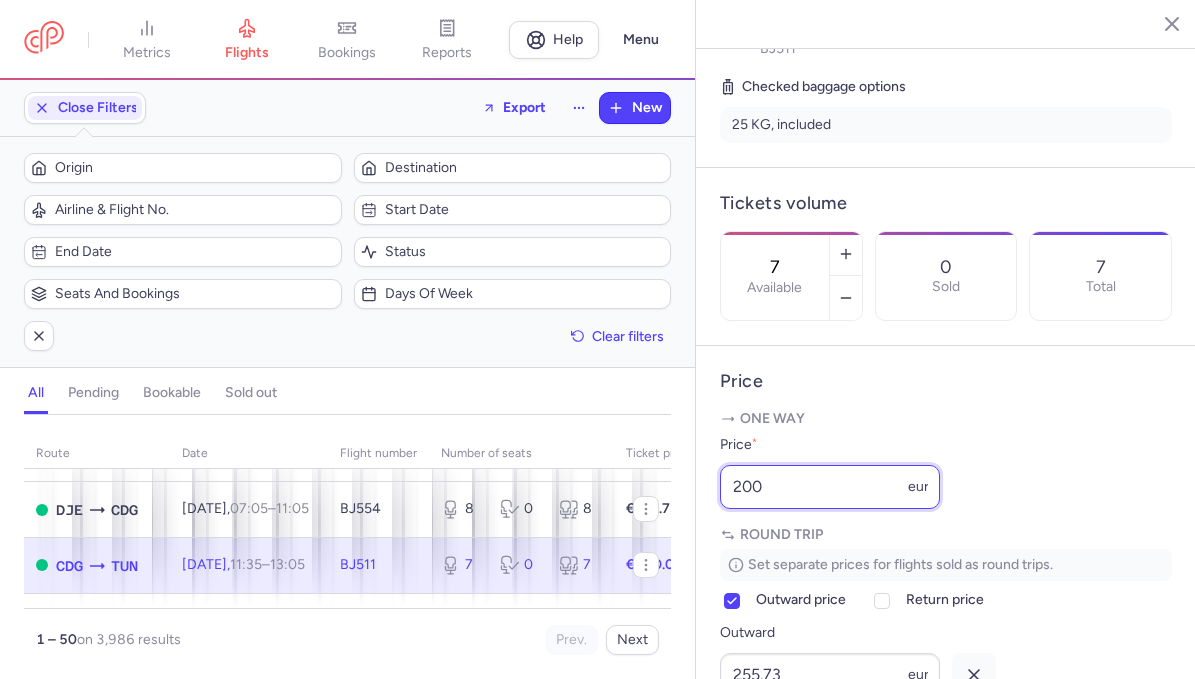 click on "200" at bounding box center (830, 487) 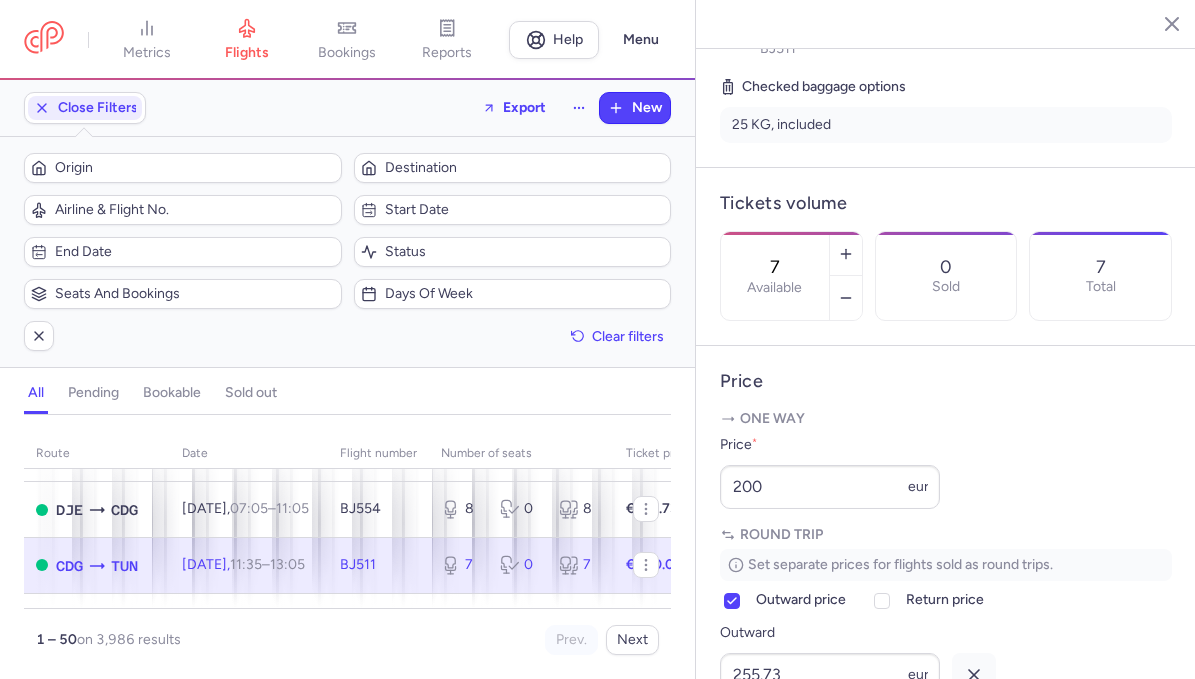 click 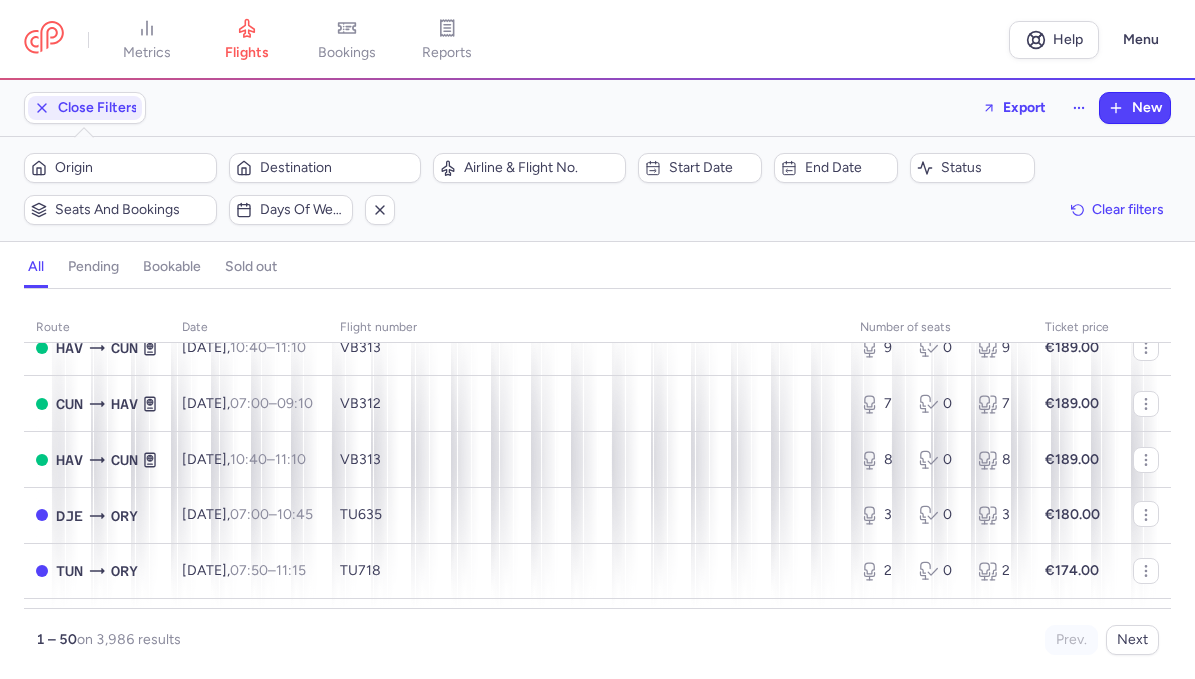 scroll, scrollTop: 946, scrollLeft: 0, axis: vertical 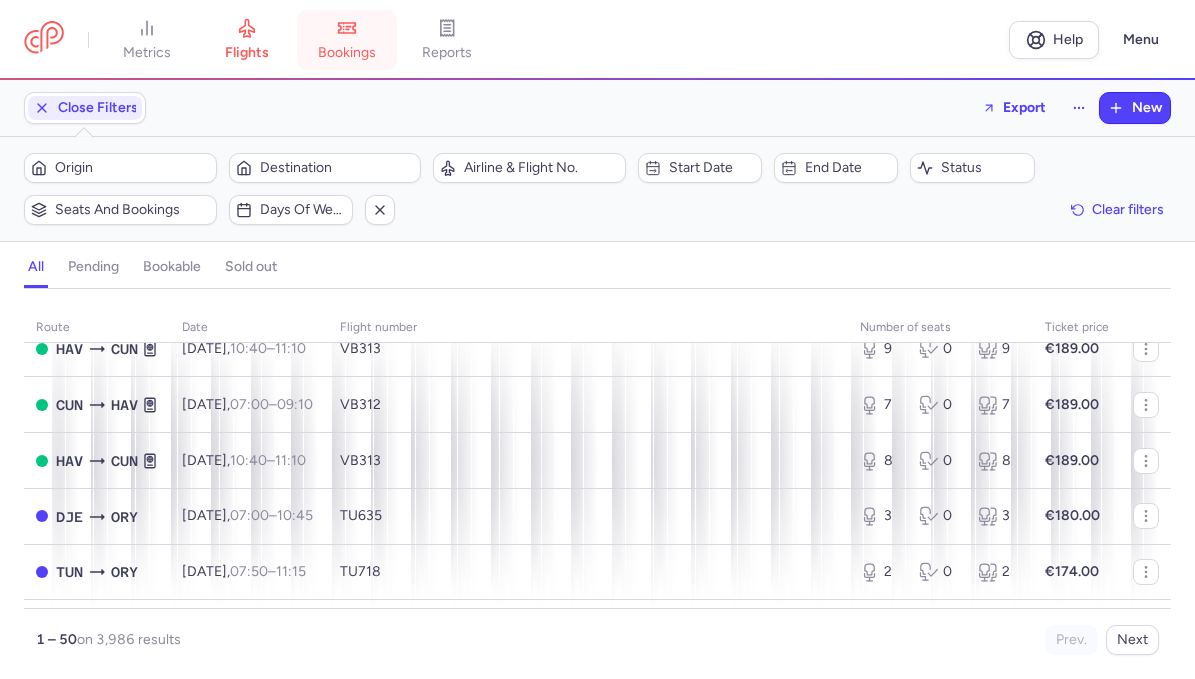 click on "bookings" at bounding box center [347, 40] 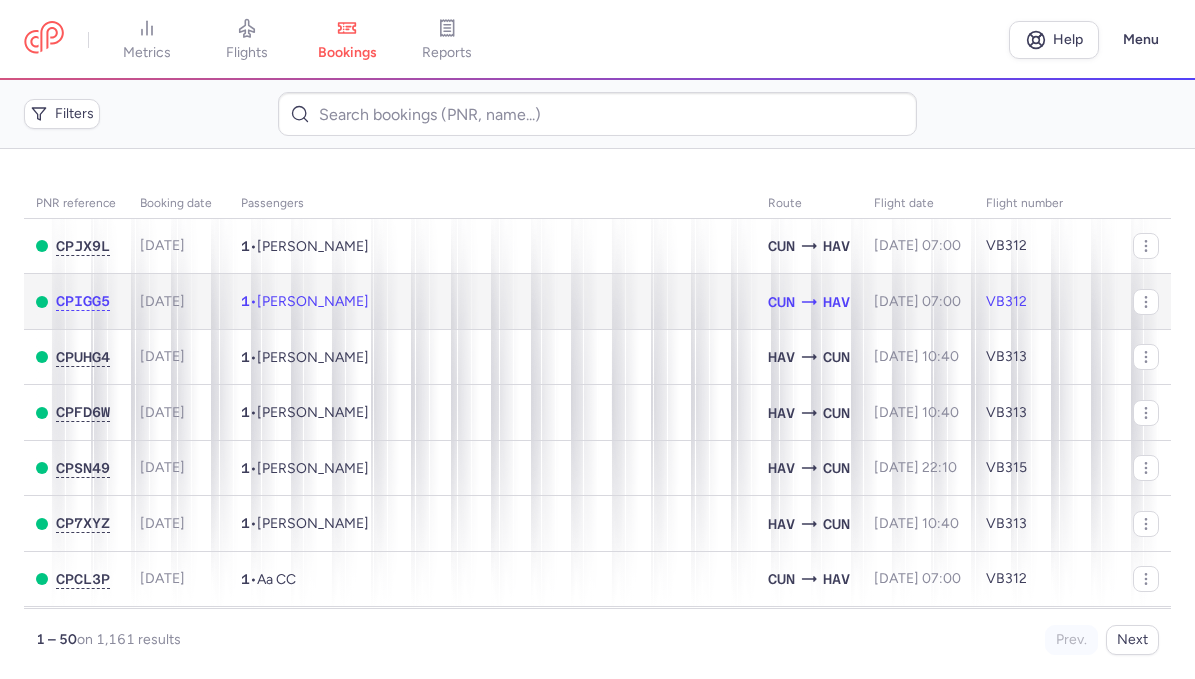 click on "1  •  [PERSON_NAME]" 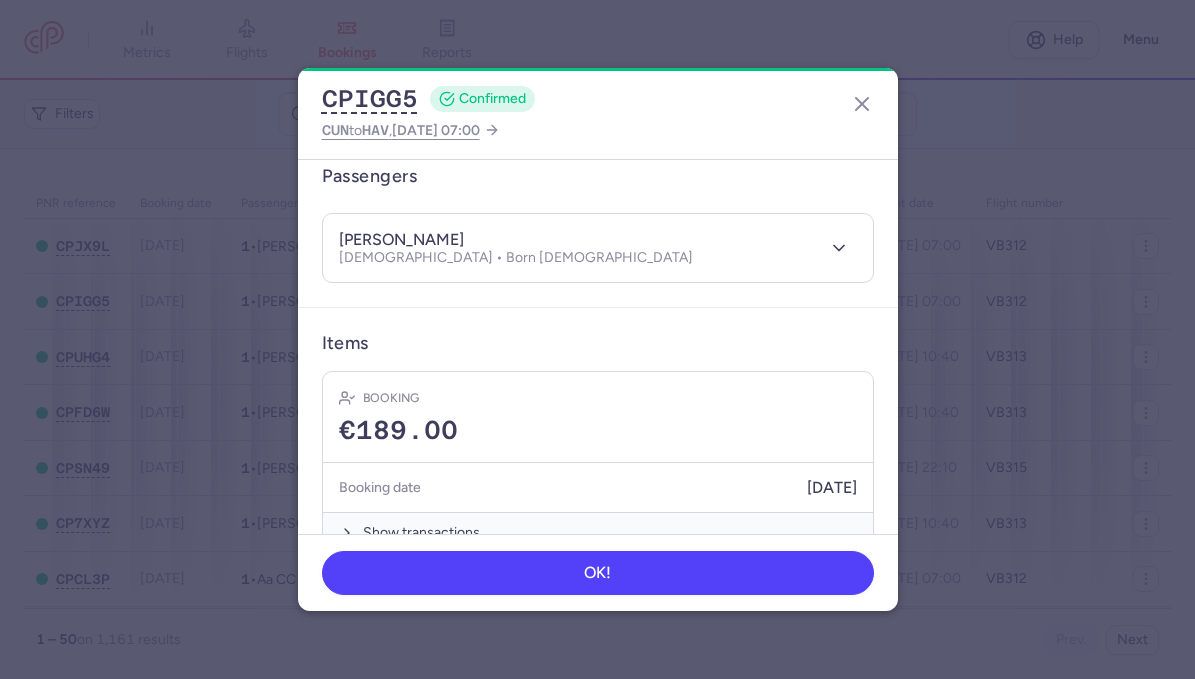 scroll, scrollTop: 169, scrollLeft: 0, axis: vertical 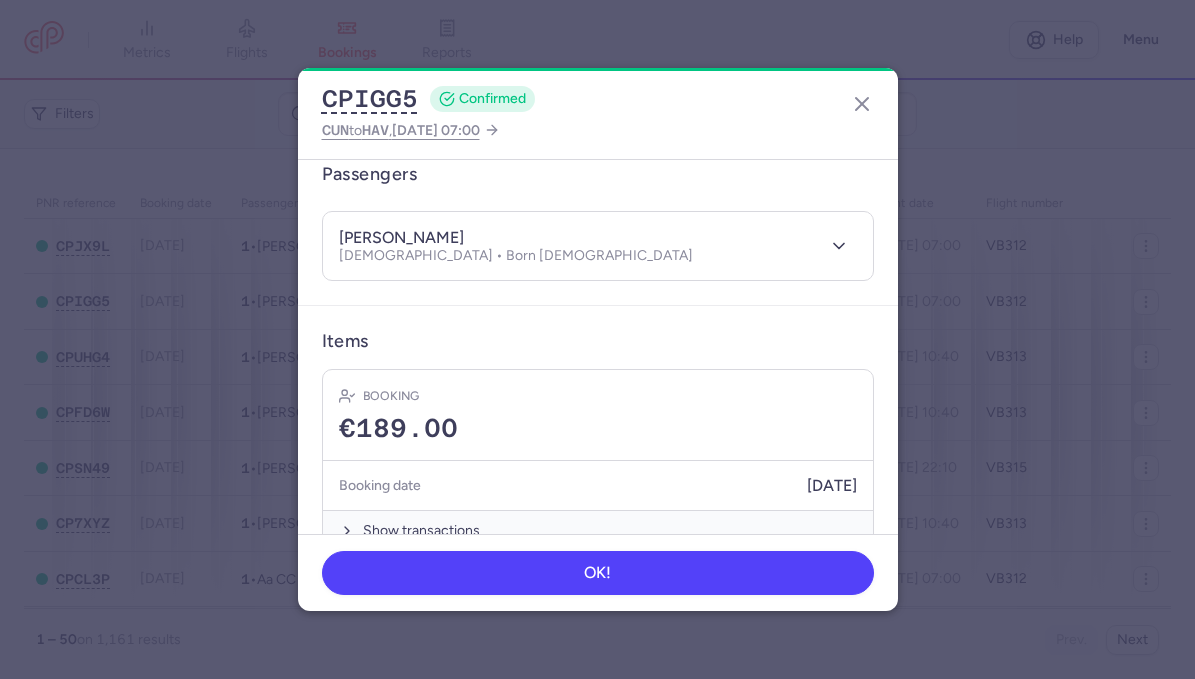 click on "[PERSON_NAME]  [DEMOGRAPHIC_DATA] • Born [DEMOGRAPHIC_DATA]" at bounding box center (576, 246) 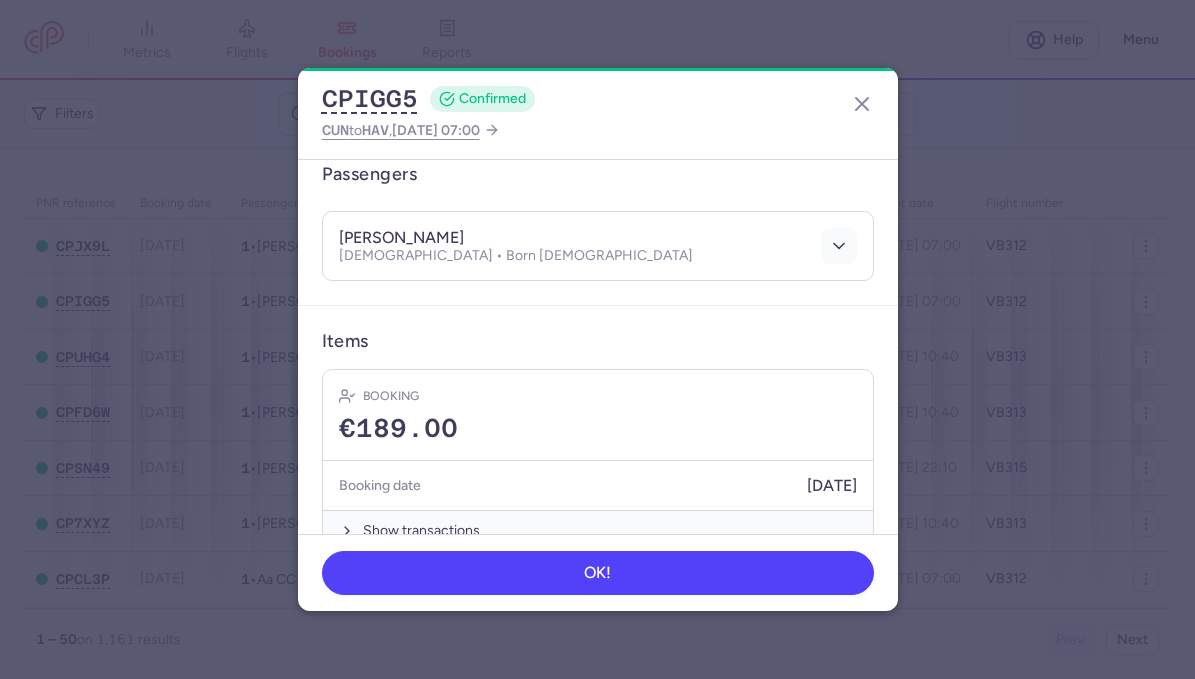 click 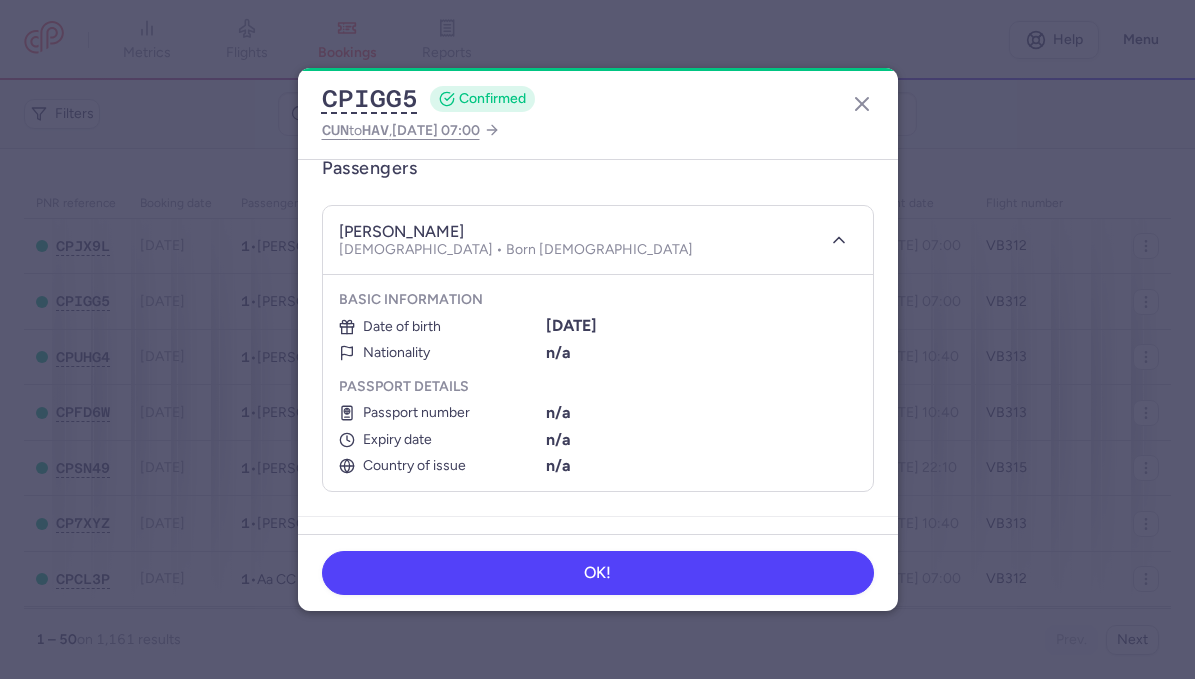 scroll, scrollTop: 170, scrollLeft: 0, axis: vertical 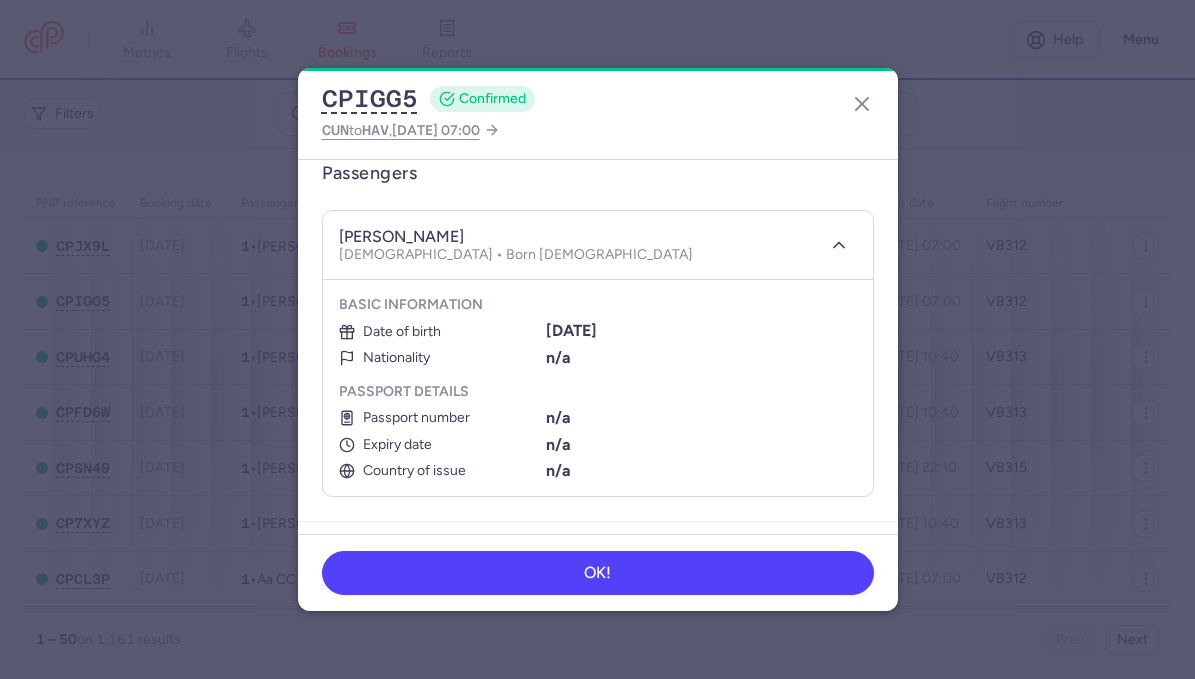 click on "[DATE]" at bounding box center [571, 330] 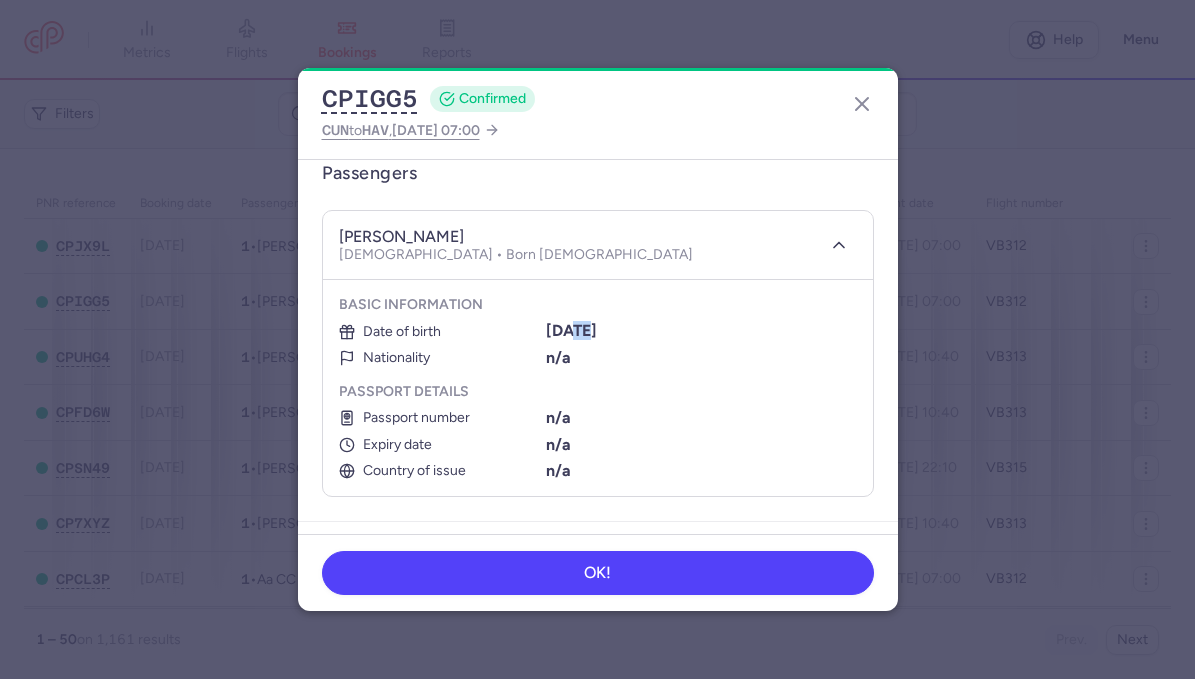 click on "[DATE]" at bounding box center [571, 330] 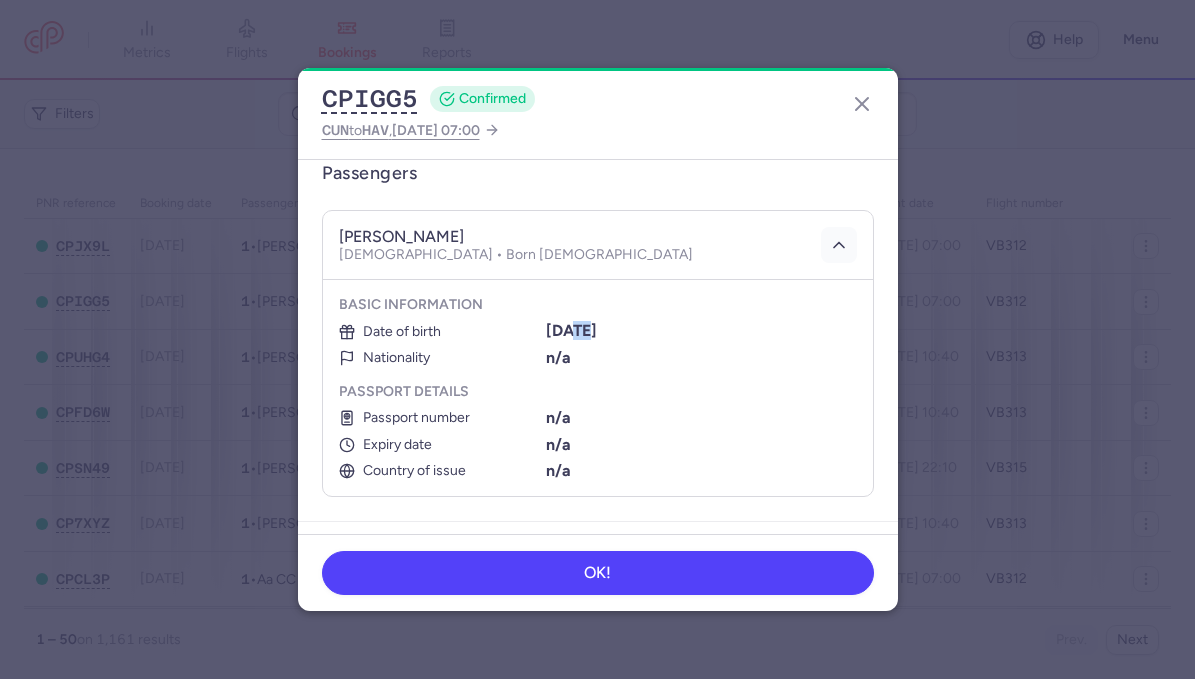 click 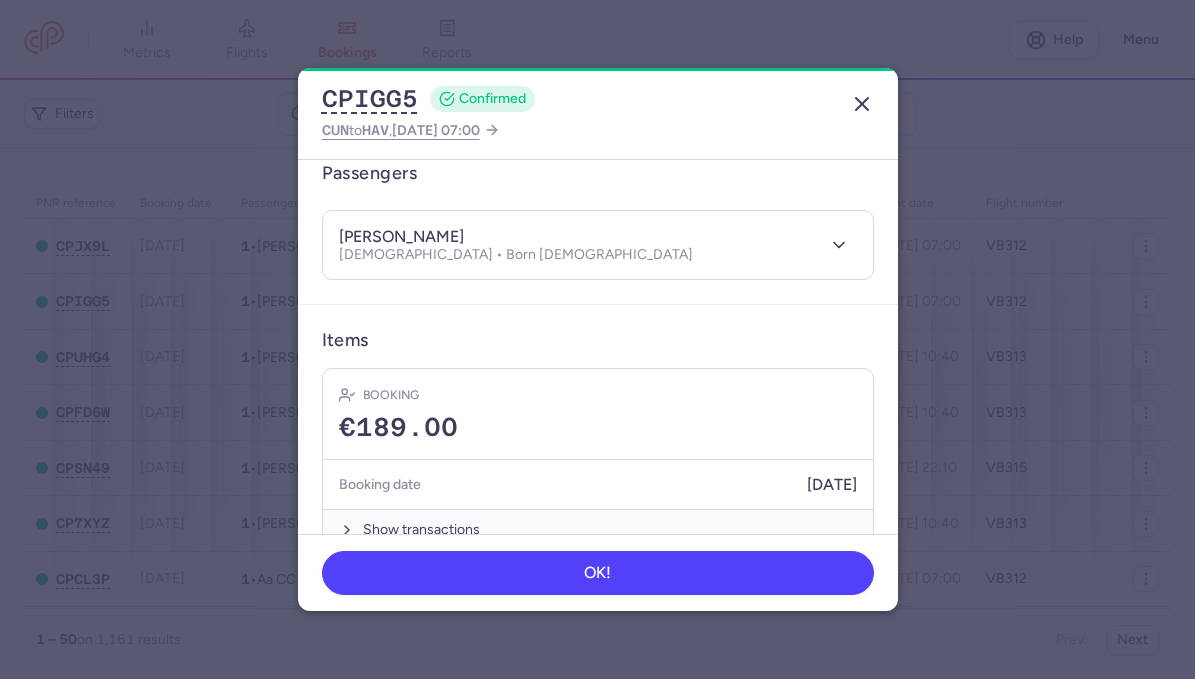 click 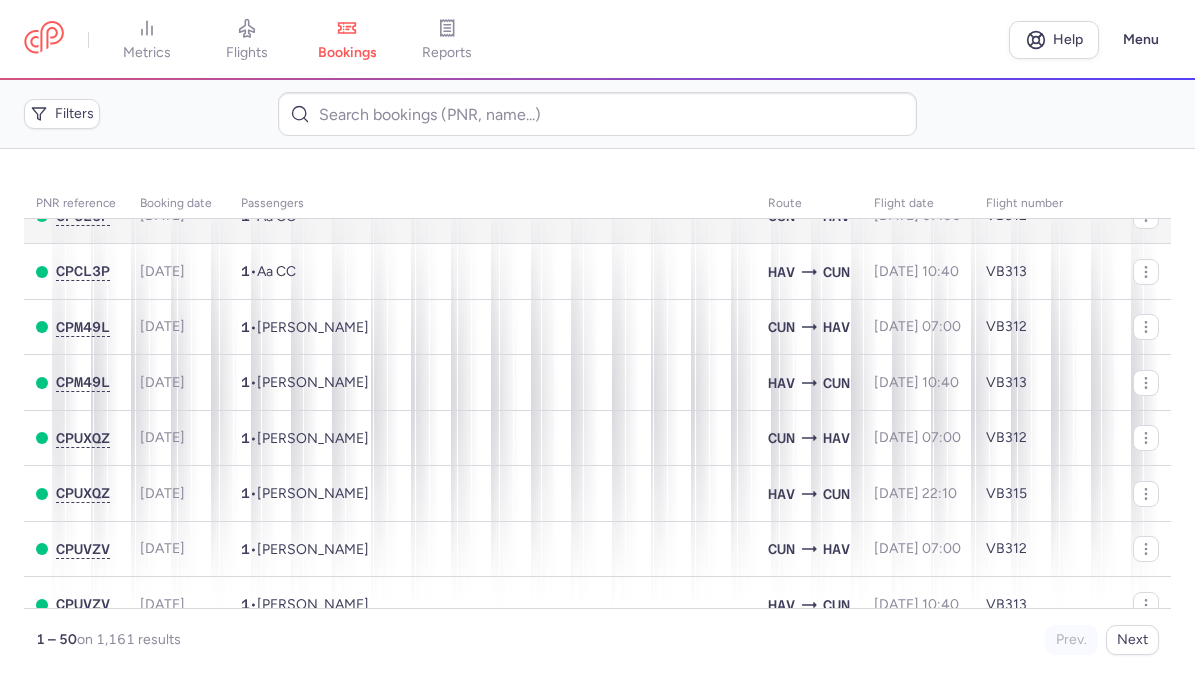 scroll, scrollTop: 367, scrollLeft: 0, axis: vertical 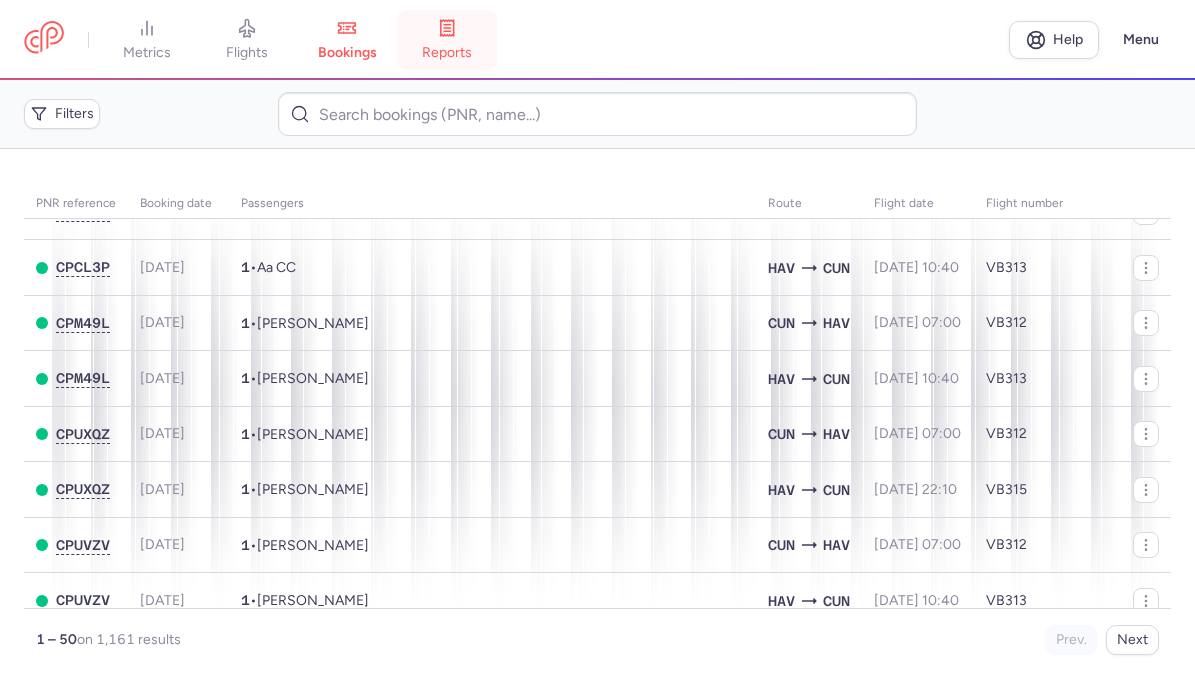 click on "reports" at bounding box center (447, 40) 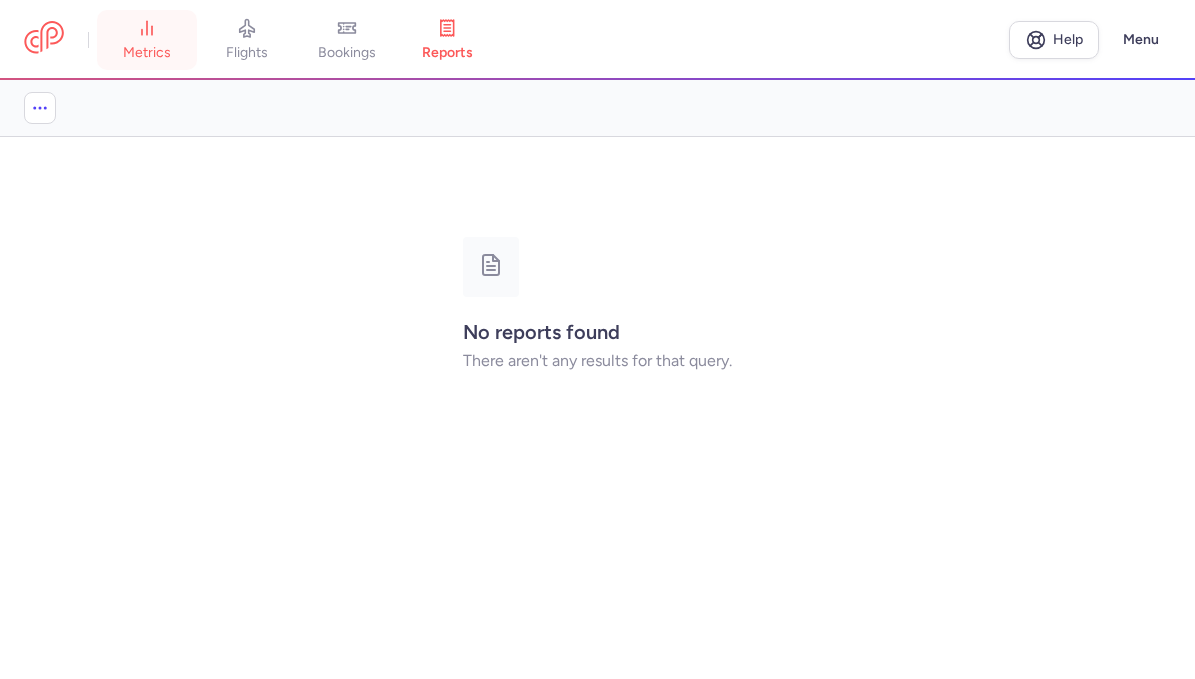 click on "metrics" at bounding box center (147, 53) 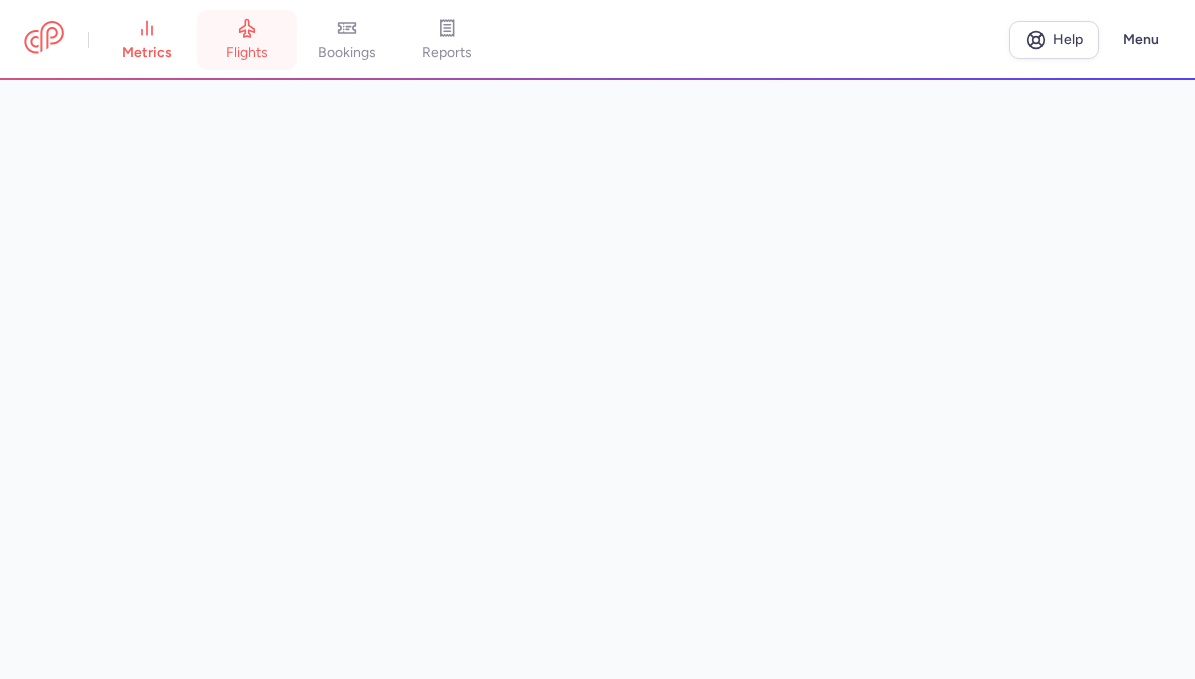 click on "flights" at bounding box center [247, 53] 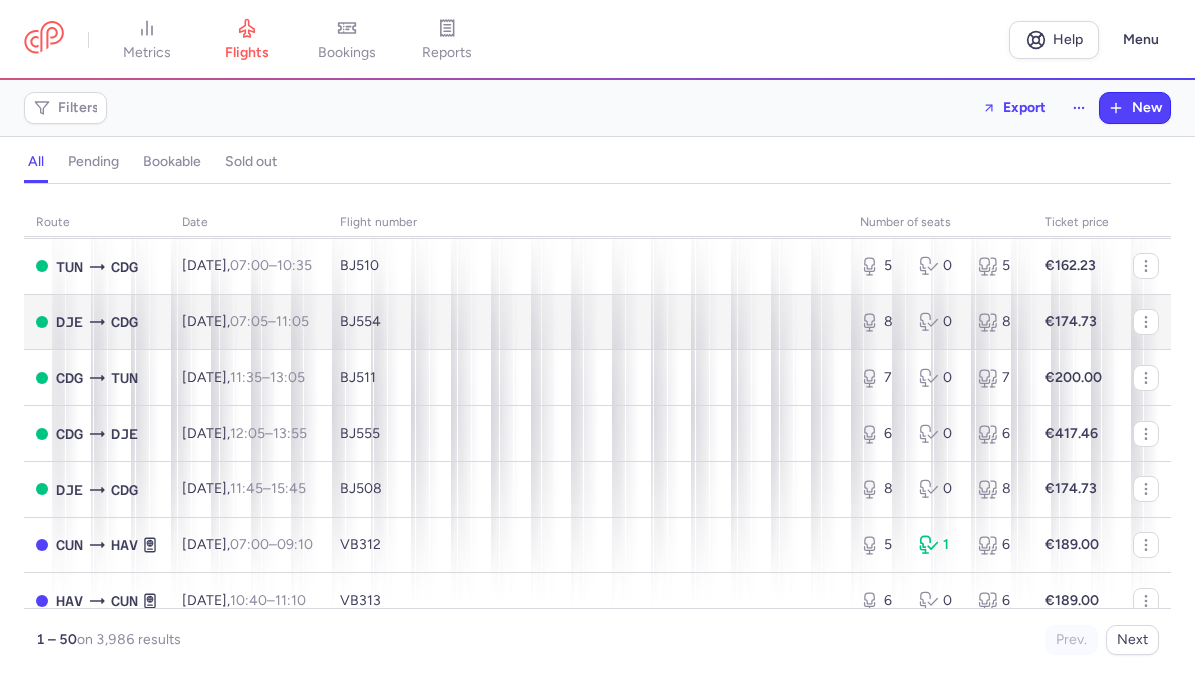 scroll, scrollTop: 153, scrollLeft: 0, axis: vertical 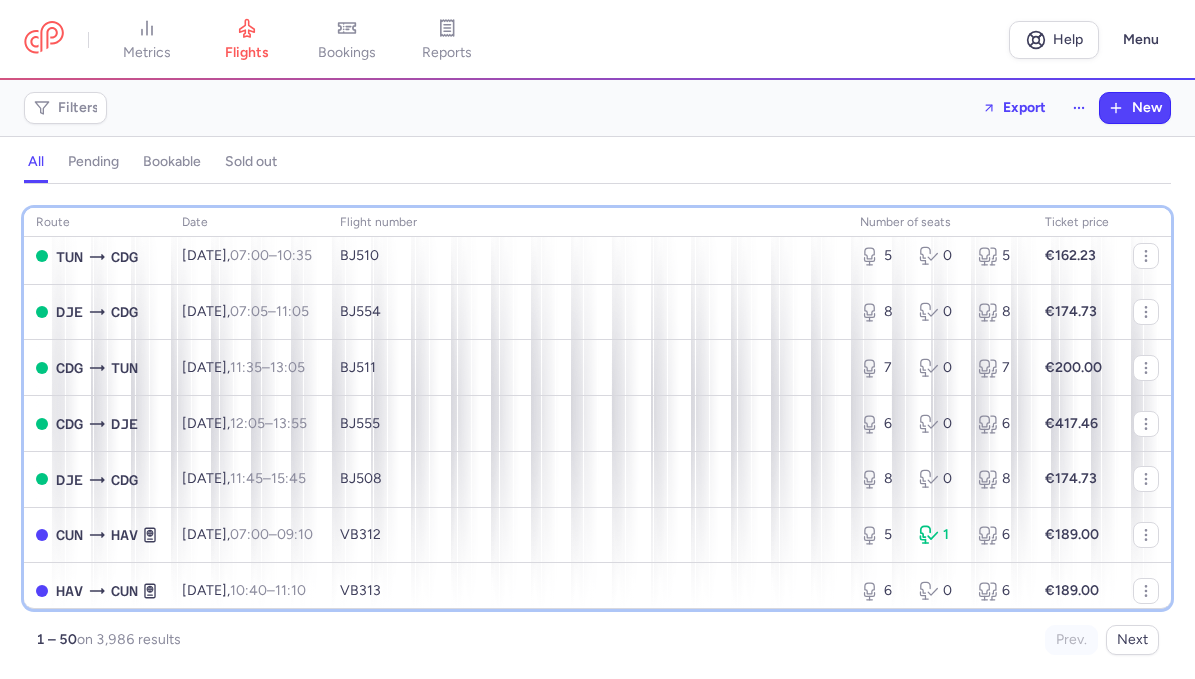 click on "Flight number" 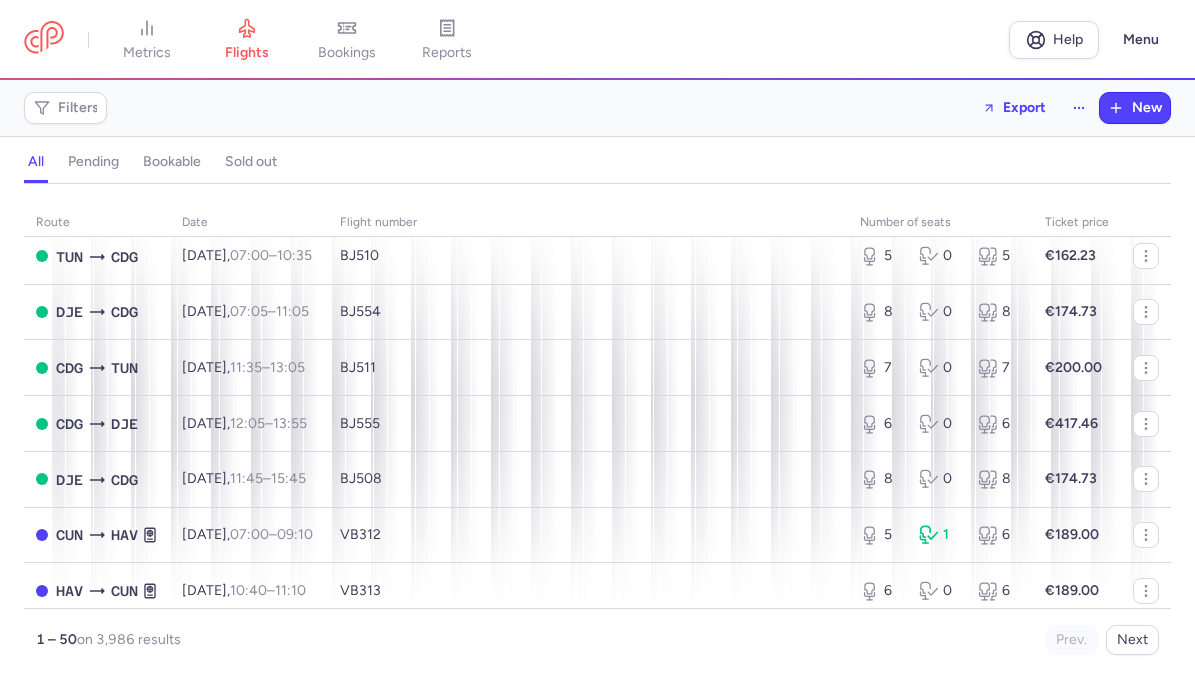click on "all pending bookable sold out" at bounding box center (597, 166) 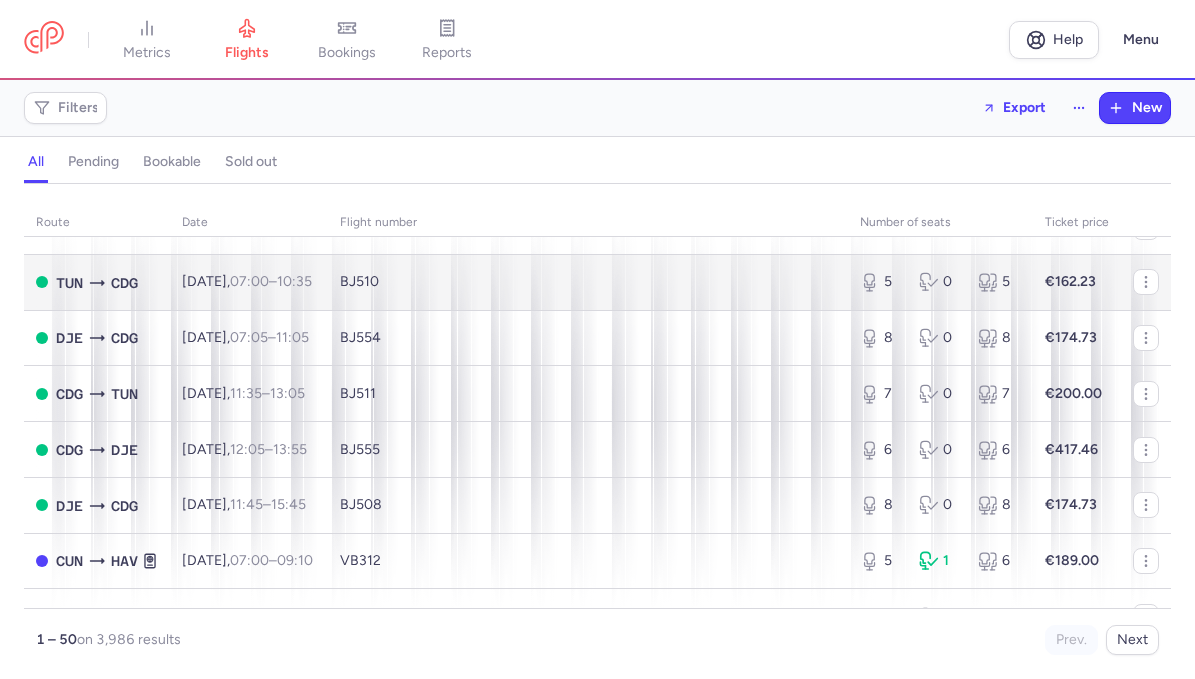 scroll, scrollTop: 137, scrollLeft: 0, axis: vertical 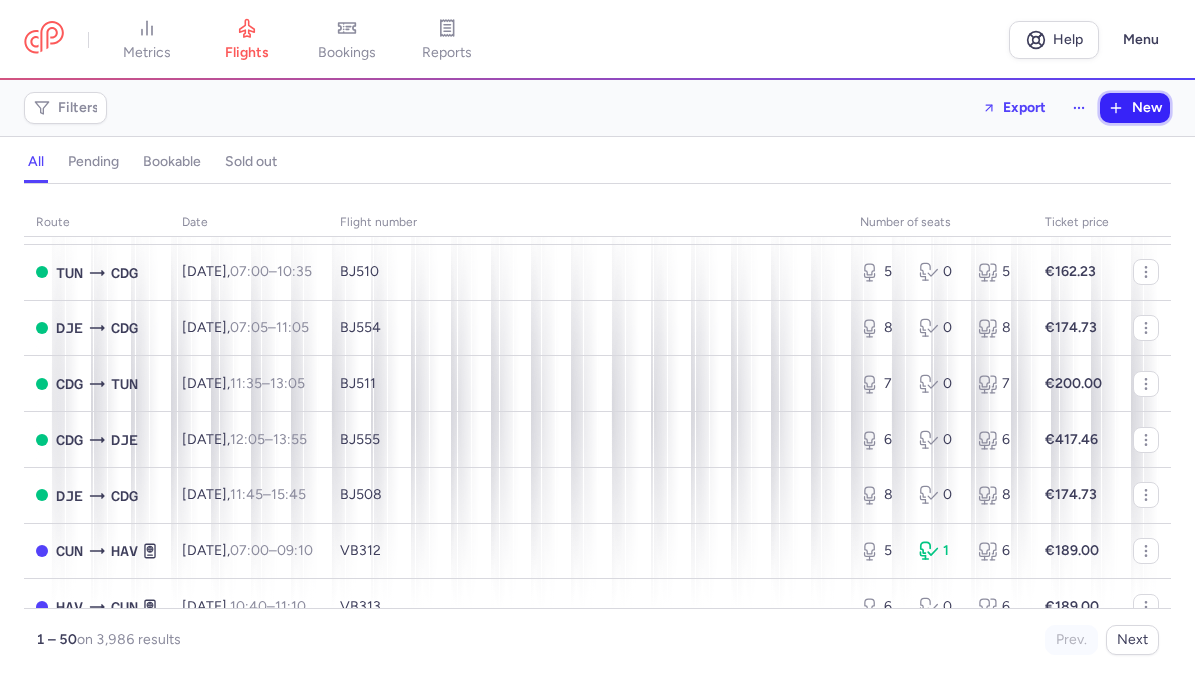 click 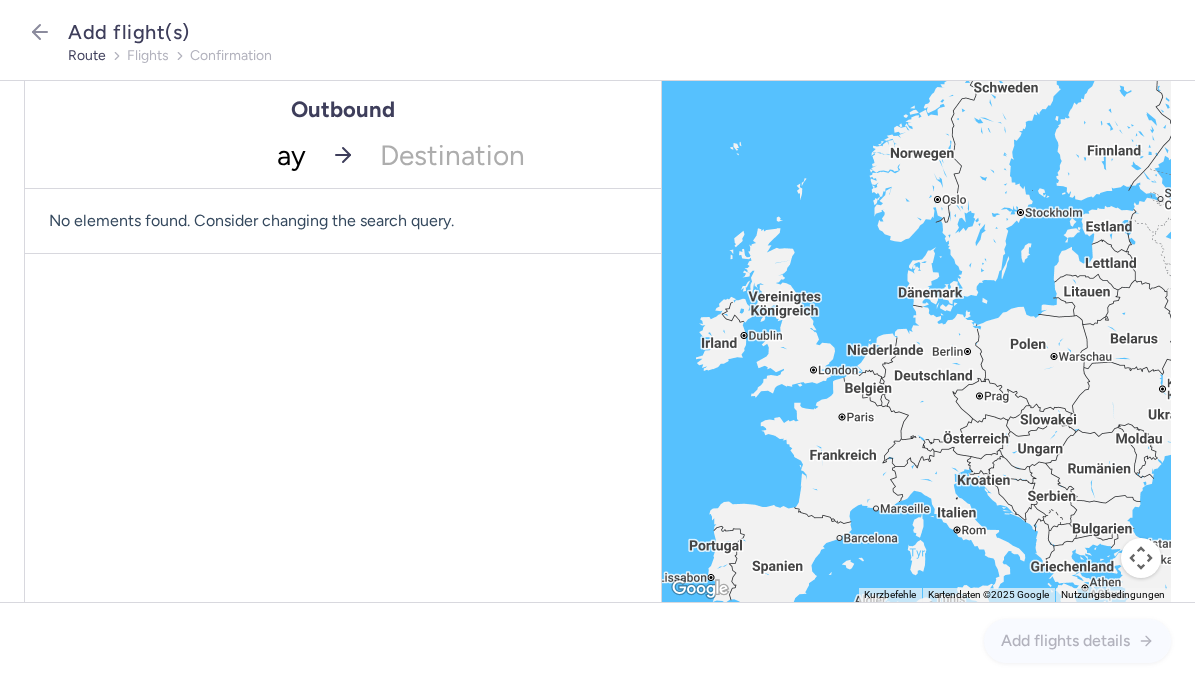 type on "ayt" 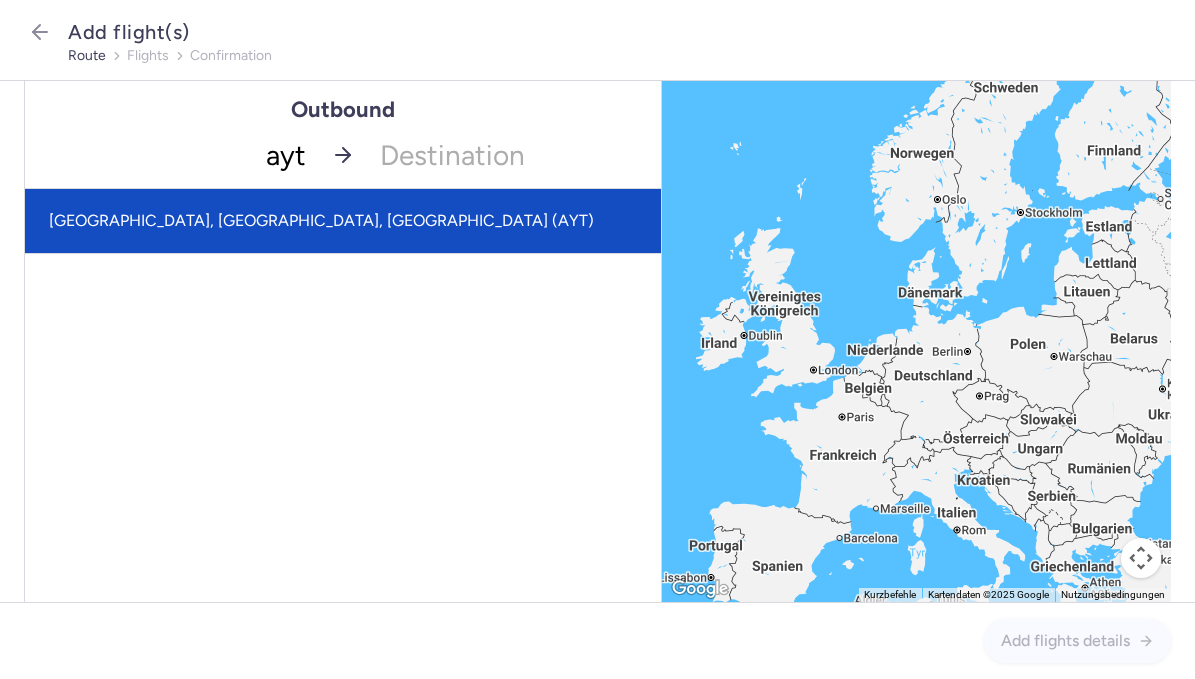 click on "[GEOGRAPHIC_DATA], [GEOGRAPHIC_DATA], [GEOGRAPHIC_DATA] (AYT)" 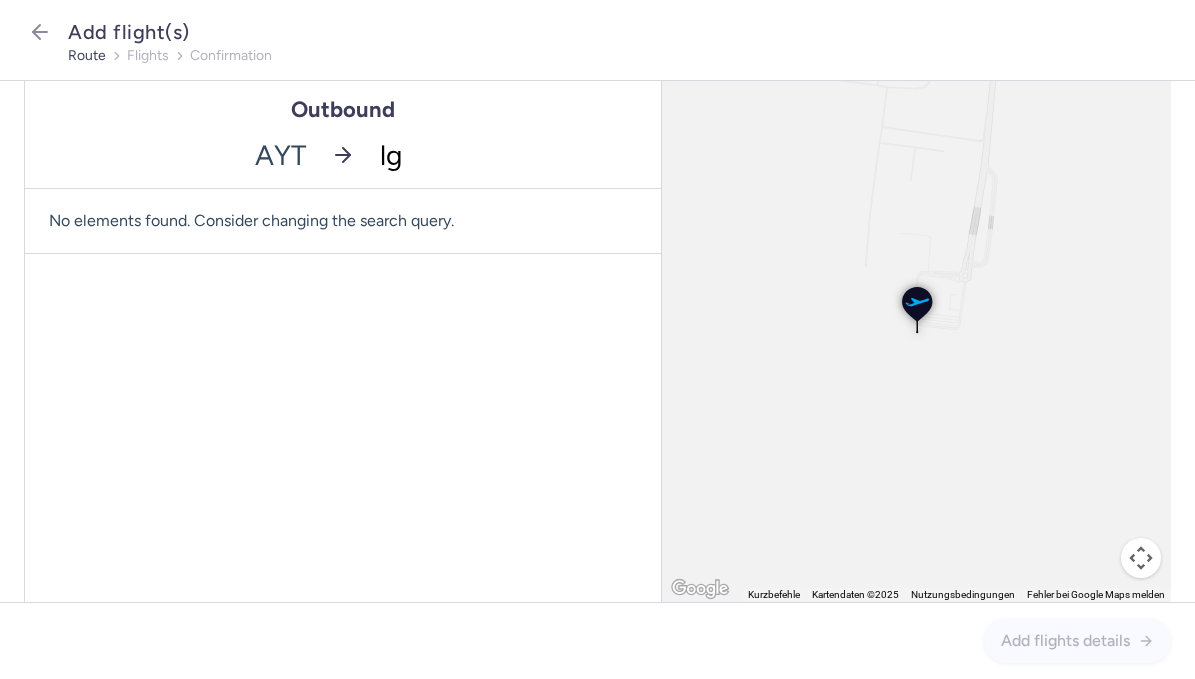 type on "lgw" 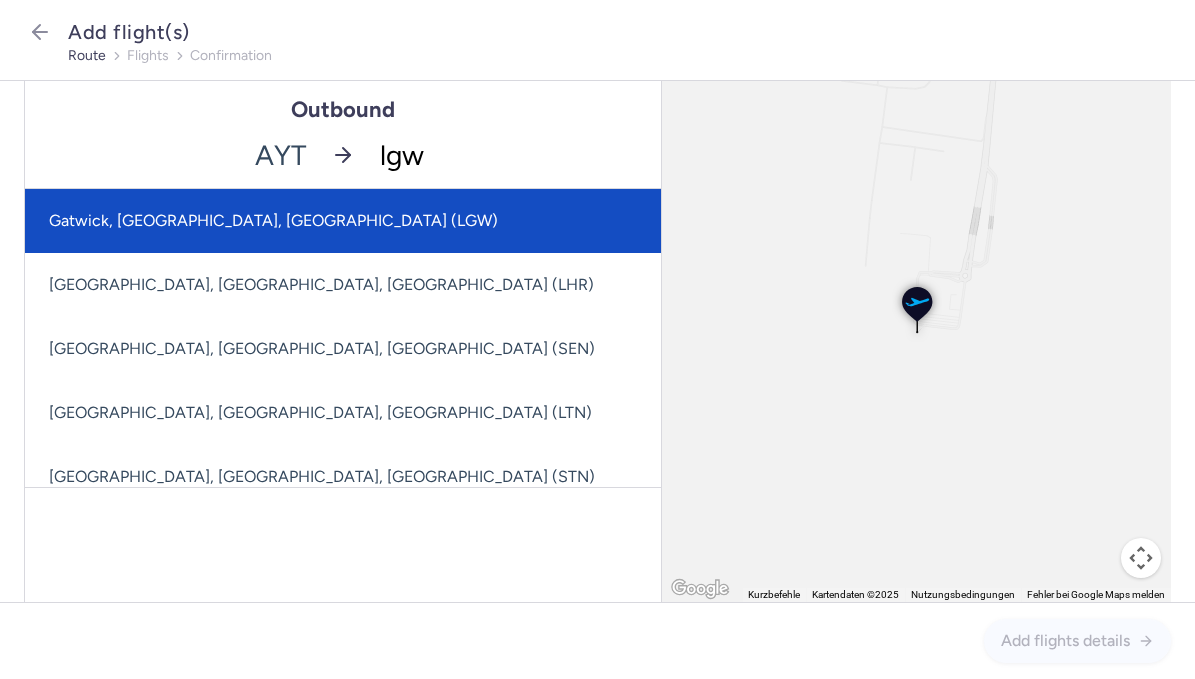 click on "Gatwick, [GEOGRAPHIC_DATA], [GEOGRAPHIC_DATA] (LGW)" at bounding box center [343, 221] 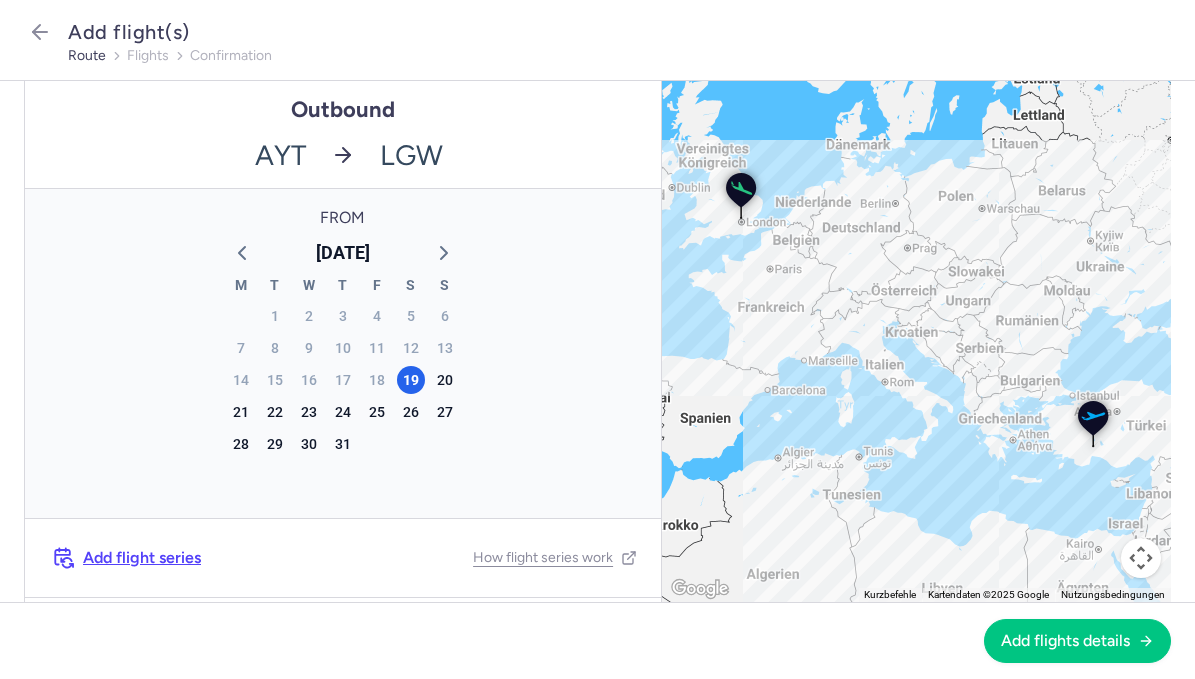 scroll, scrollTop: 66, scrollLeft: 0, axis: vertical 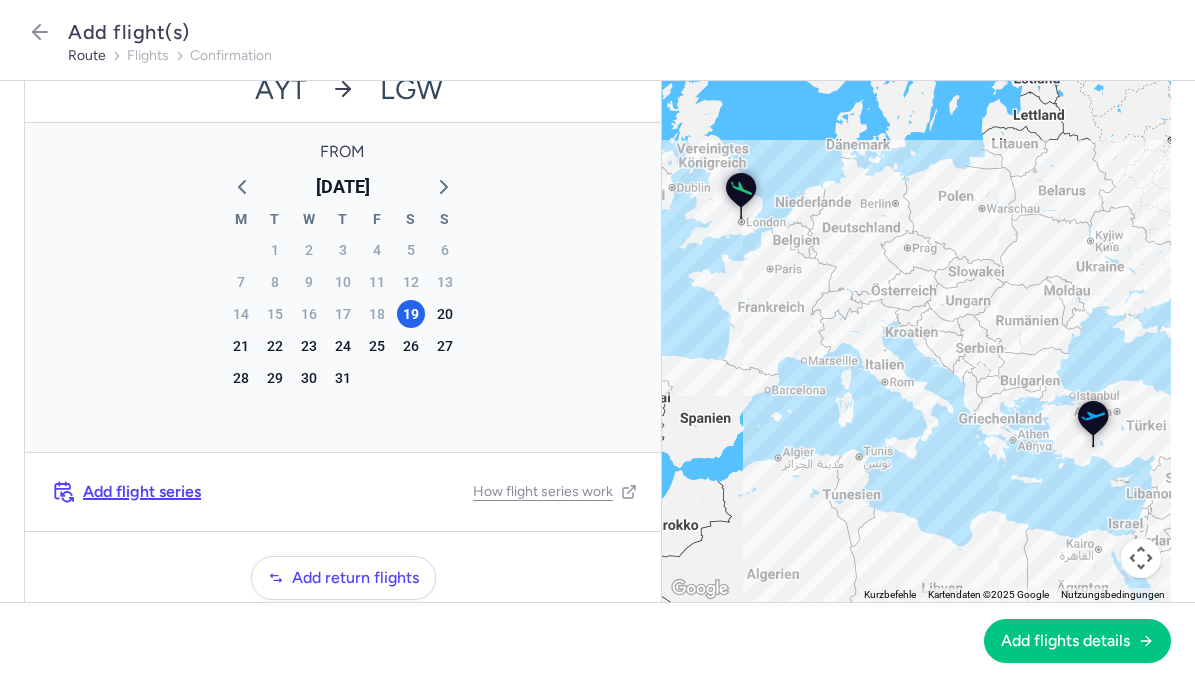 click on "Add flight series" at bounding box center [142, 492] 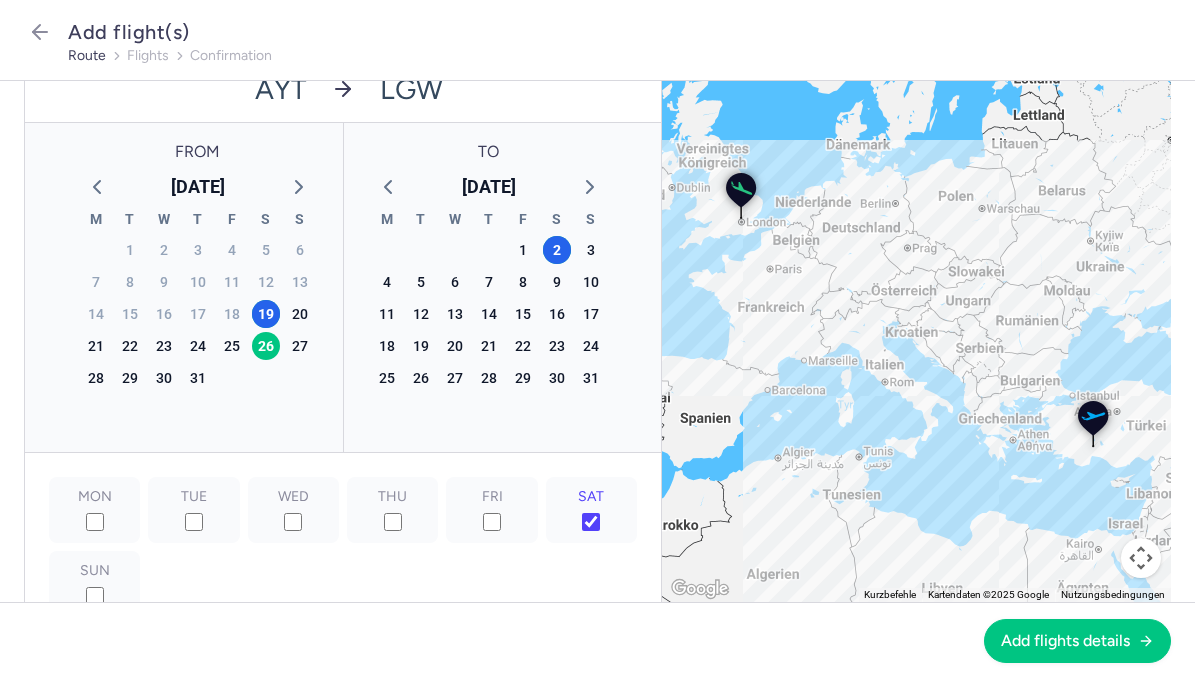 click on "M T W T F S S 28 29 30 31 1 2 3 4 5 6 7 8 9 10 11 12 13 14 15 16 17 18 19 20 21 22 23 24 25 26 27 28 29 30 31 1 2 3 4 5 6 7" at bounding box center [489, 317] 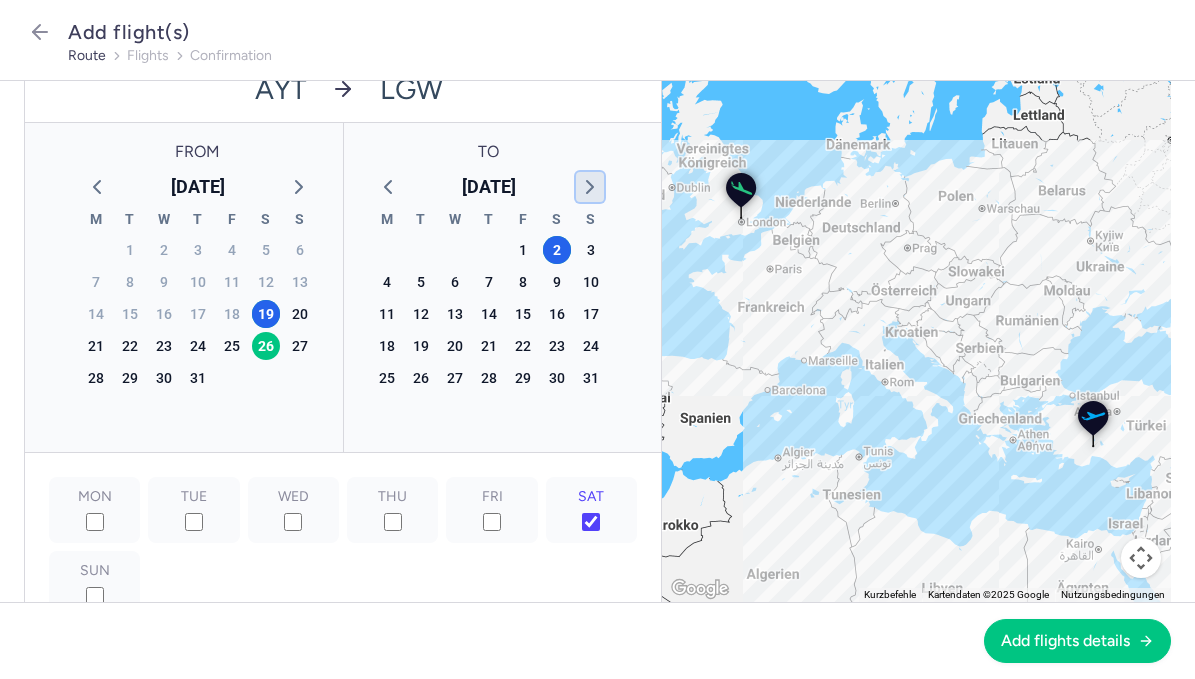 click 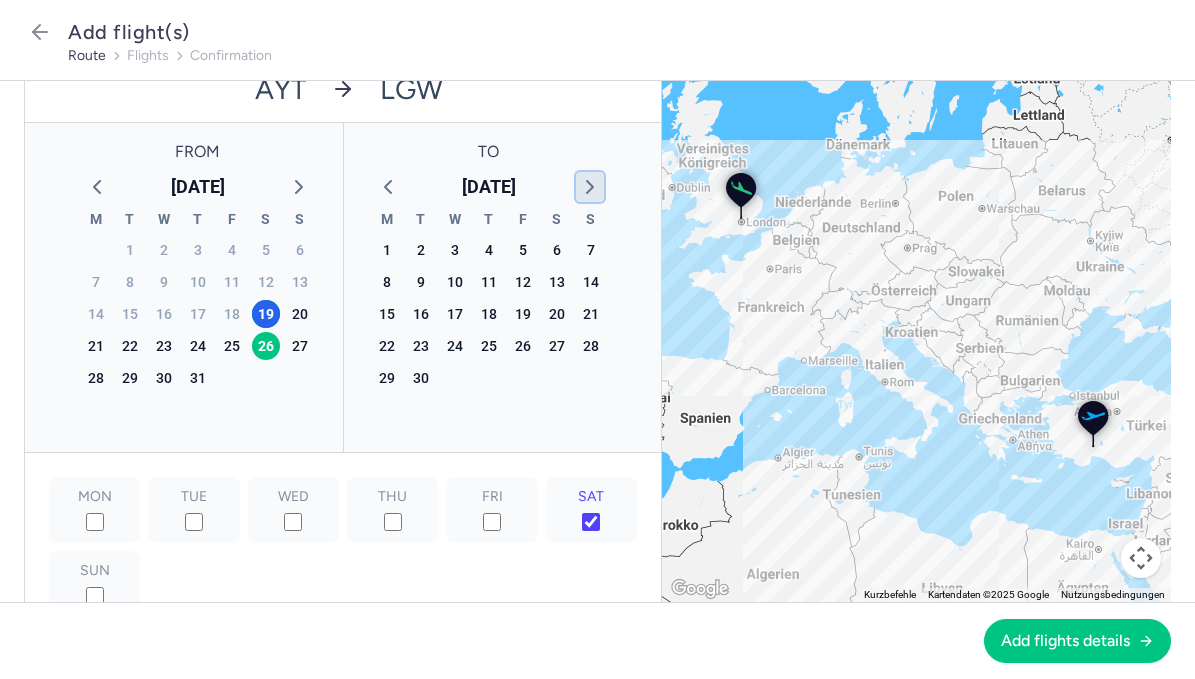 click 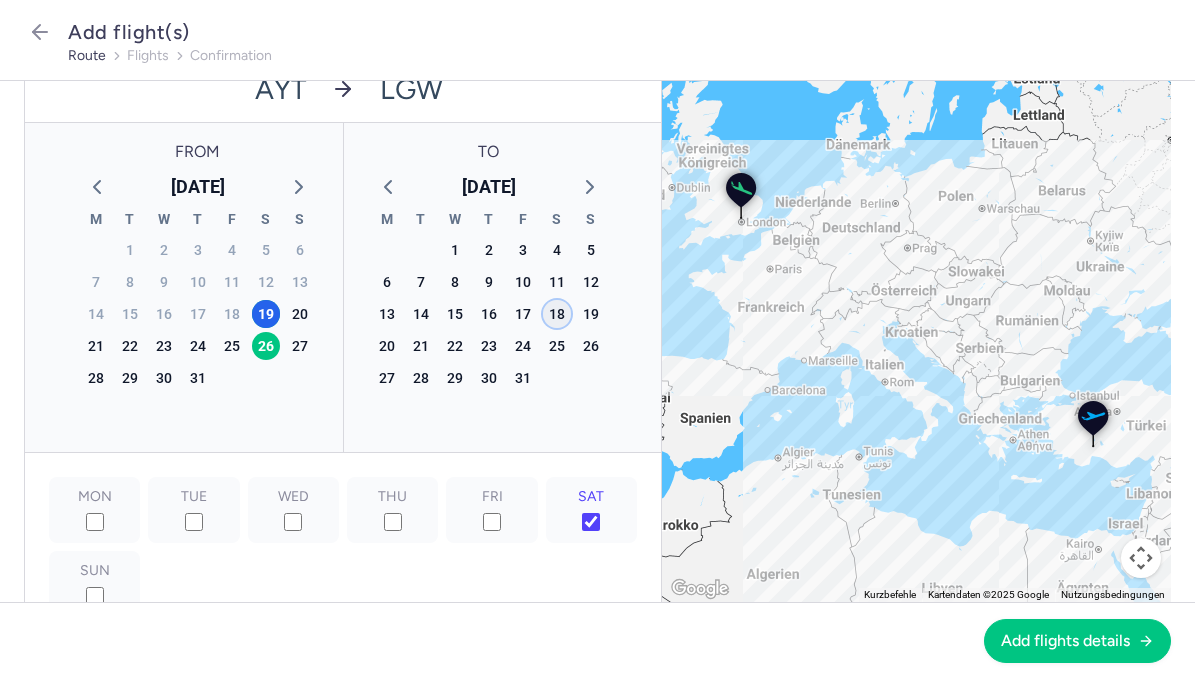 click on "18" 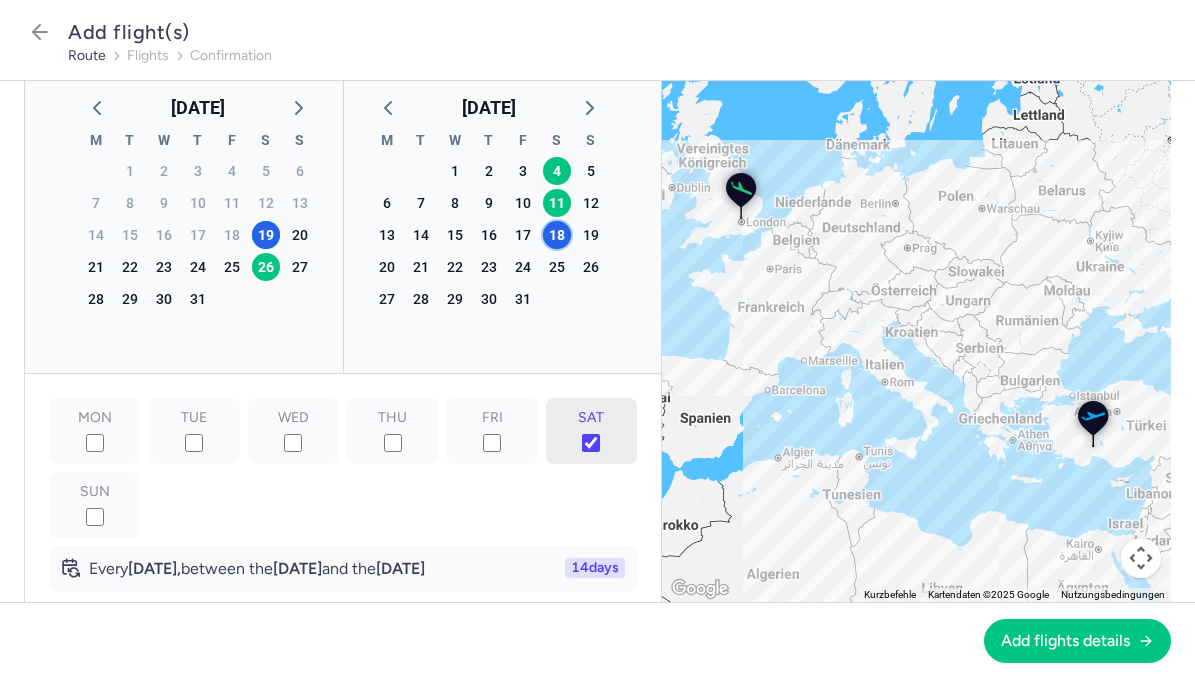 scroll, scrollTop: 159, scrollLeft: 0, axis: vertical 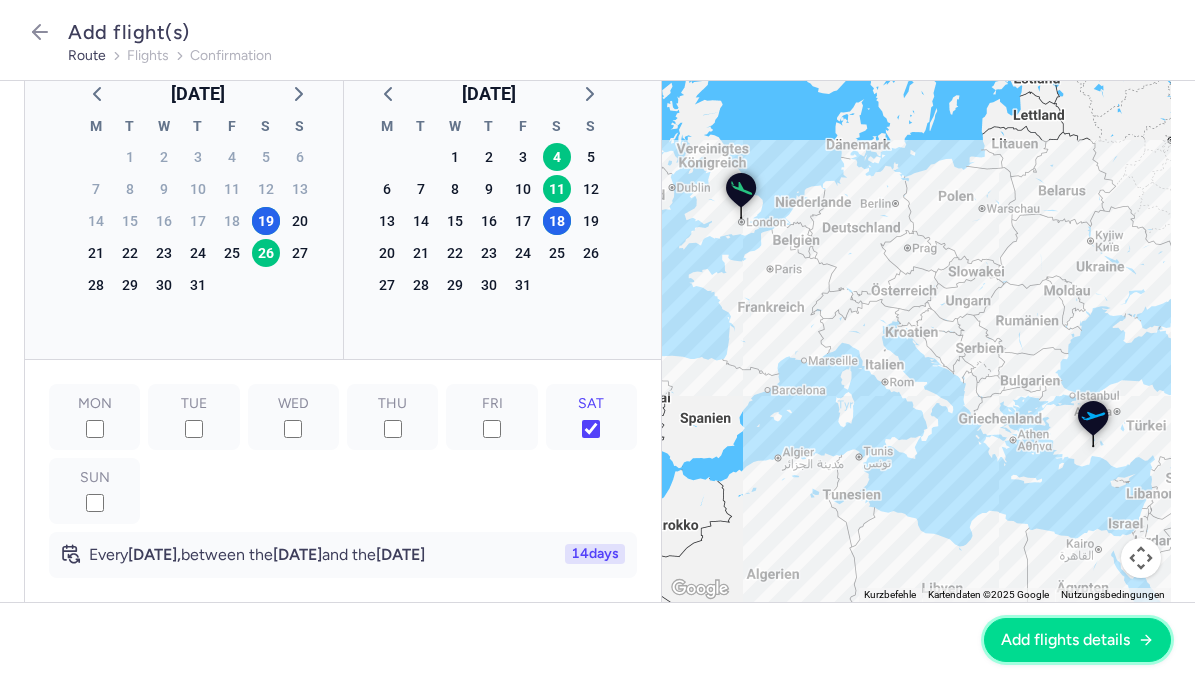 click on "Add flights details" at bounding box center (1065, 640) 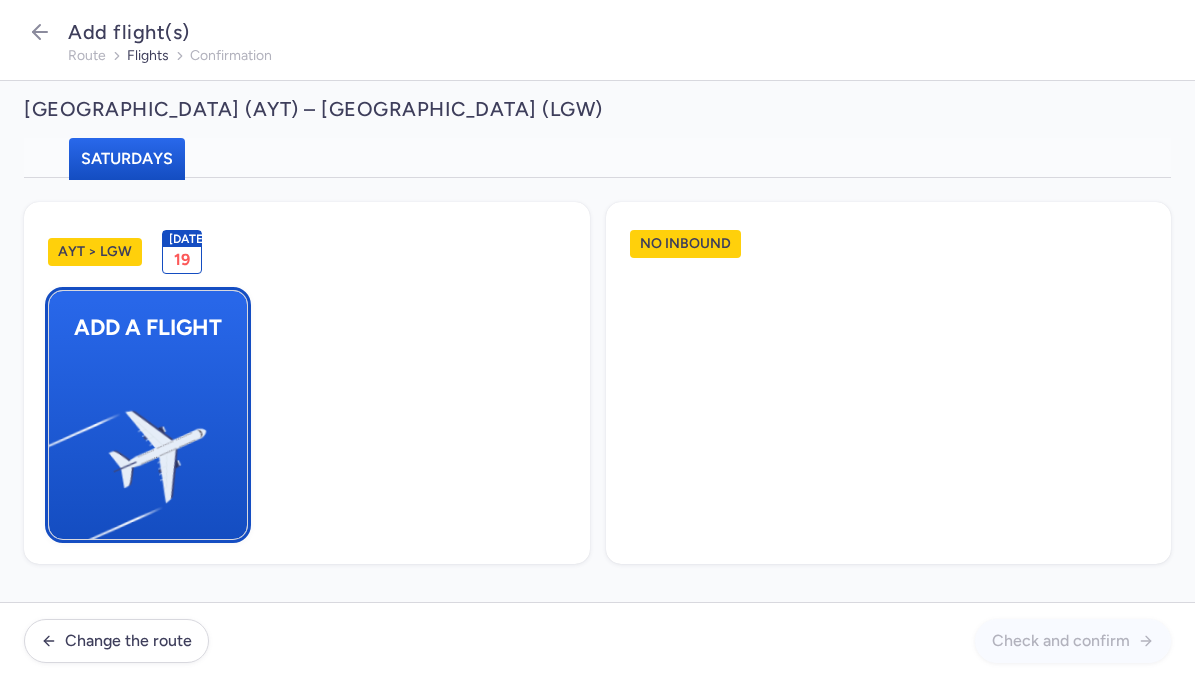 click at bounding box center [59, 448] 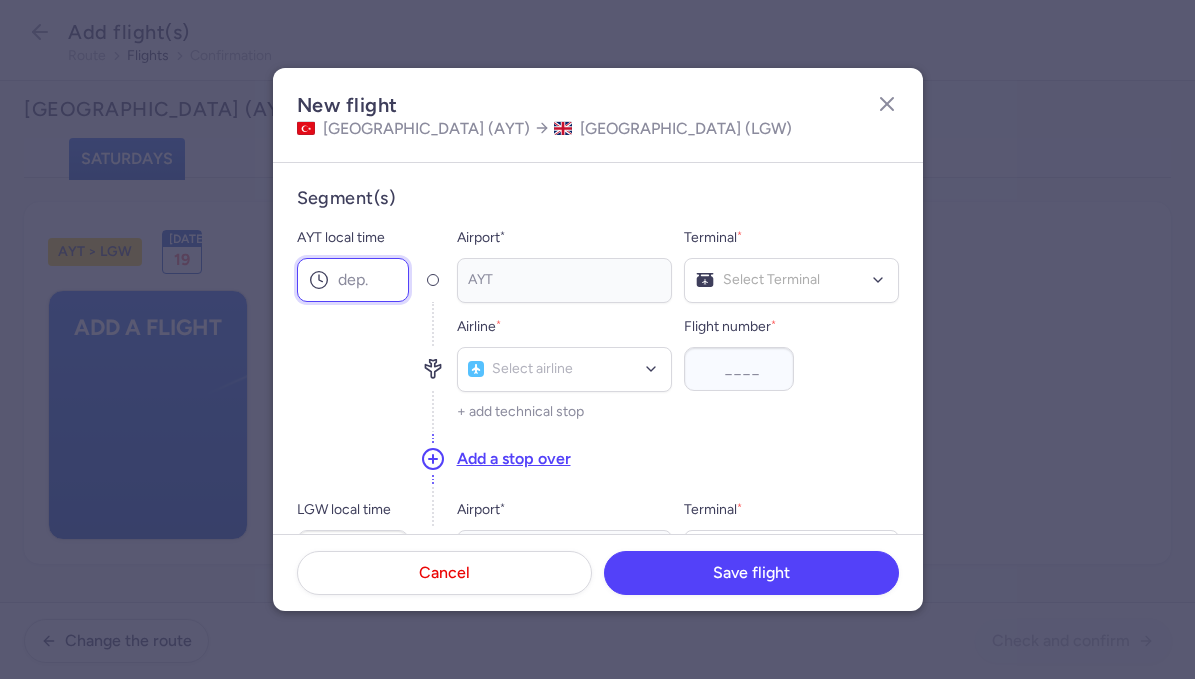 click on "AYT local time" at bounding box center (353, 280) 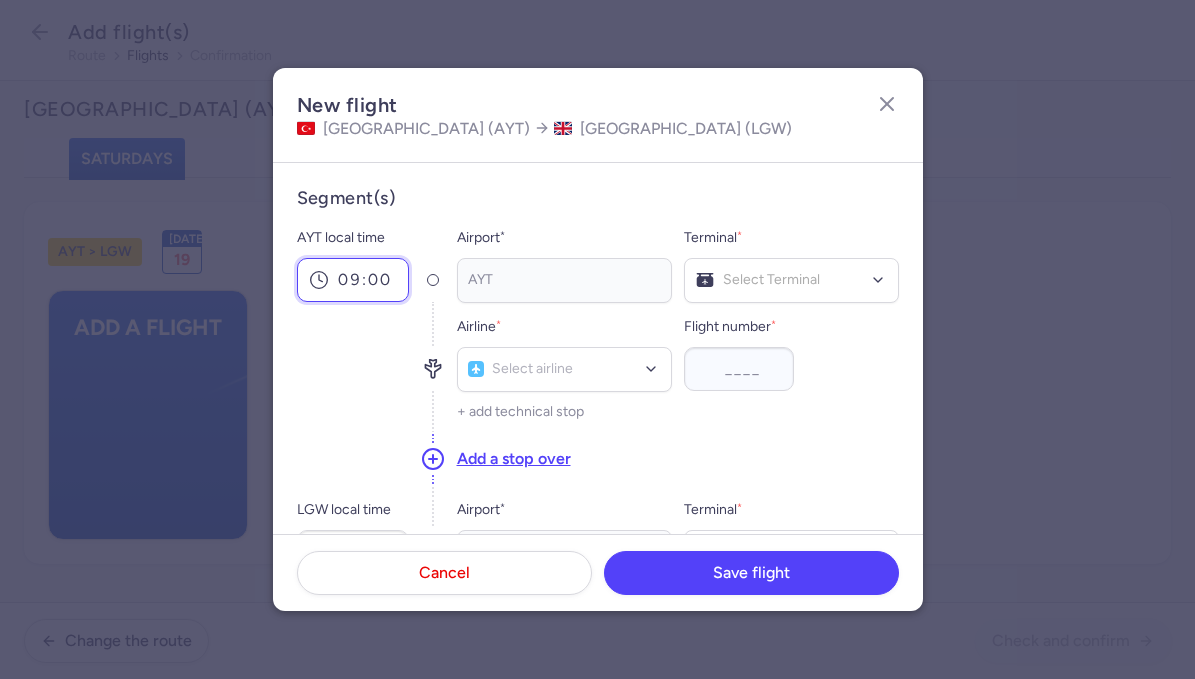 type on "09:00" 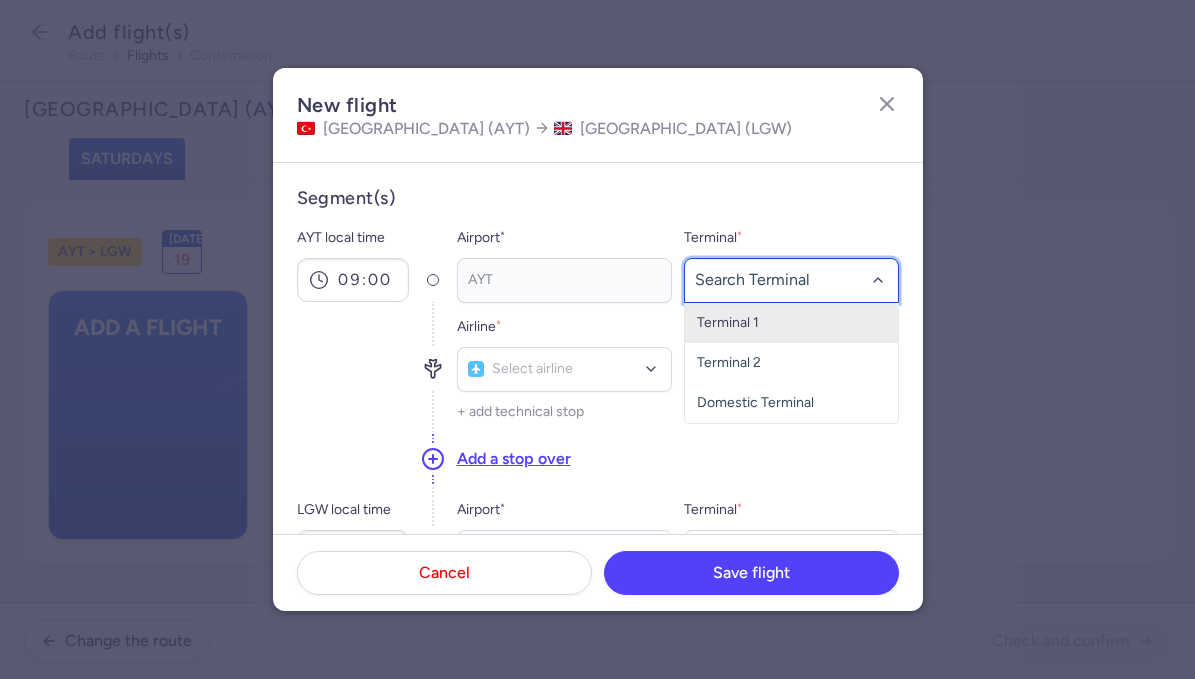 click on "Terminal 1" 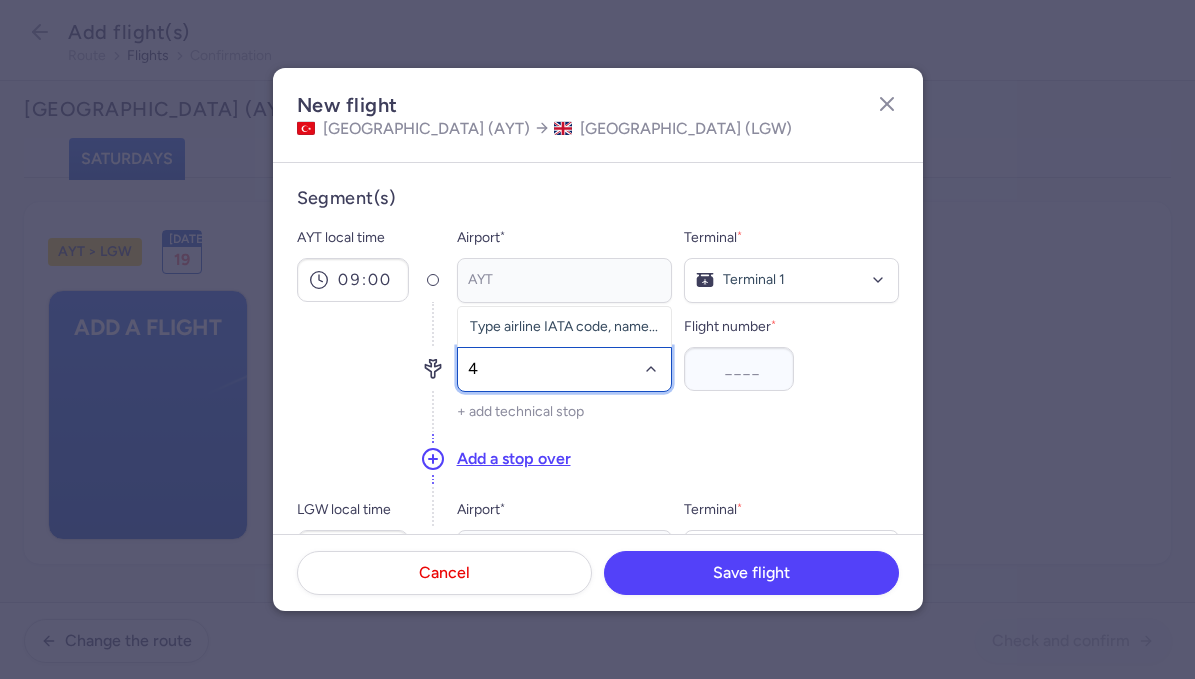 type on "4m" 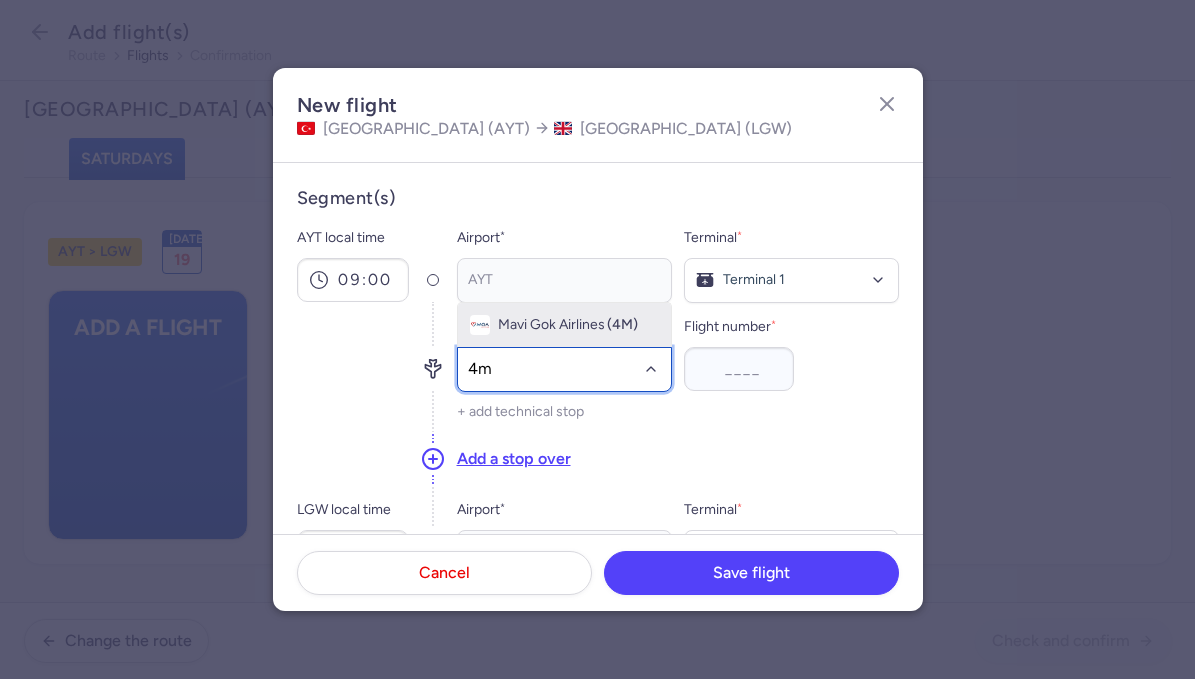 click on "Mavi Gok Airlines" at bounding box center [551, 325] 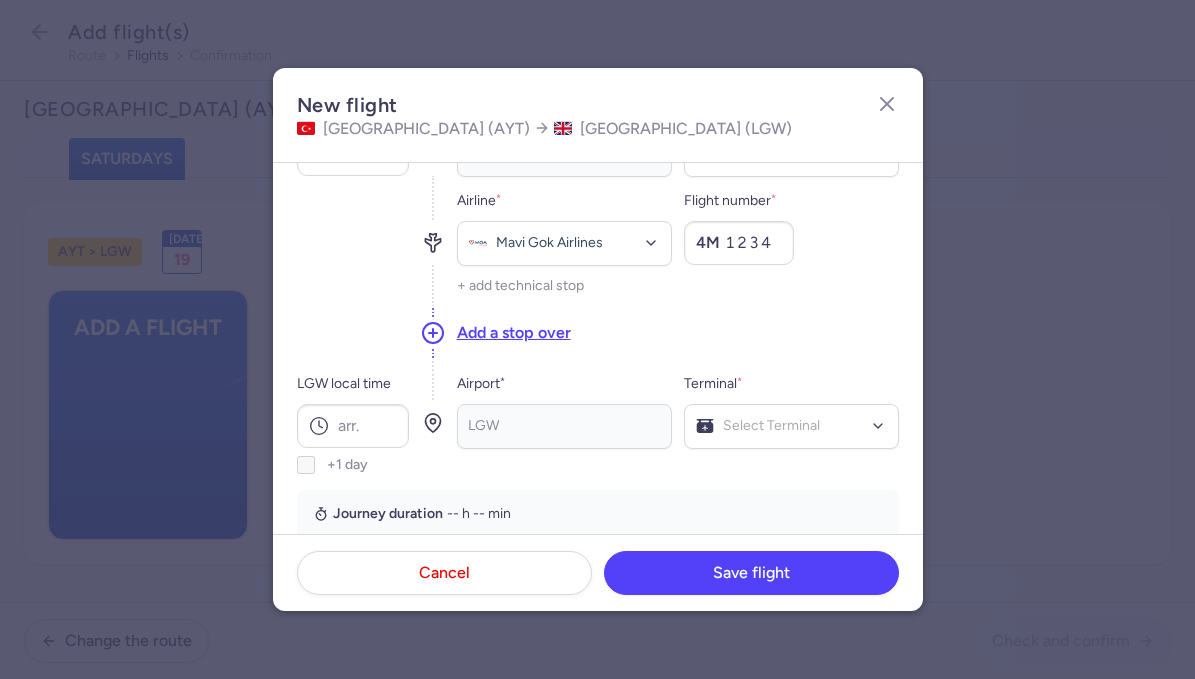 scroll, scrollTop: 146, scrollLeft: 0, axis: vertical 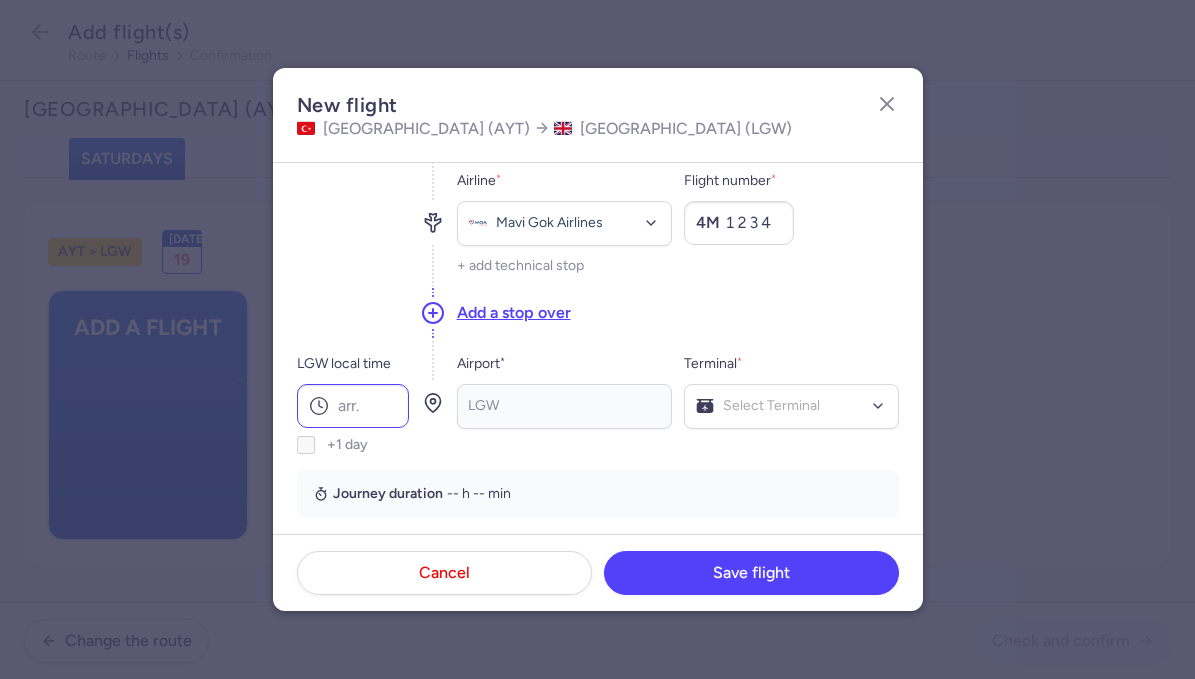 type on "1234" 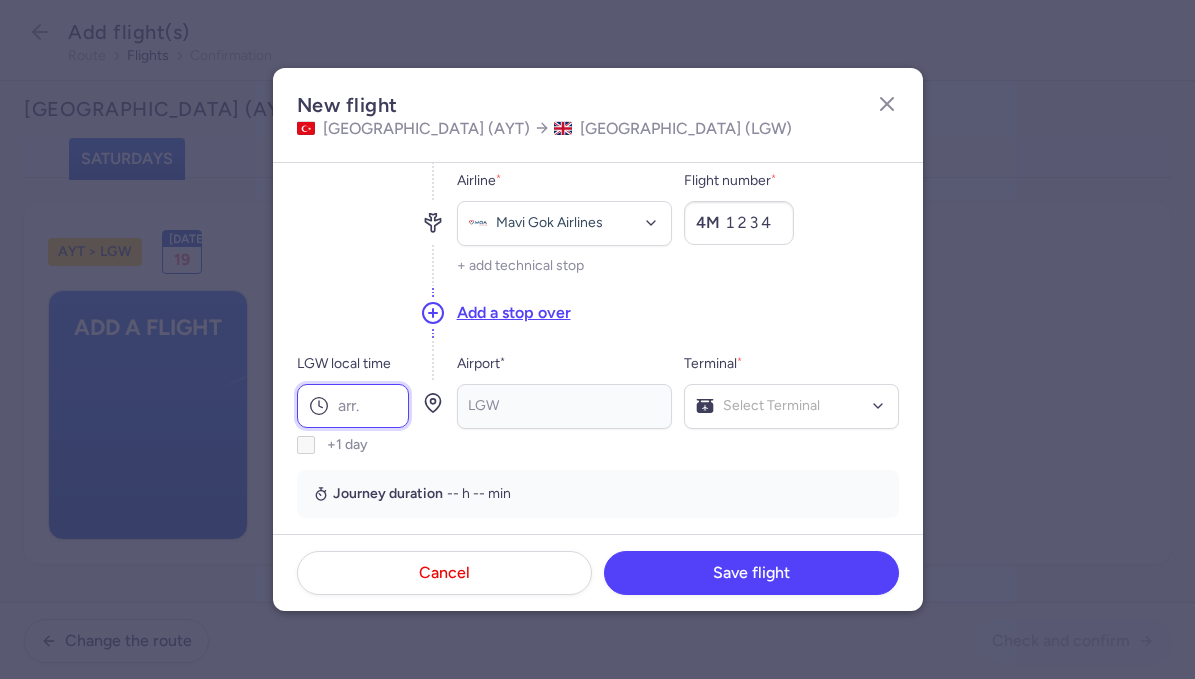 click on "LGW local time" at bounding box center [353, 406] 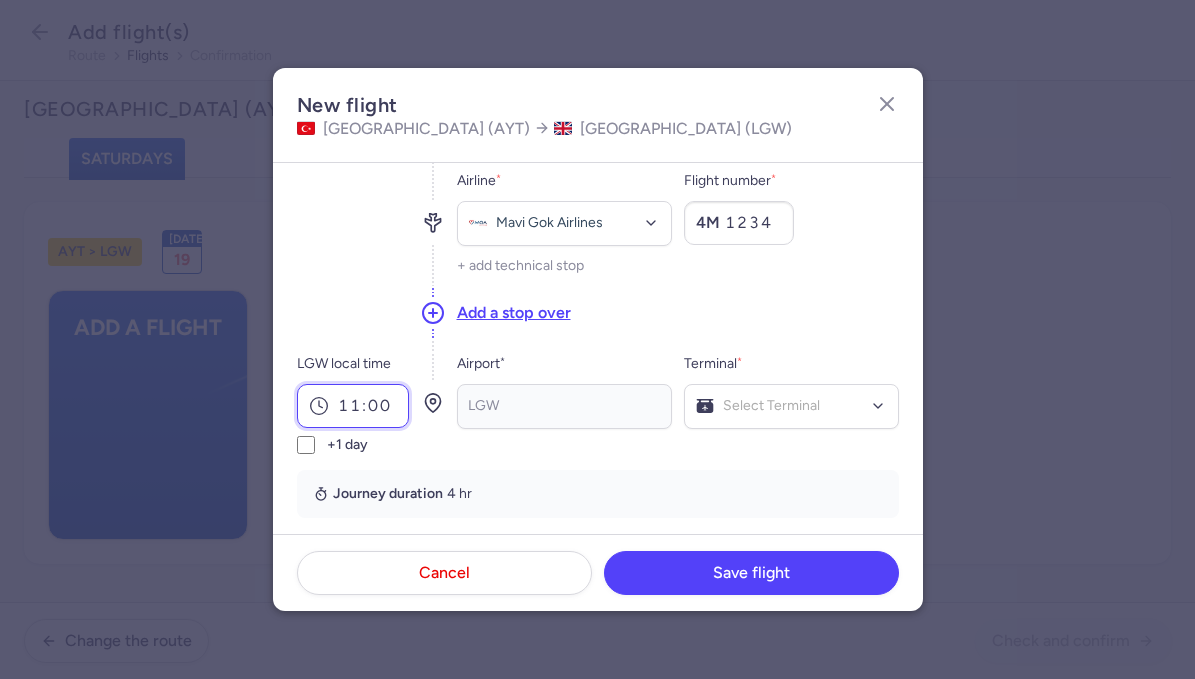 type on "11:00" 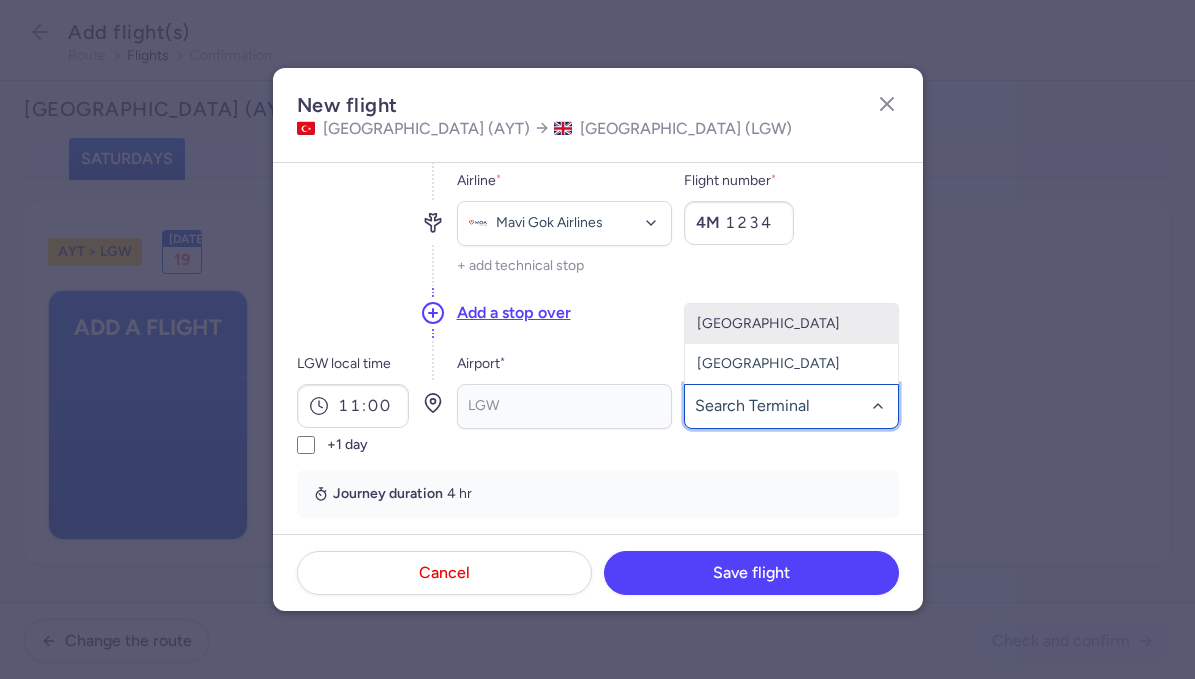 click 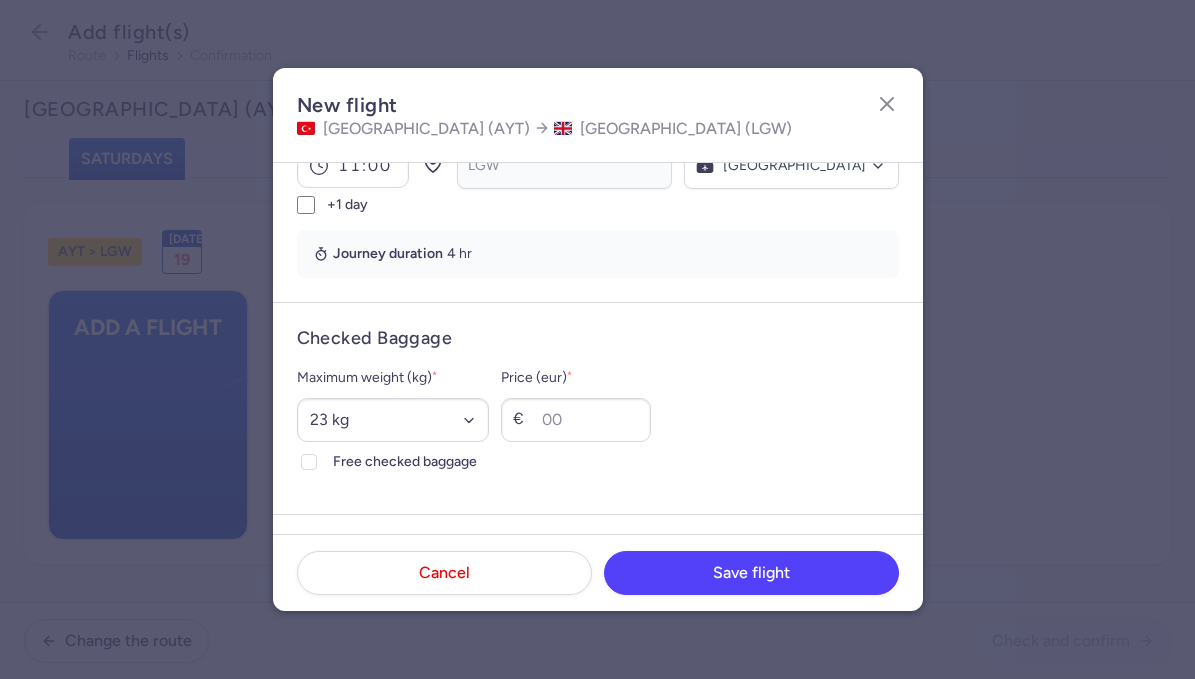 scroll, scrollTop: 408, scrollLeft: 0, axis: vertical 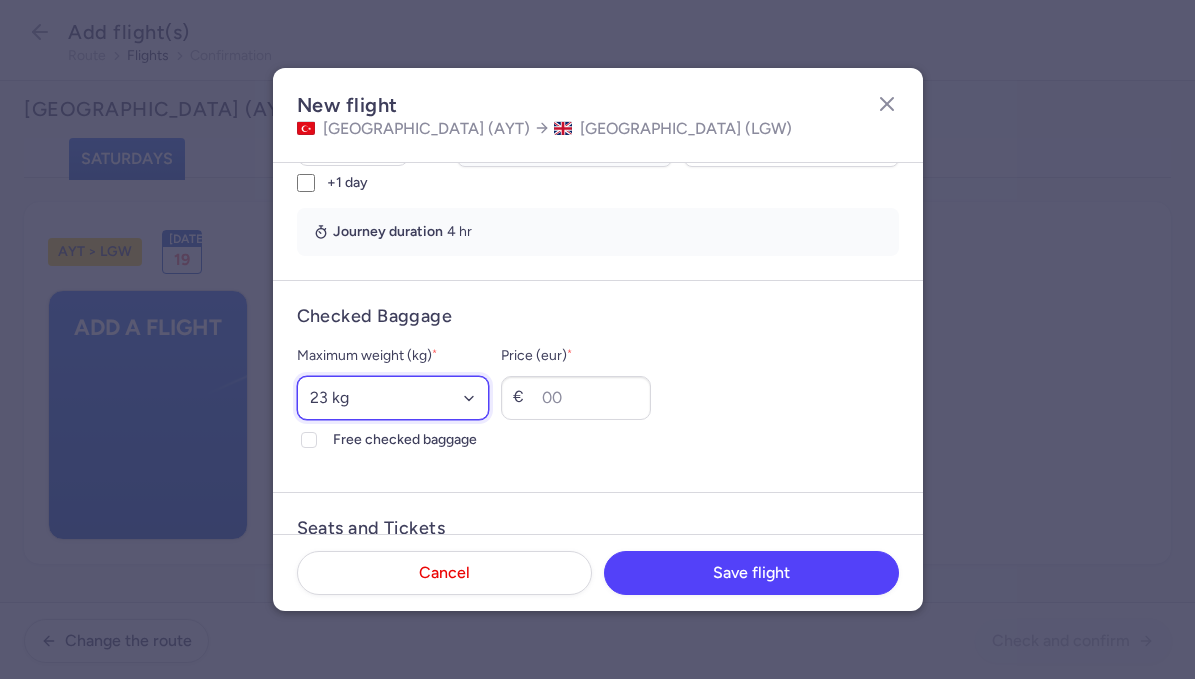 click on "Select an option 15 kg 16 kg 17 kg 18 kg 19 kg 20 kg 21 kg 22 kg 23 kg 24 kg 25 kg 26 kg 27 kg 28 kg 29 kg 30 kg 31 kg 32 kg 33 kg 34 kg 35 kg" at bounding box center [393, 398] 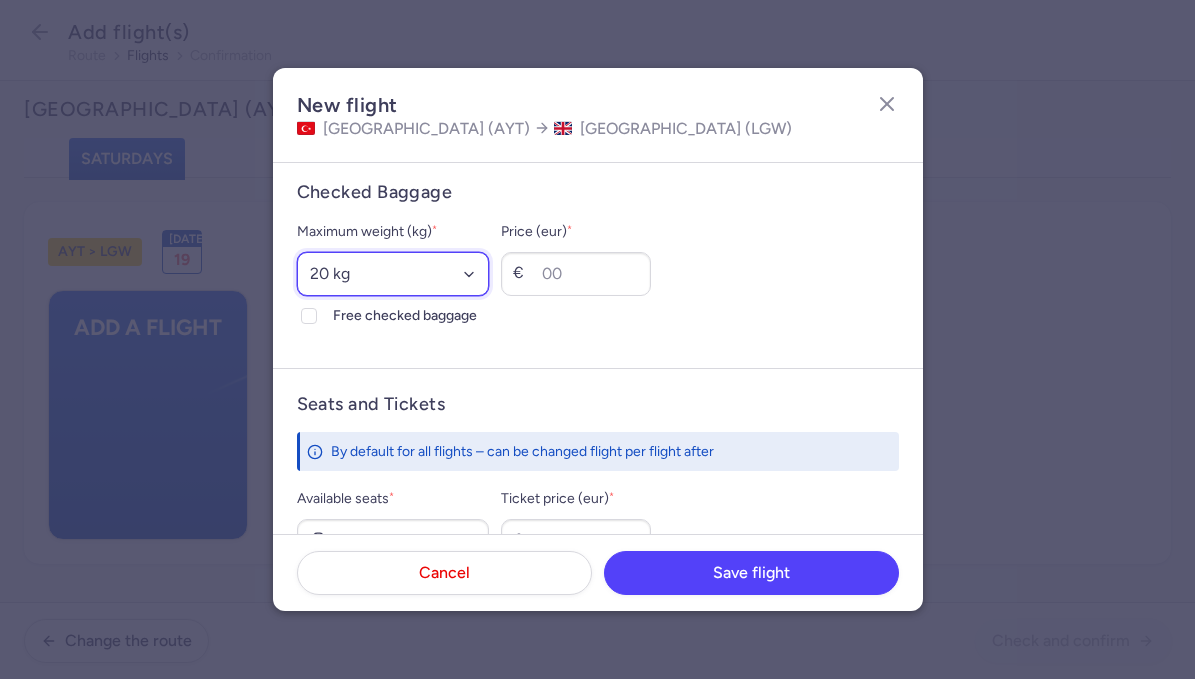 scroll, scrollTop: 533, scrollLeft: 0, axis: vertical 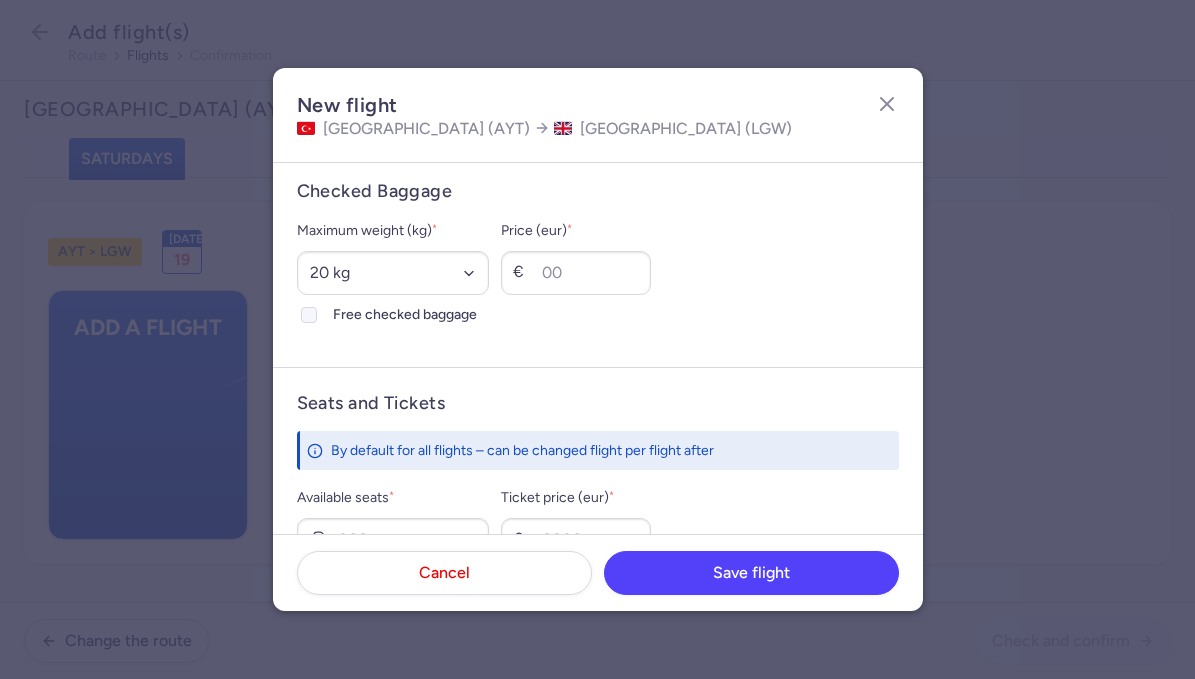 click on "Free checked baggage" 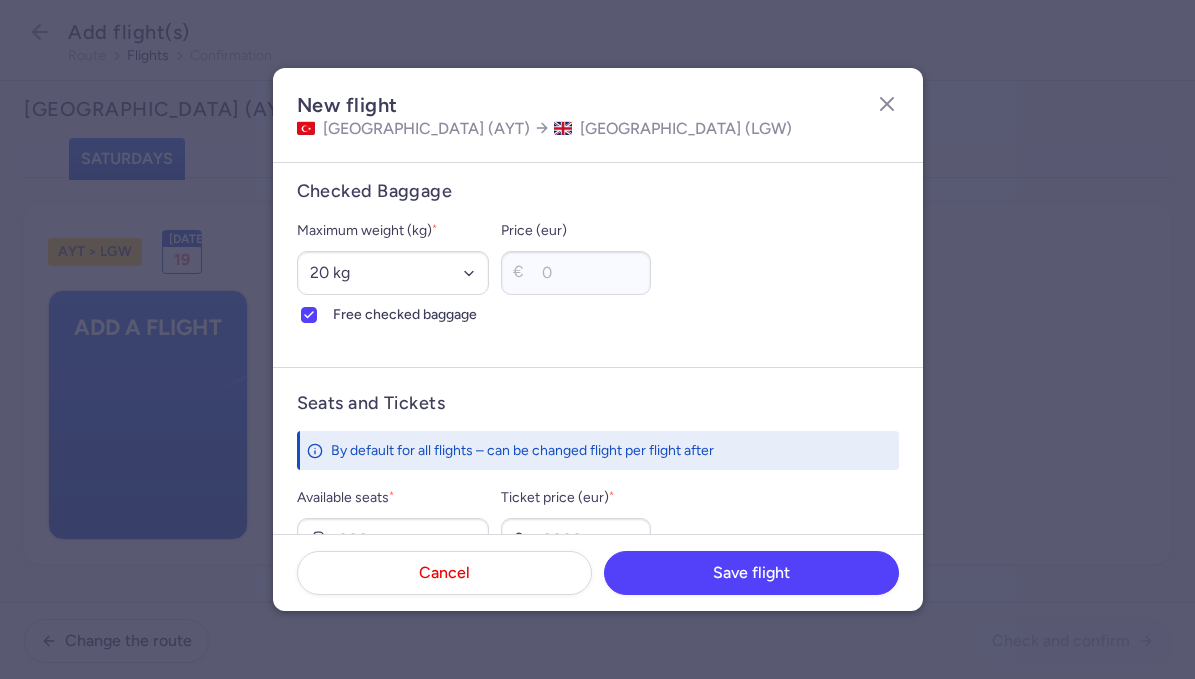 scroll, scrollTop: 716, scrollLeft: 0, axis: vertical 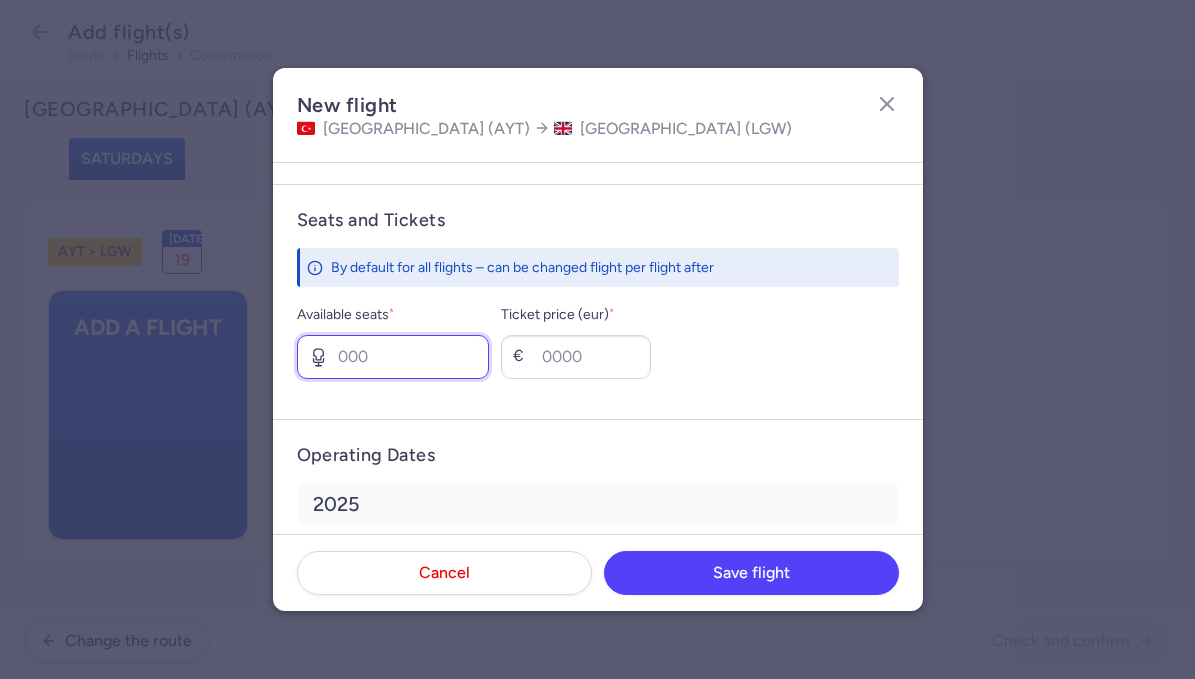click on "Available seats  *" at bounding box center [393, 357] 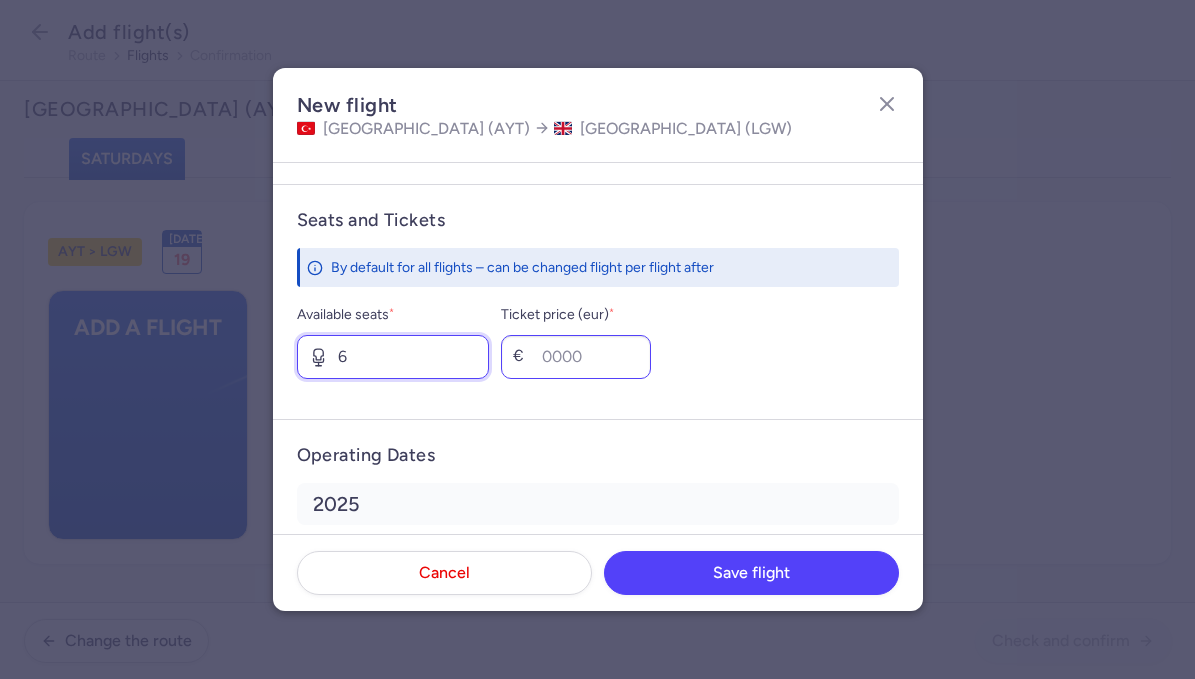 type on "6" 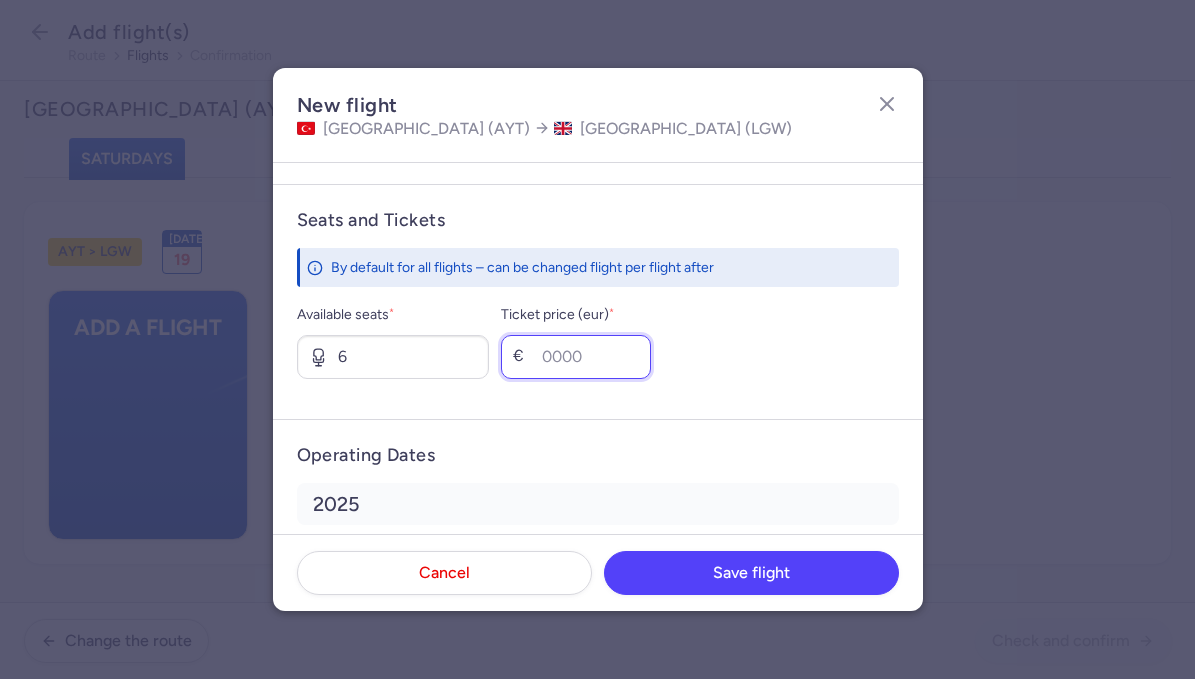 click on "Ticket price (eur)  *" at bounding box center [576, 357] 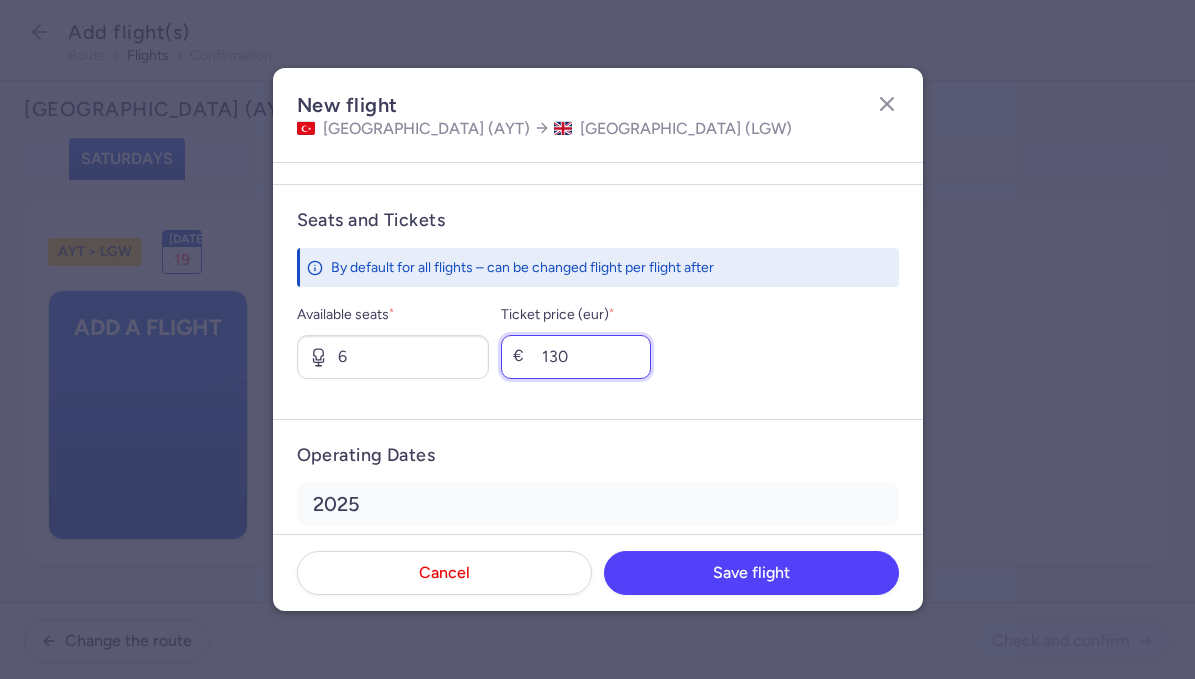 type on "130" 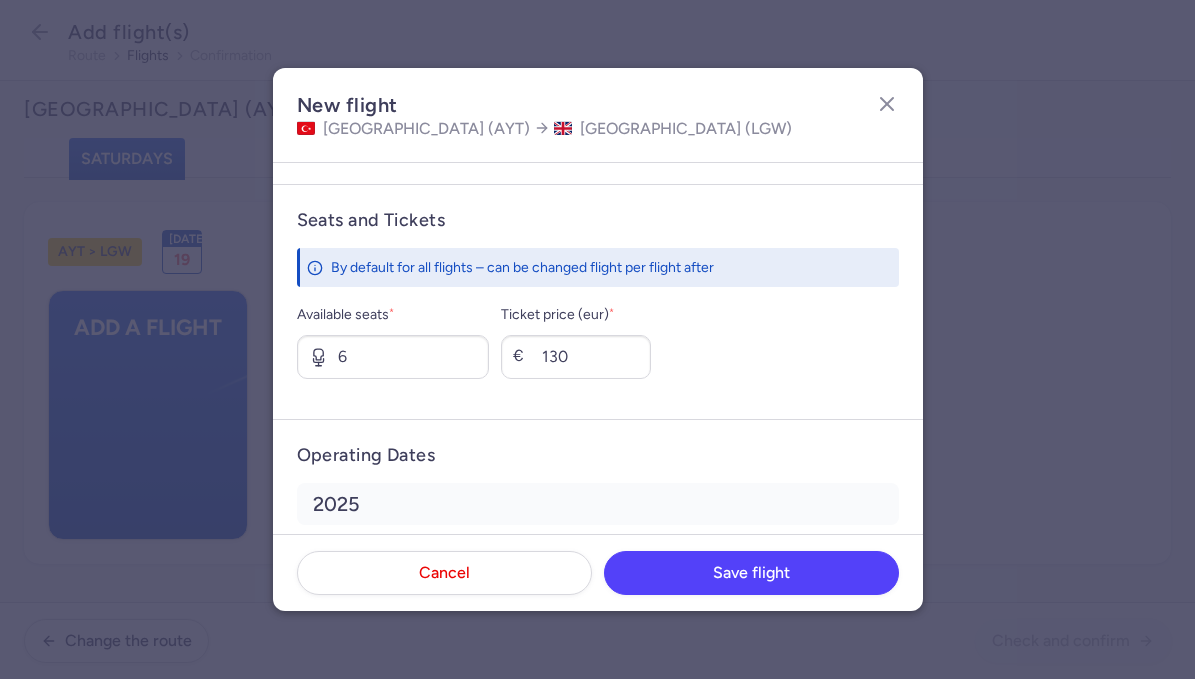 click on "Operating Dates [DATE] Unselect all Sat 19 [DATE] Unselect all Sat 02 Sat 09 Sat 16 Sat 23 [DATE] Unselect all Sat 06 Sat 13 Sat 20 [DATE] Unselect all Sat 04 Sat 11 Sat 18" at bounding box center [598, 693] 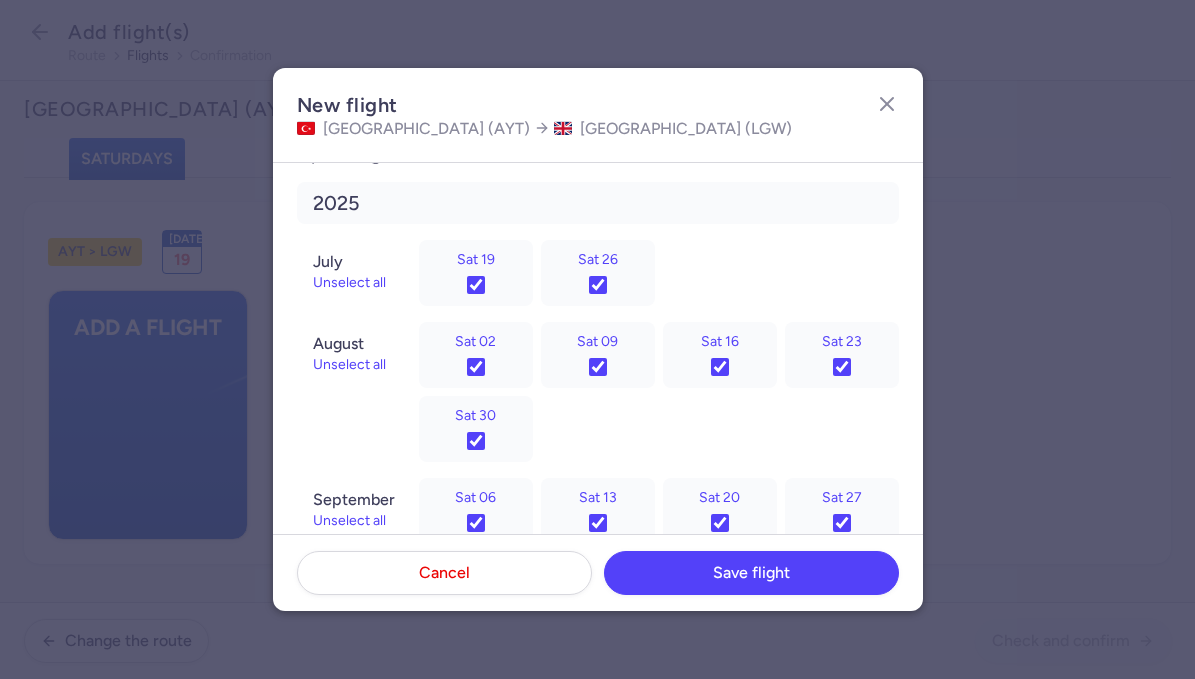 scroll, scrollTop: 1046, scrollLeft: 0, axis: vertical 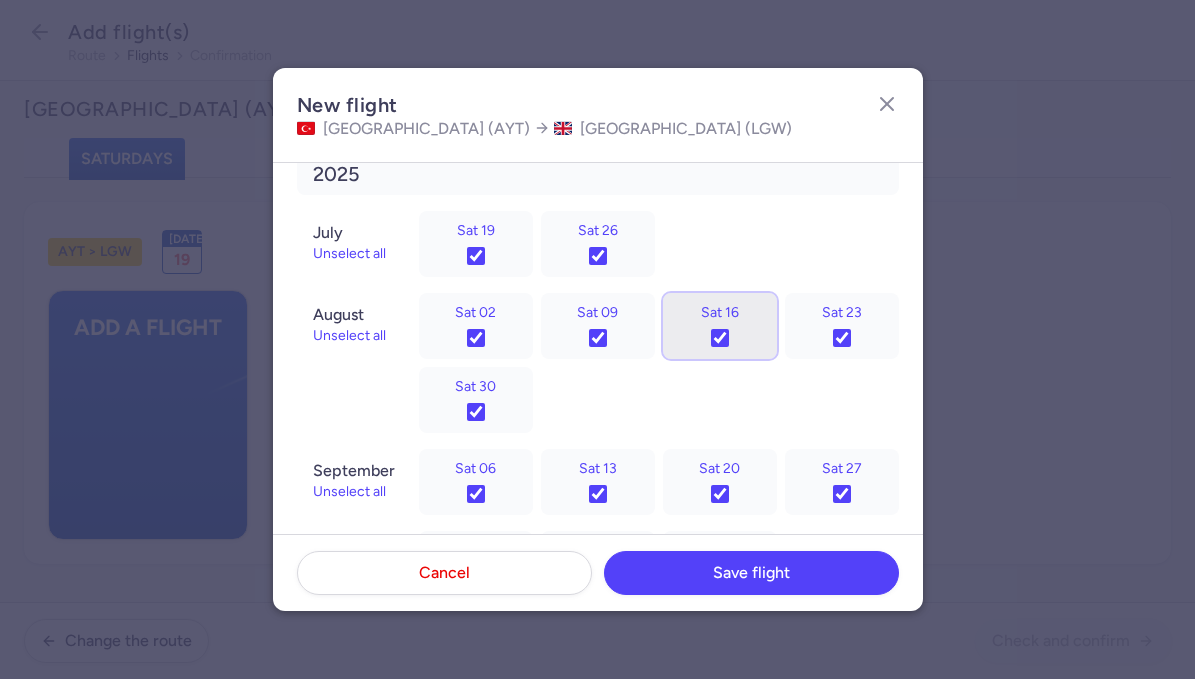 click on "Sat 16" at bounding box center (720, 338) 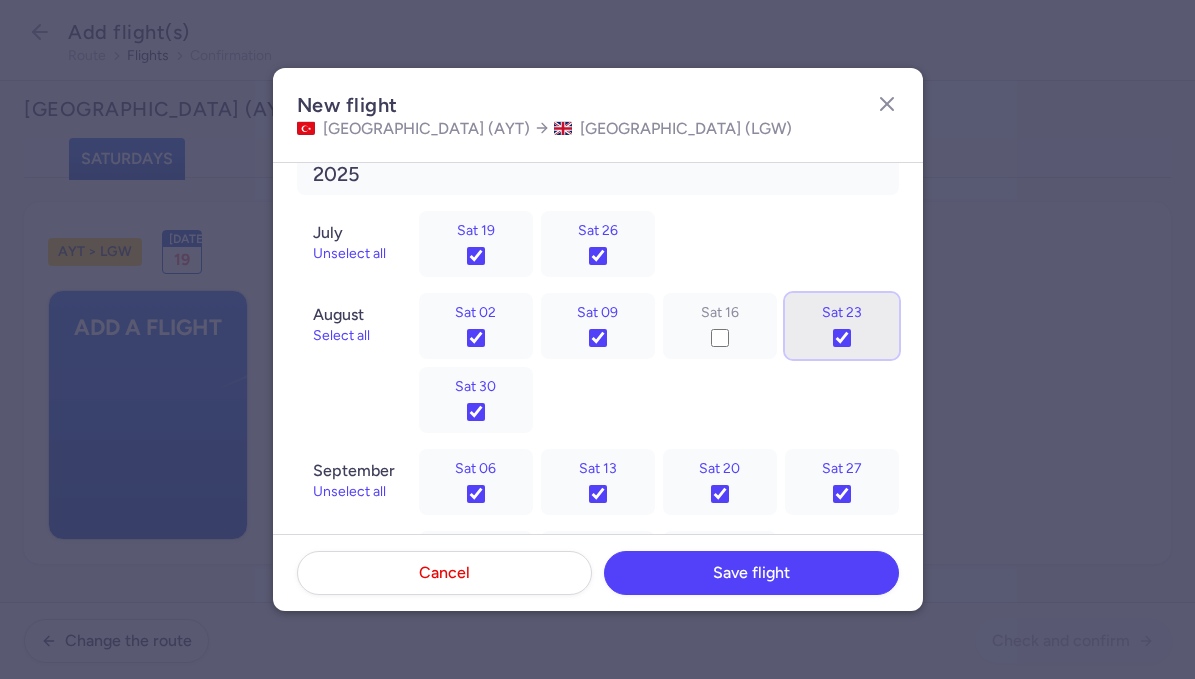 click on "Sat 23" at bounding box center (842, 338) 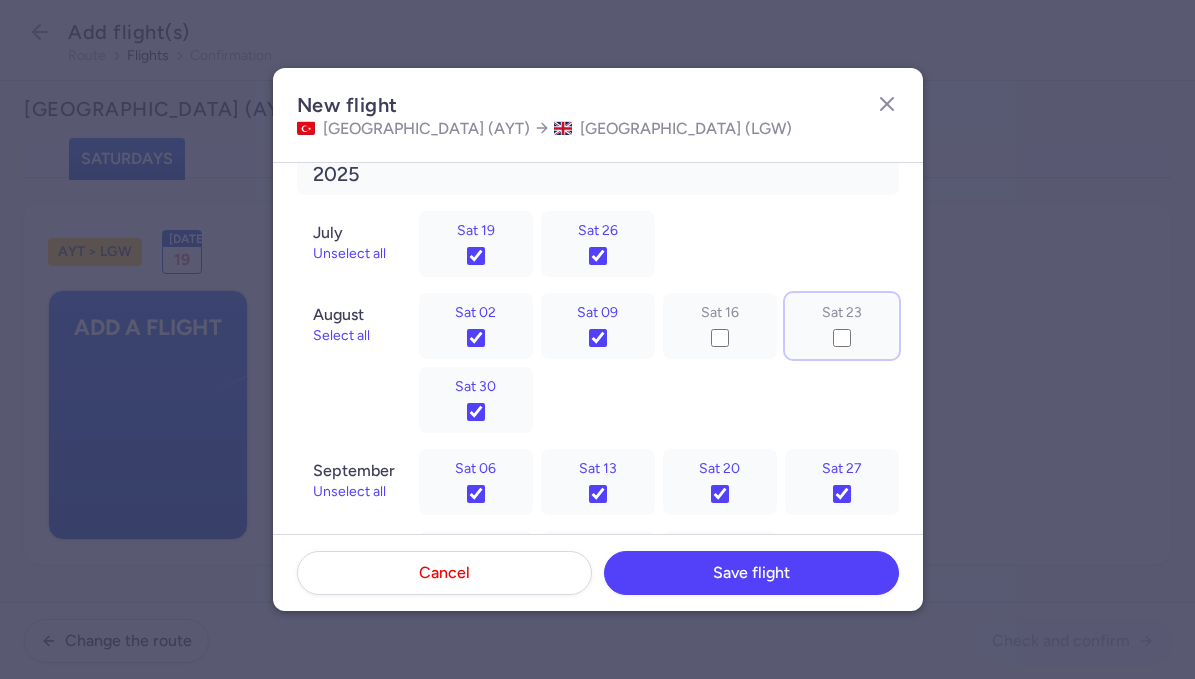 scroll, scrollTop: 1149, scrollLeft: 0, axis: vertical 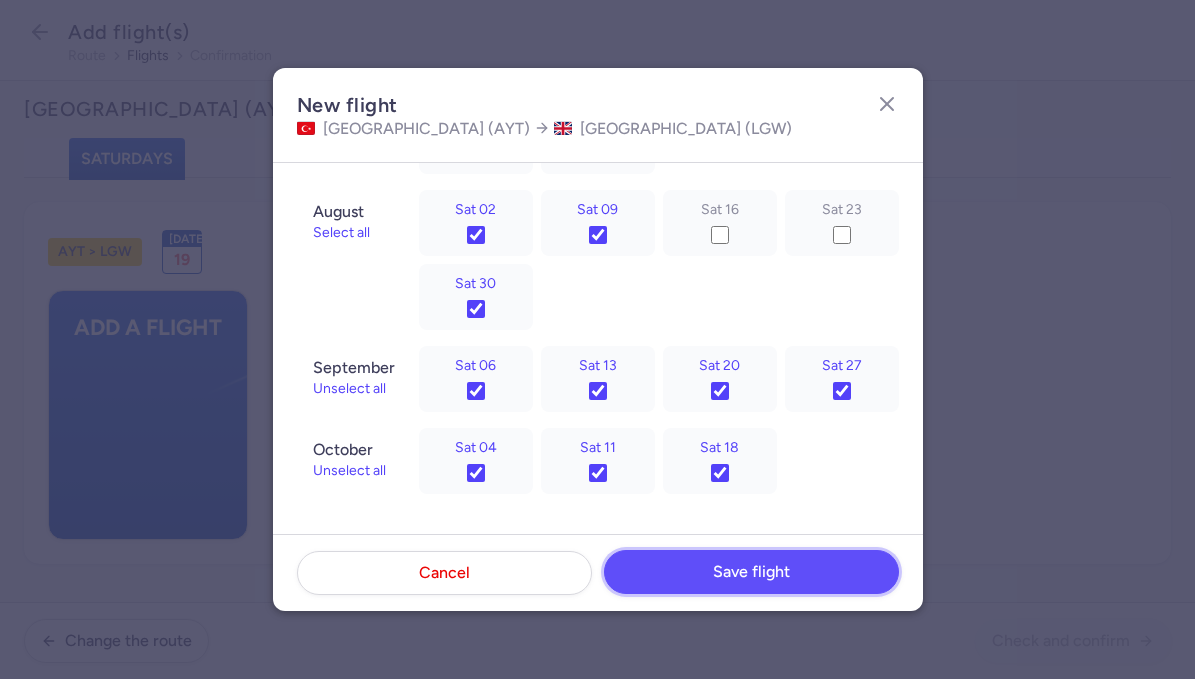 click on "Save flight" at bounding box center [751, 572] 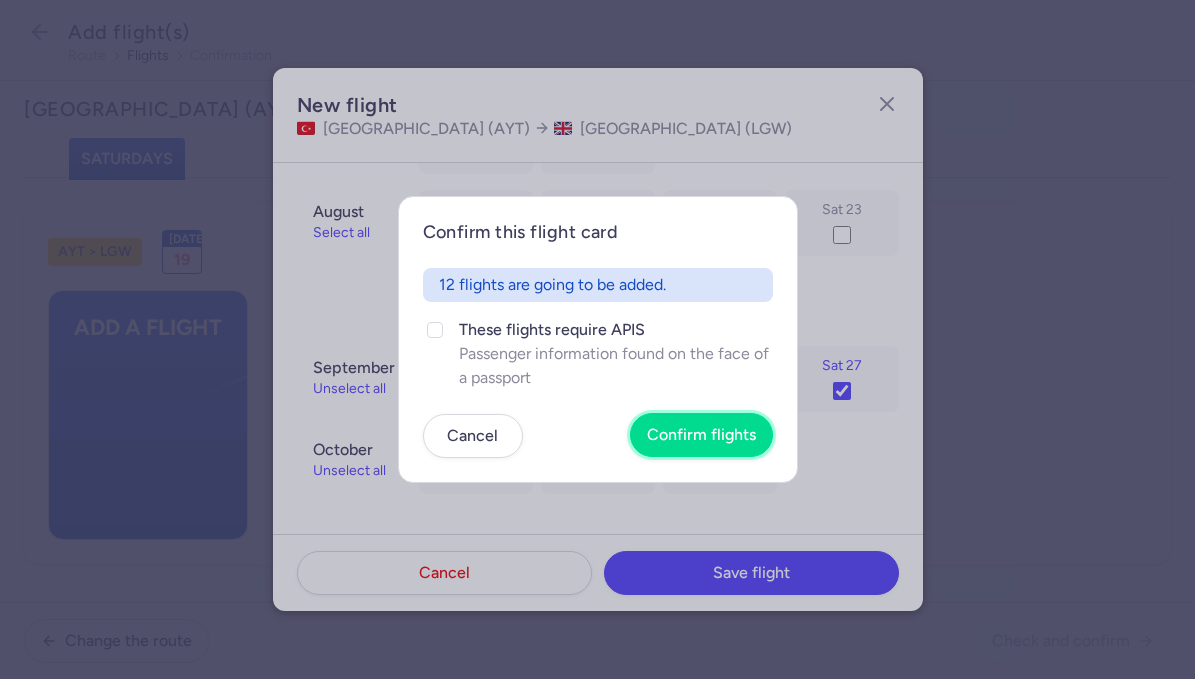 click on "Confirm flights" at bounding box center (701, 435) 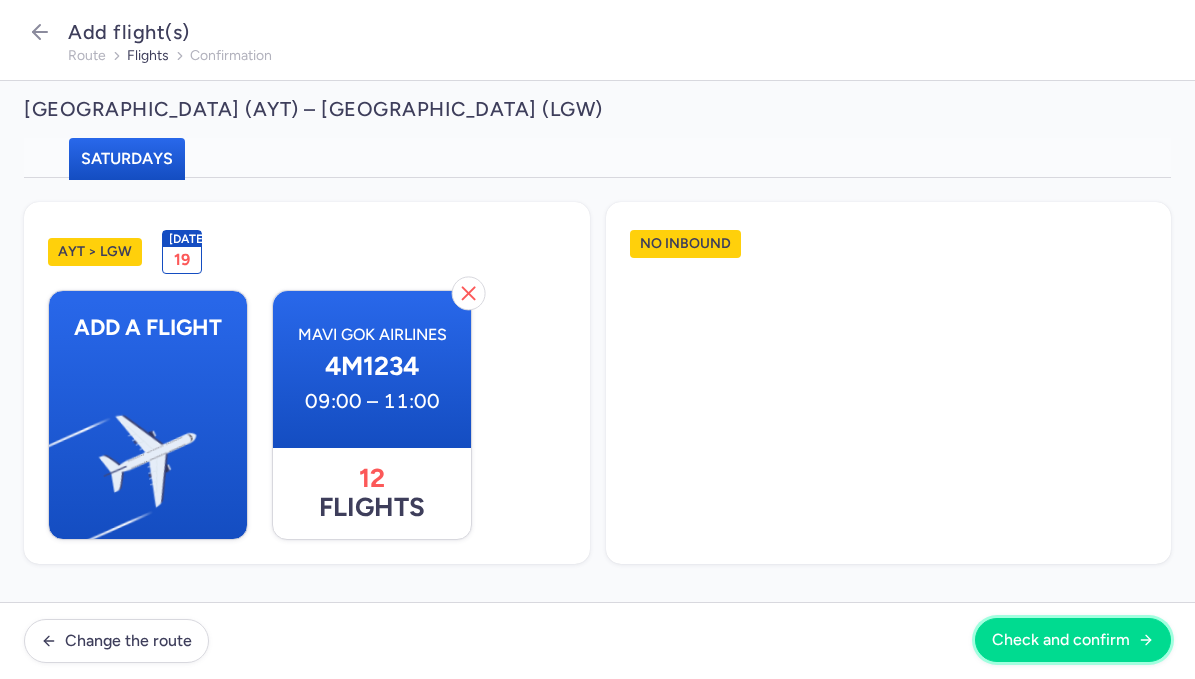 click on "Check and confirm" at bounding box center (1073, 640) 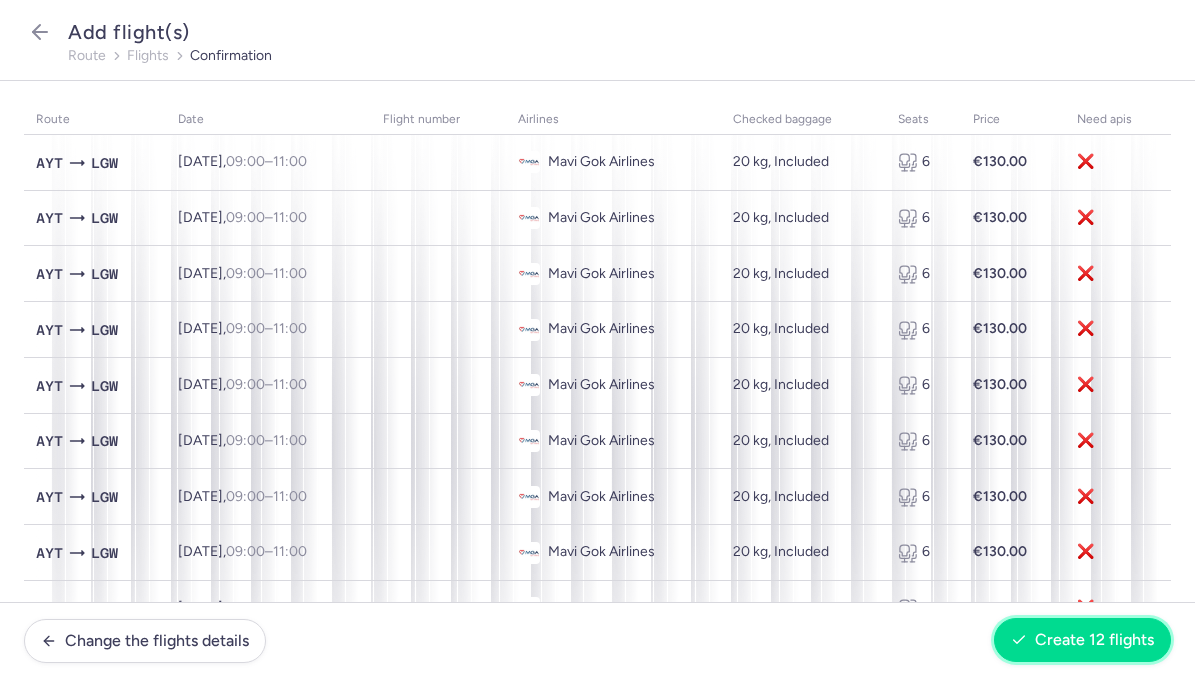 click on "Create 12 flights" at bounding box center (1094, 640) 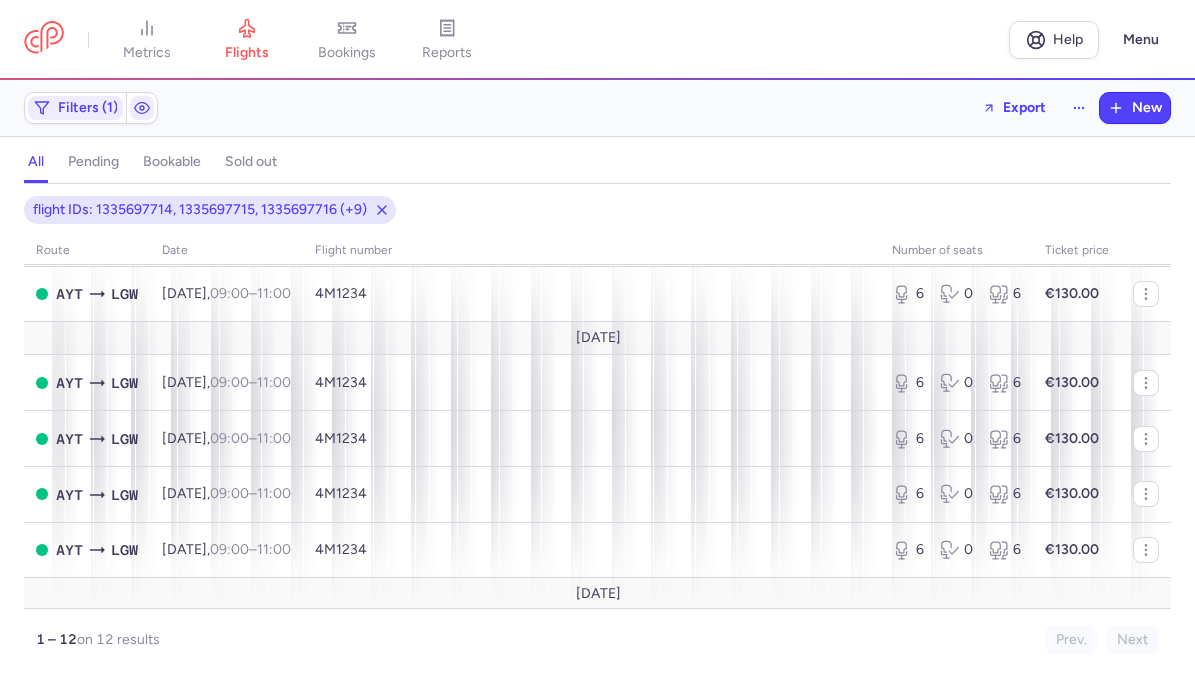 scroll, scrollTop: 286, scrollLeft: 0, axis: vertical 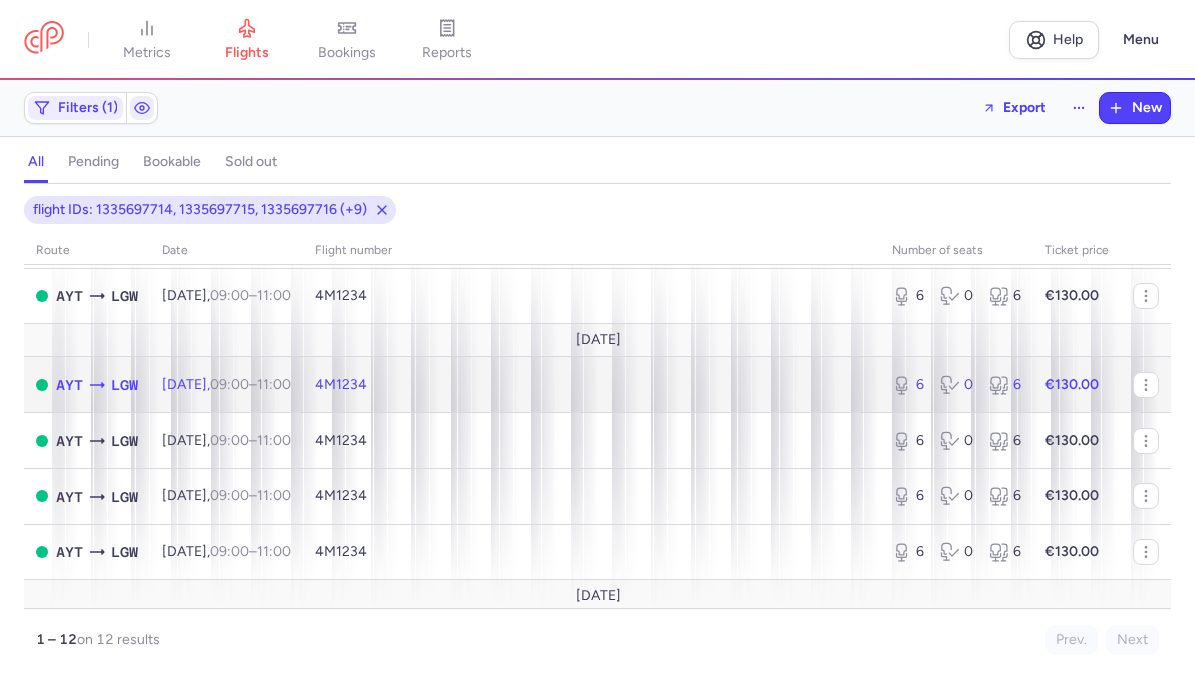 click on "4M1234" 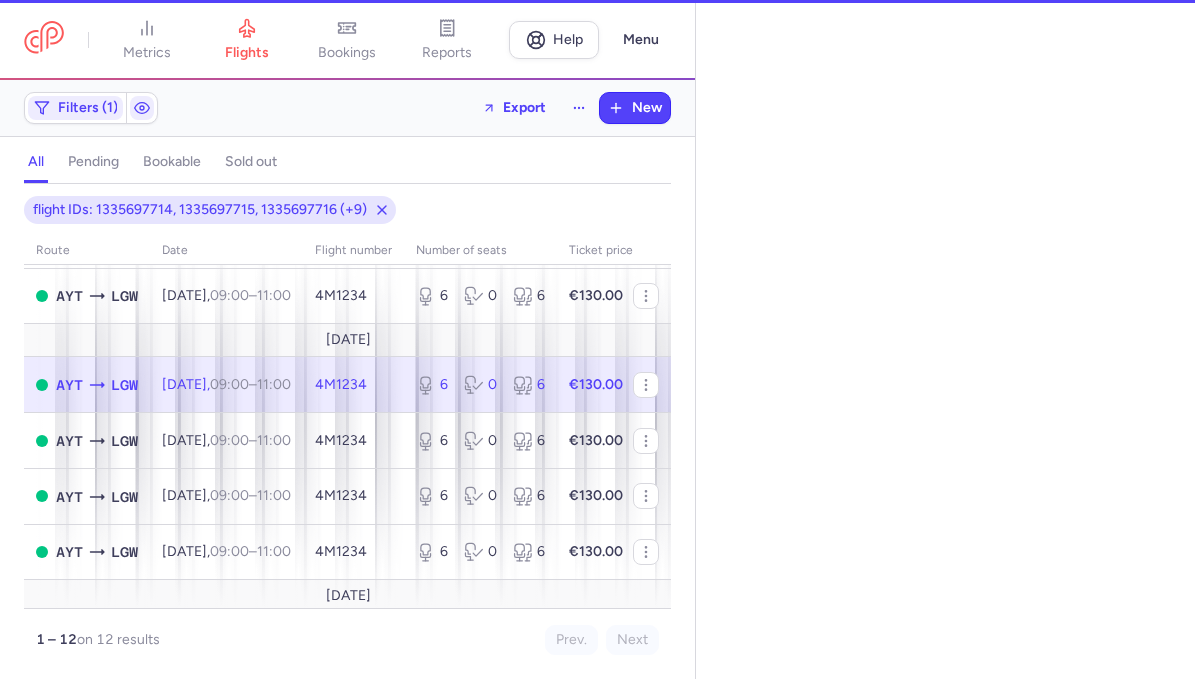 select on "days" 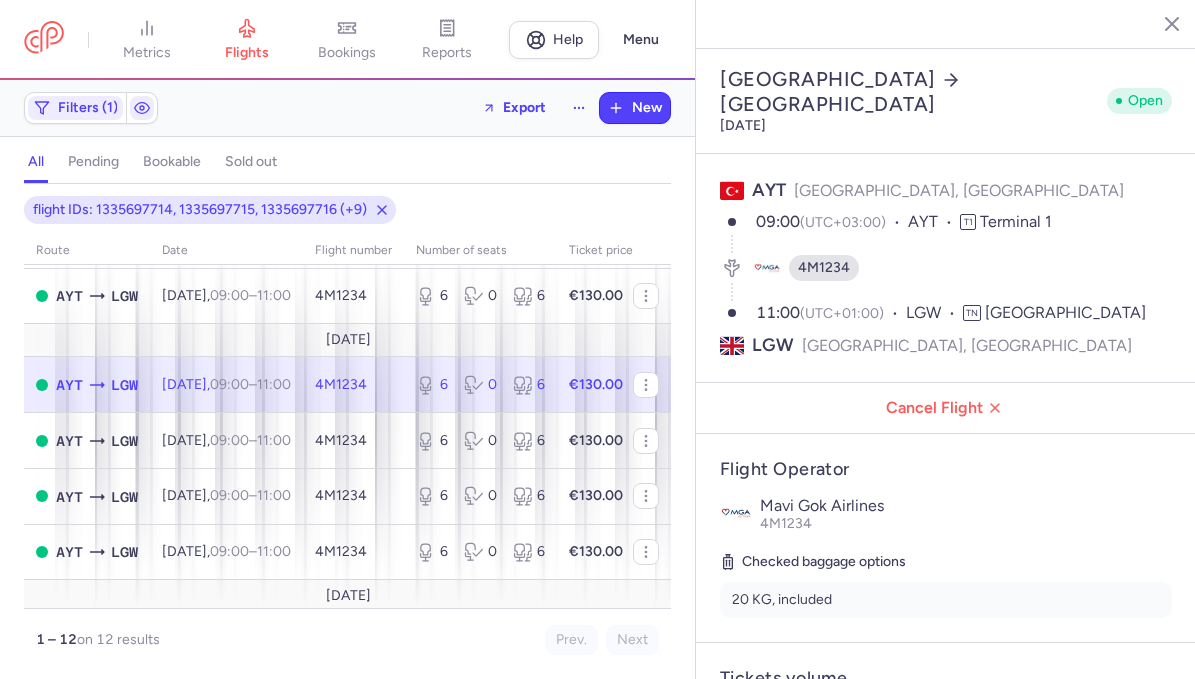 click 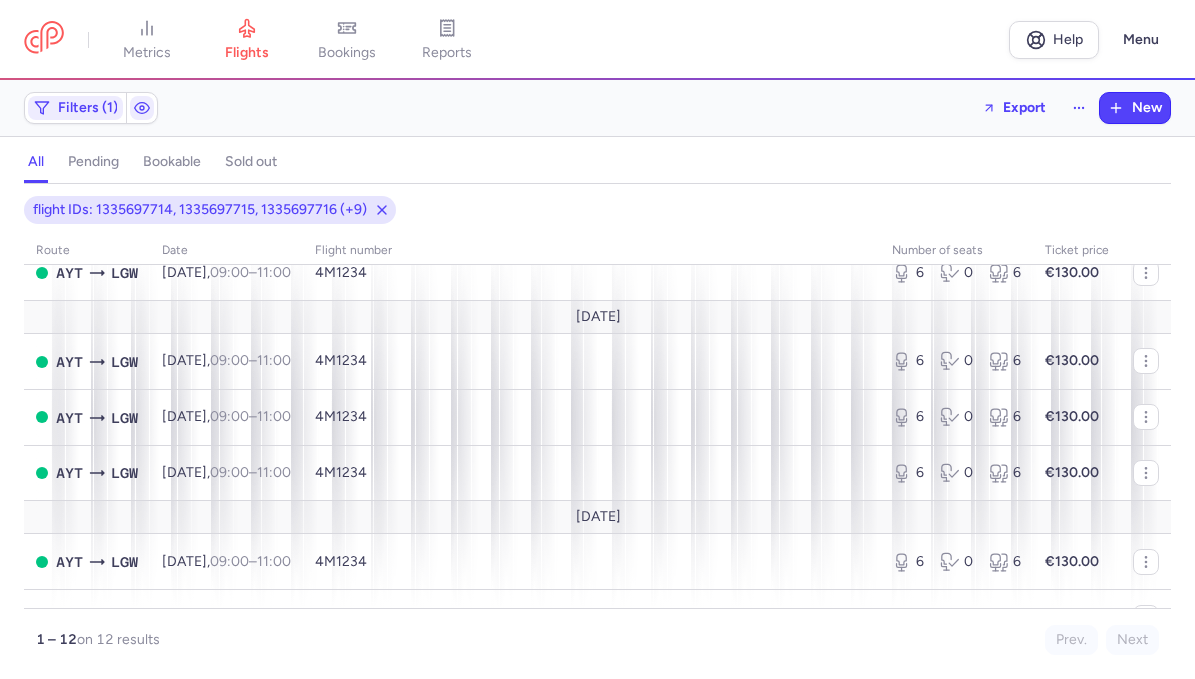 scroll, scrollTop: 0, scrollLeft: 0, axis: both 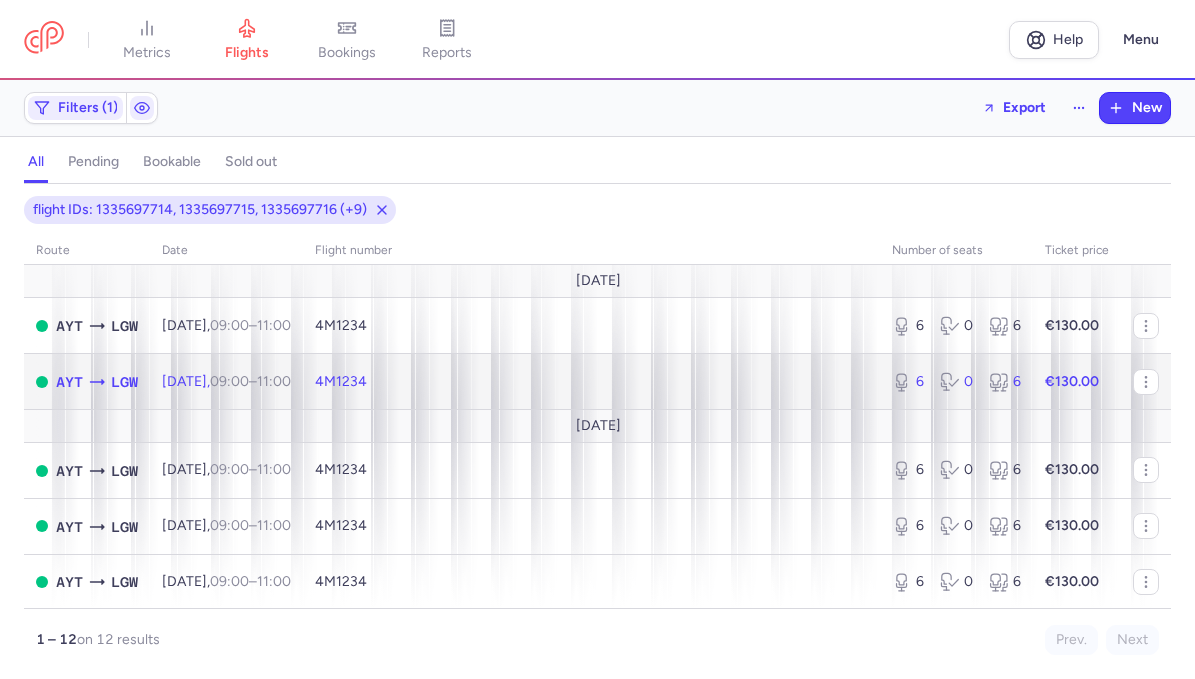 click on "4M1234" 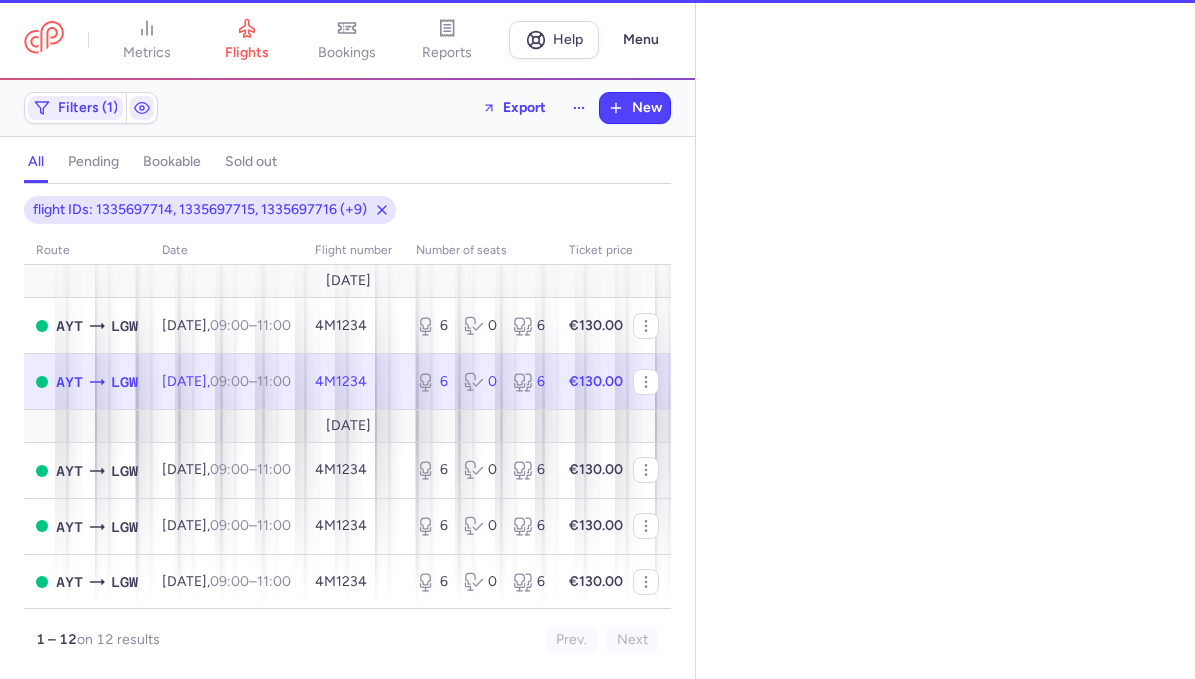 select on "days" 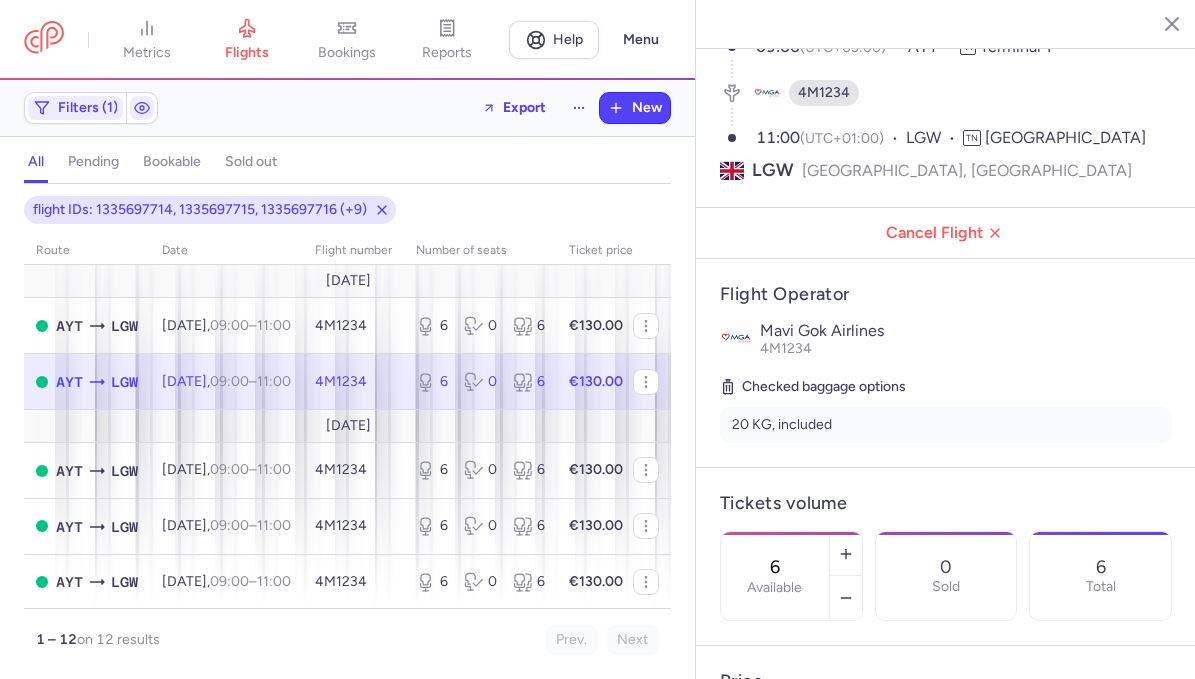 scroll, scrollTop: 178, scrollLeft: 0, axis: vertical 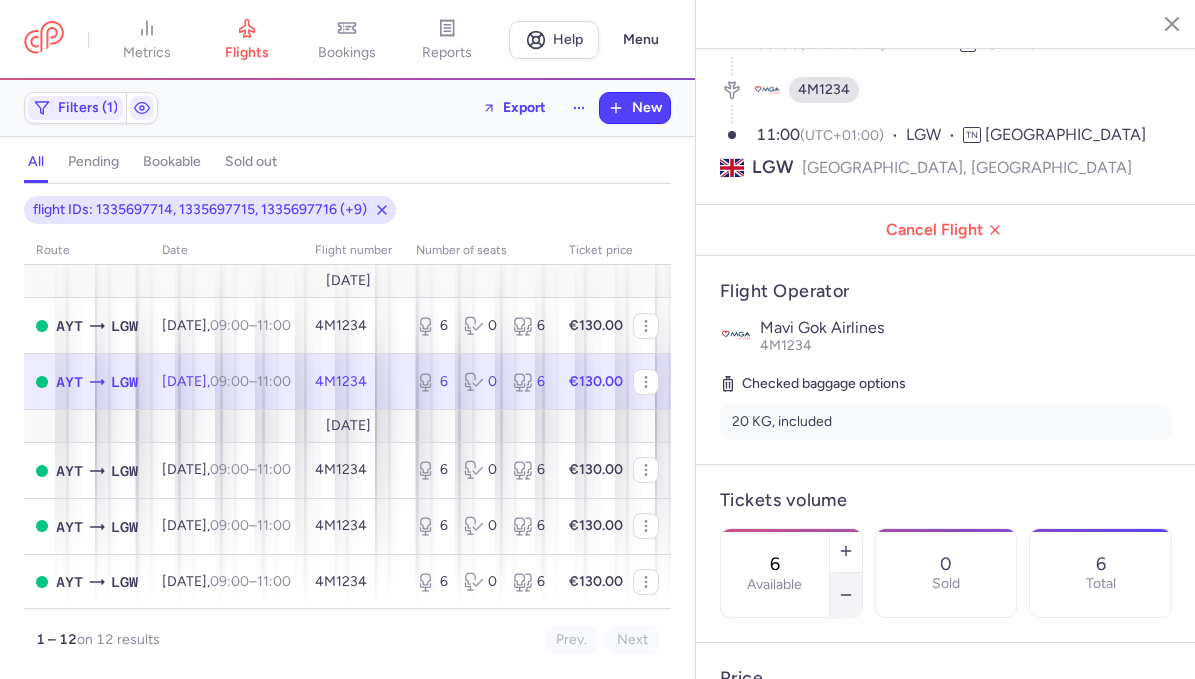 click 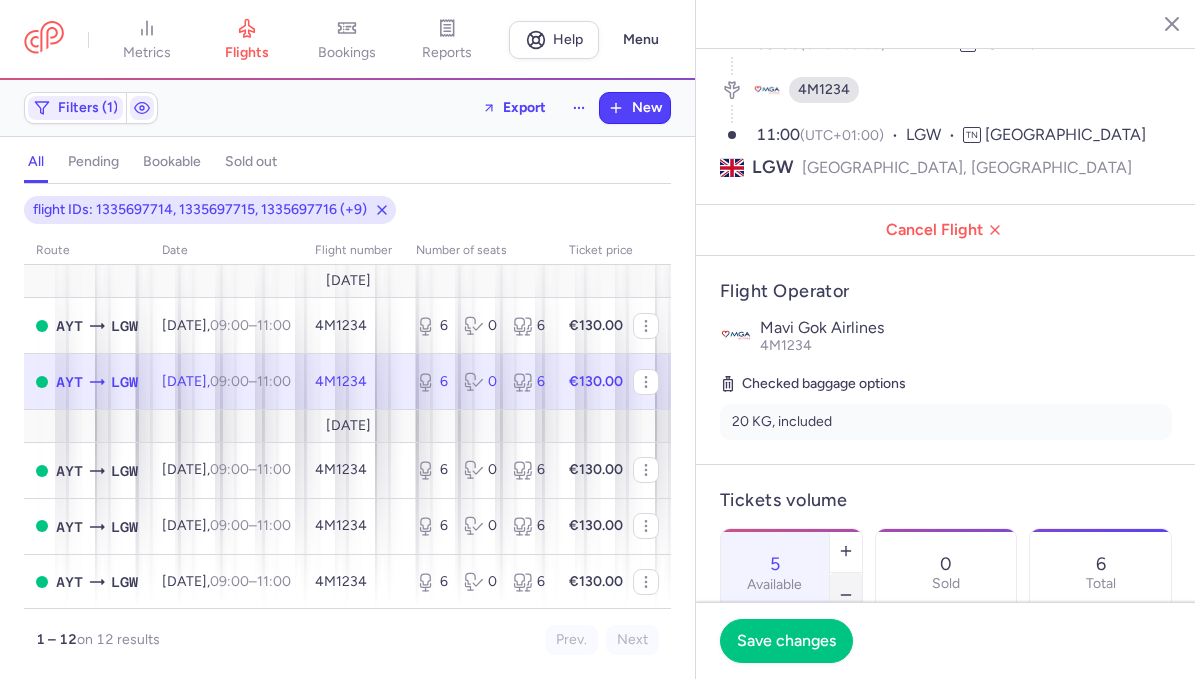 click 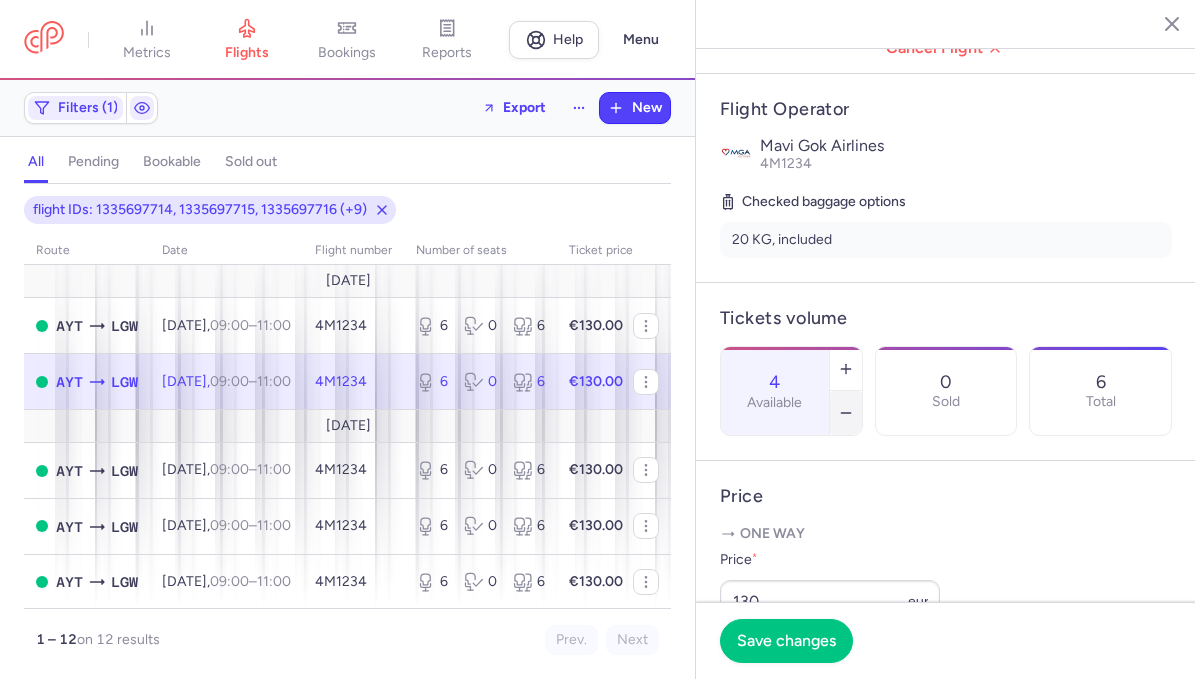 scroll, scrollTop: 361, scrollLeft: 0, axis: vertical 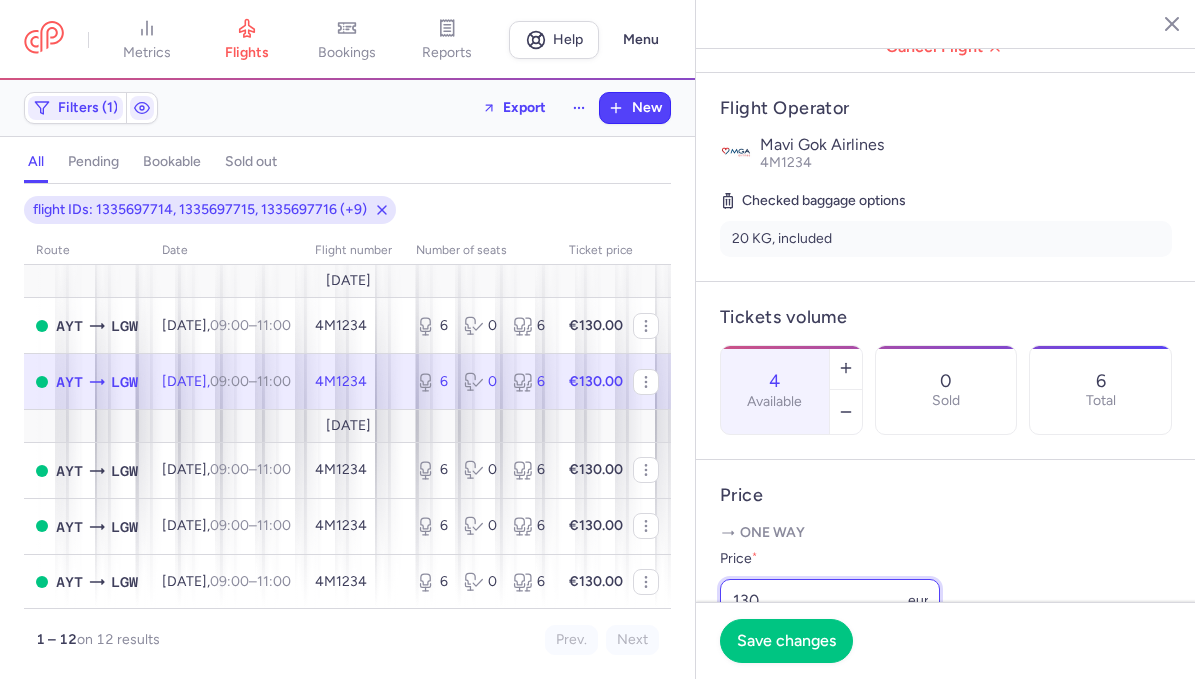 click on "130" at bounding box center [830, 601] 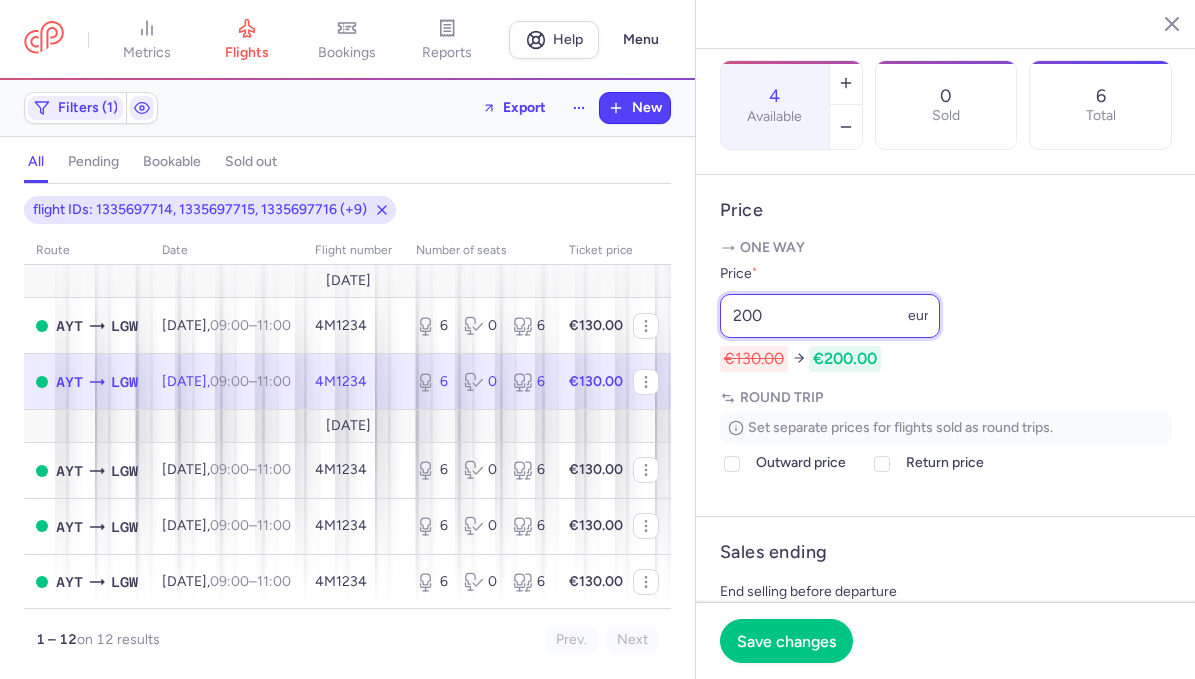scroll, scrollTop: 821, scrollLeft: 0, axis: vertical 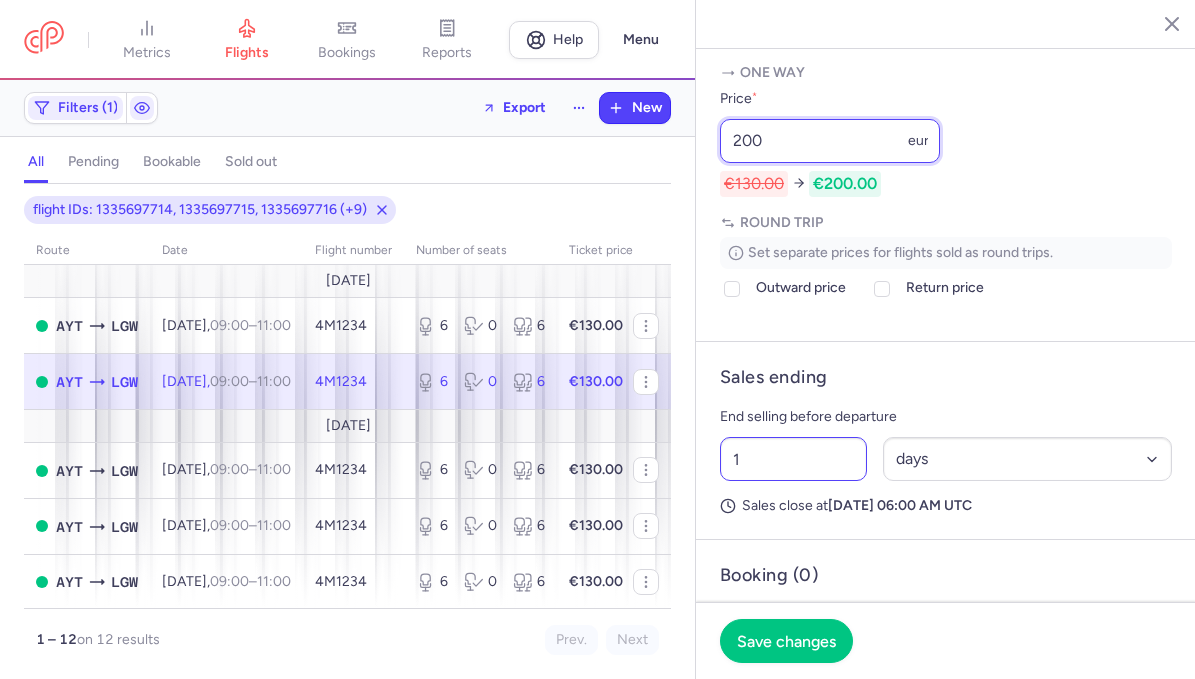 type on "200" 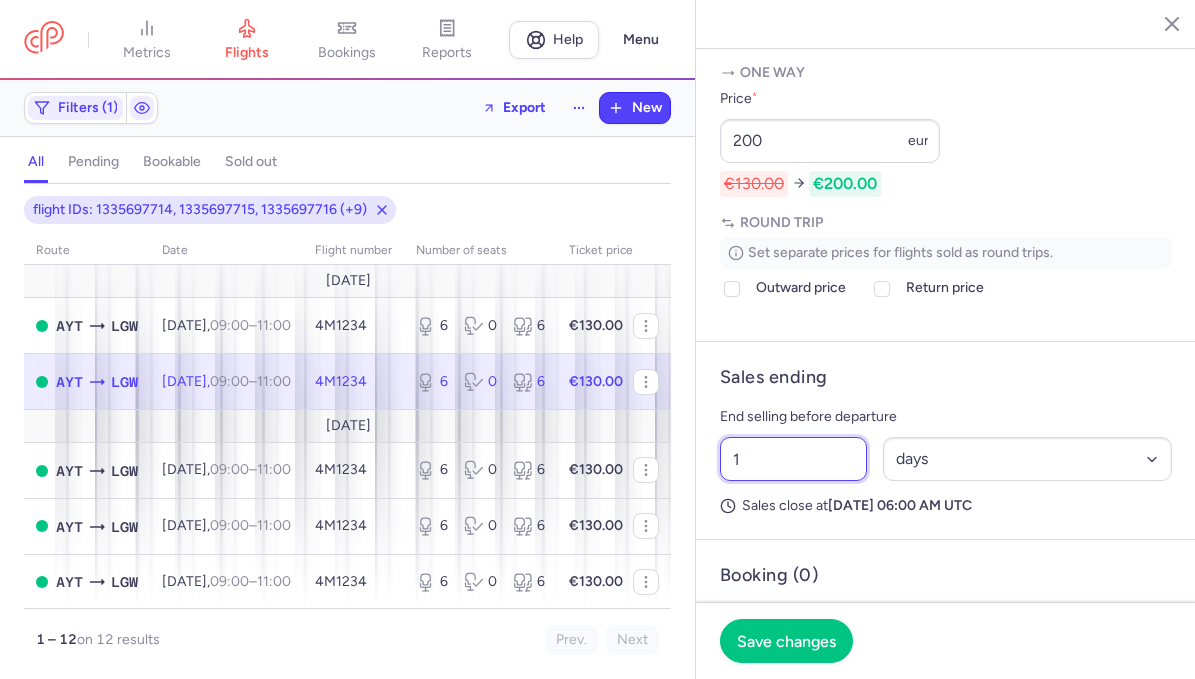 click on "1" at bounding box center [793, 459] 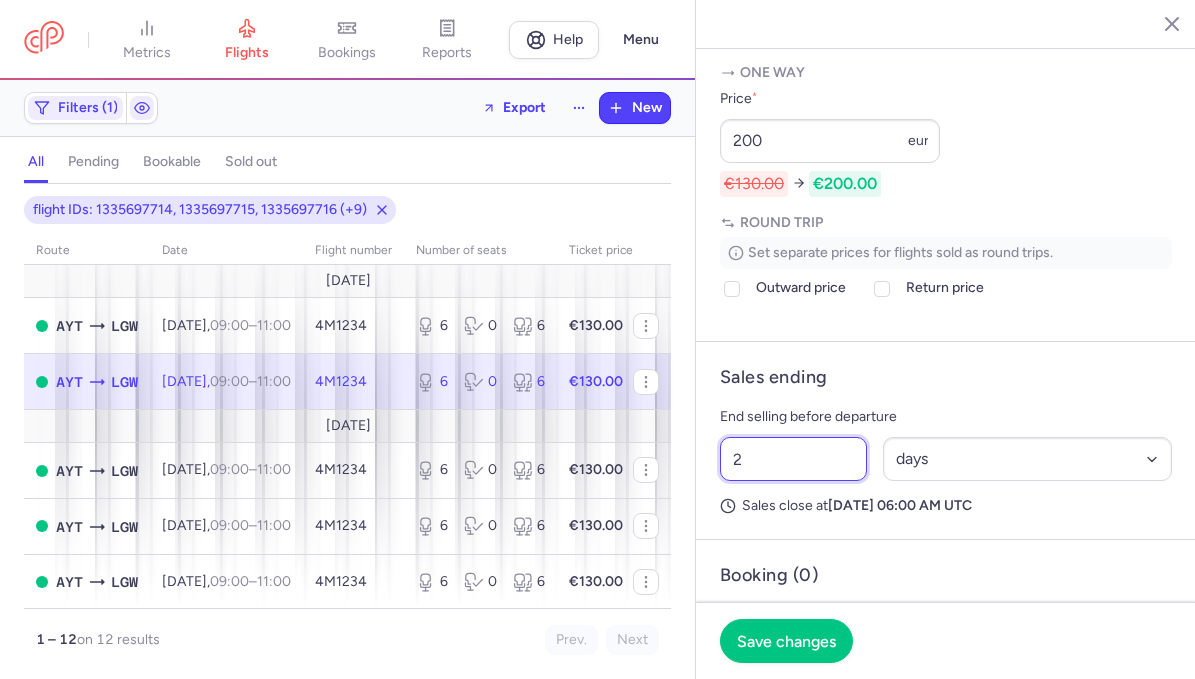 type on "2" 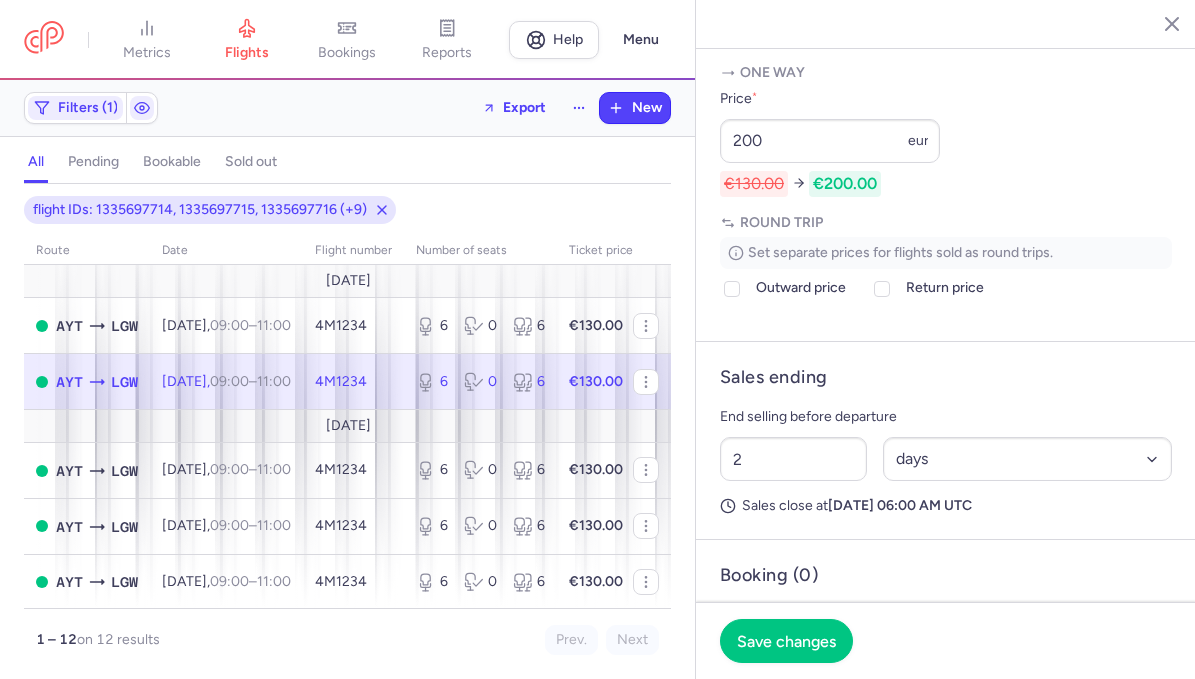 click on "Sales ending End selling before departure 2 Select an option hours days Sales close at  [DATE]	06:00 AM UTC" at bounding box center (946, 441) 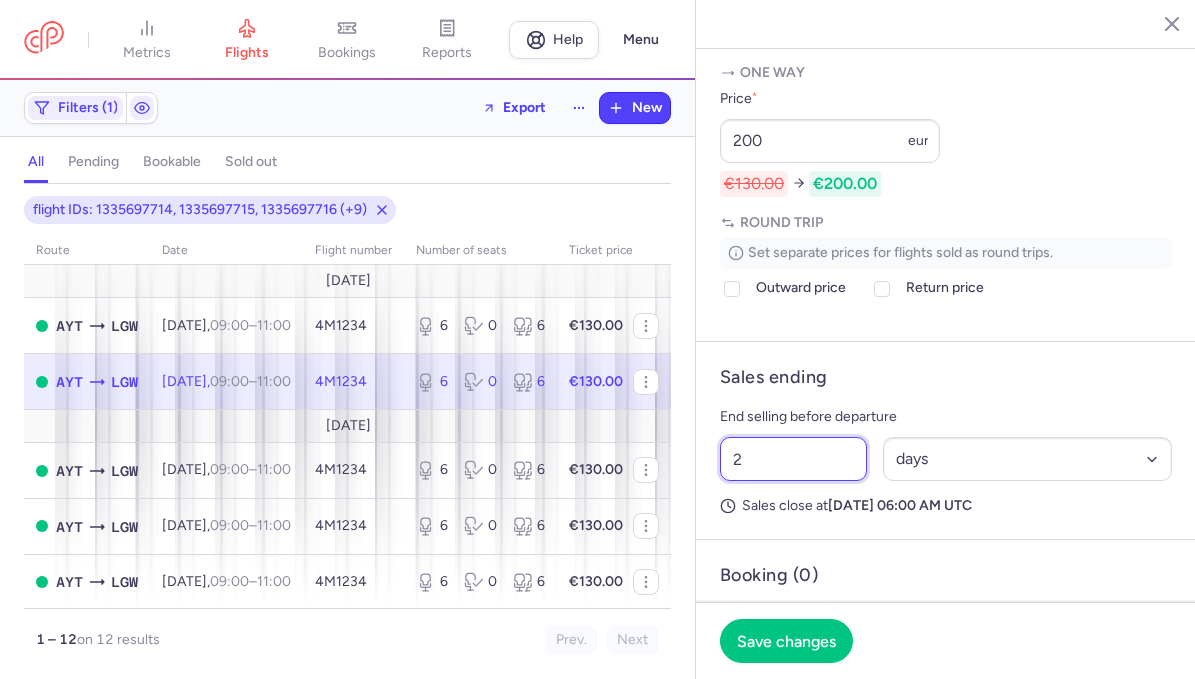 click on "2" at bounding box center [793, 459] 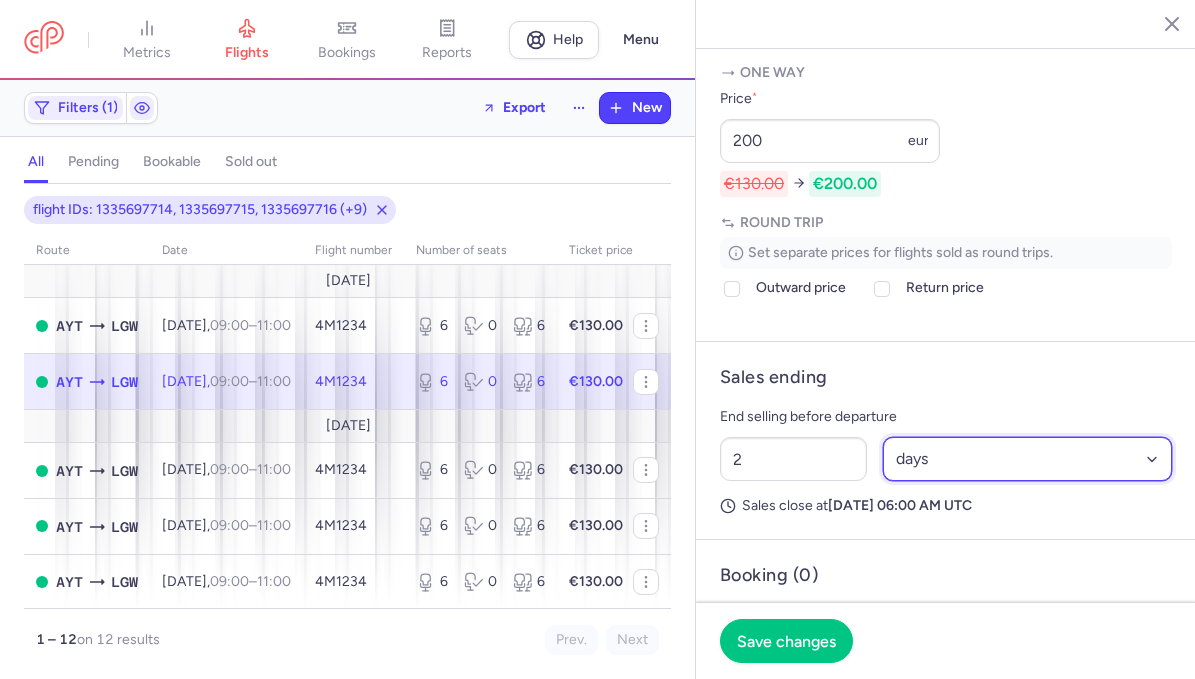 click on "Select an option hours days" at bounding box center [1028, 459] 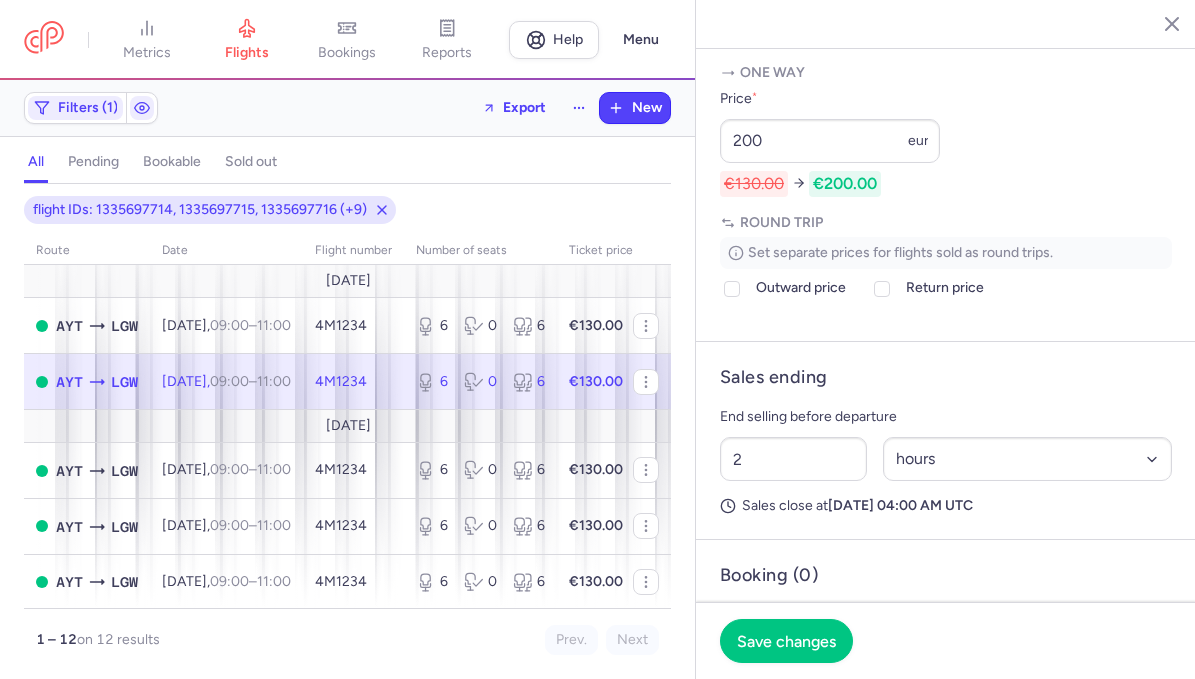 click on "[DATE]	04:00 AM UTC" at bounding box center (900, 505) 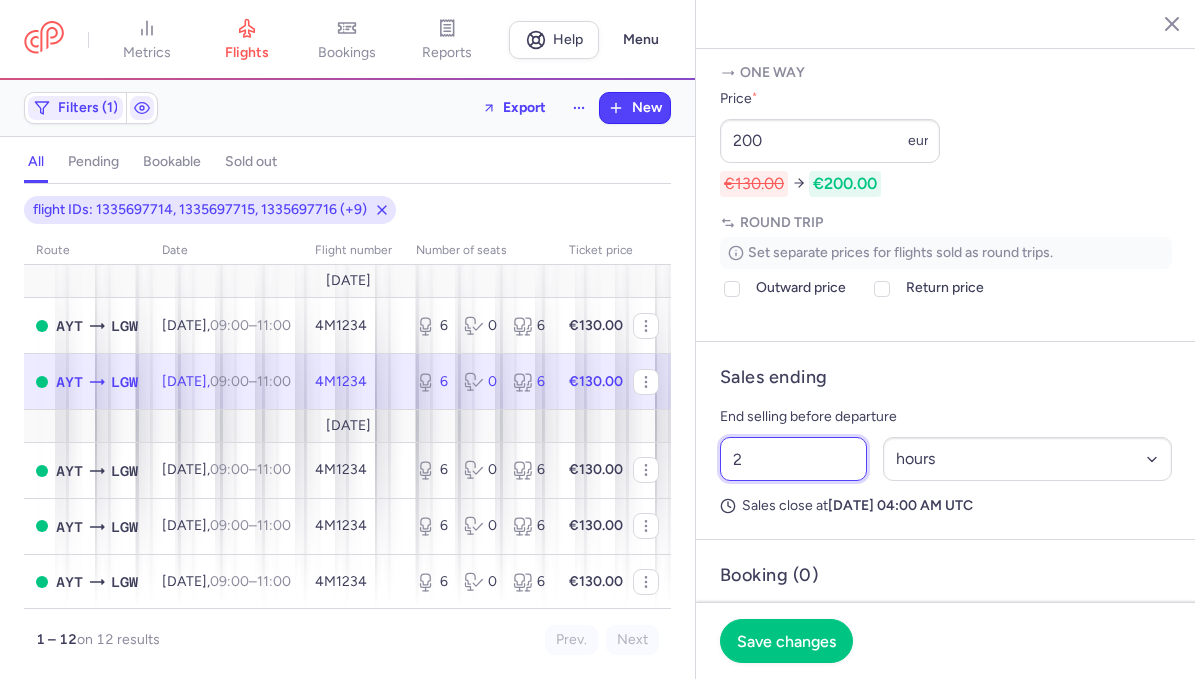click on "2" at bounding box center (793, 459) 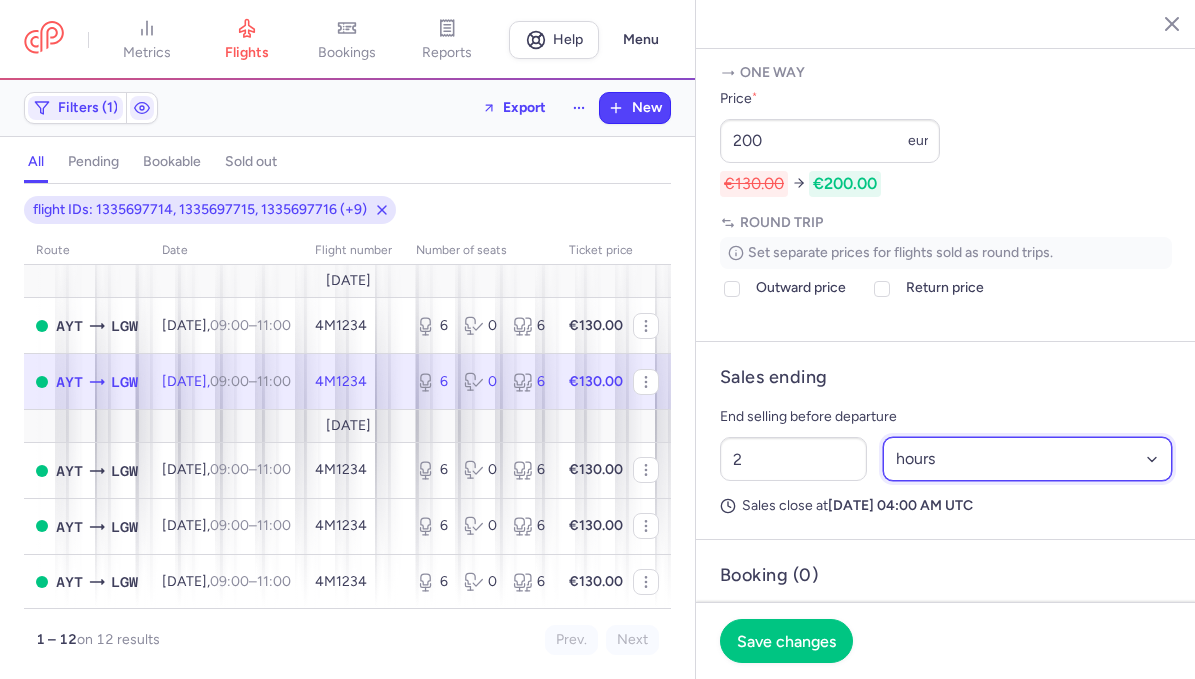click on "Select an option hours days" at bounding box center (1028, 459) 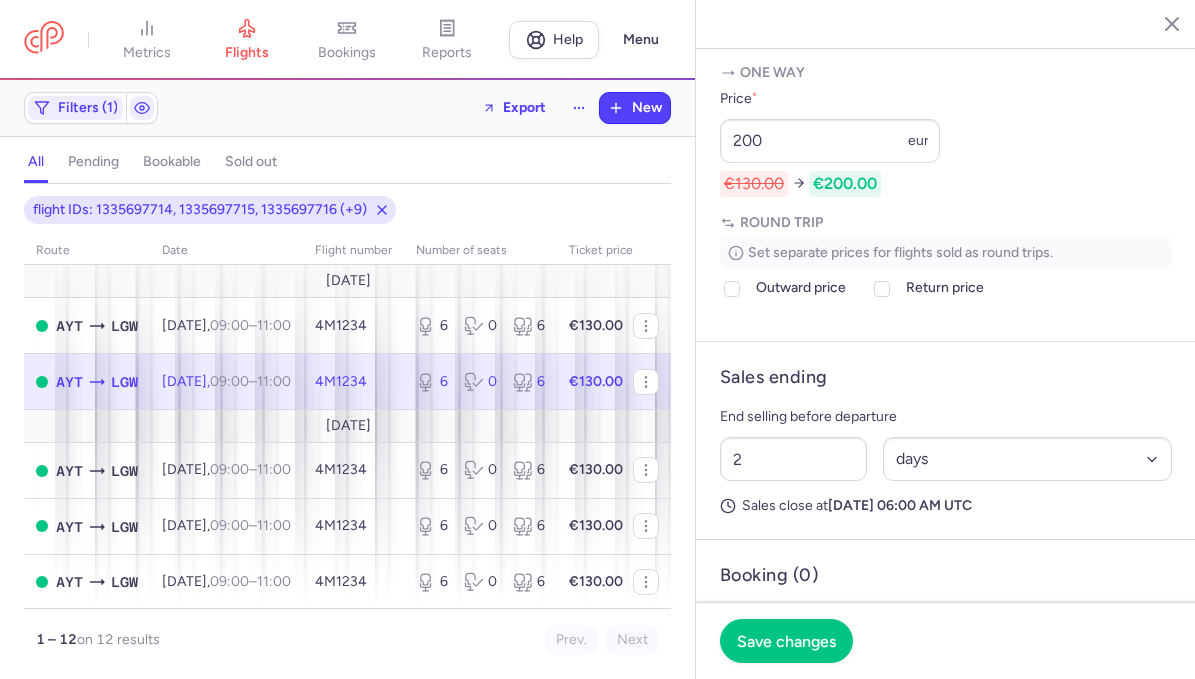 click on "[DATE]	06:00 AM UTC" at bounding box center [900, 505] 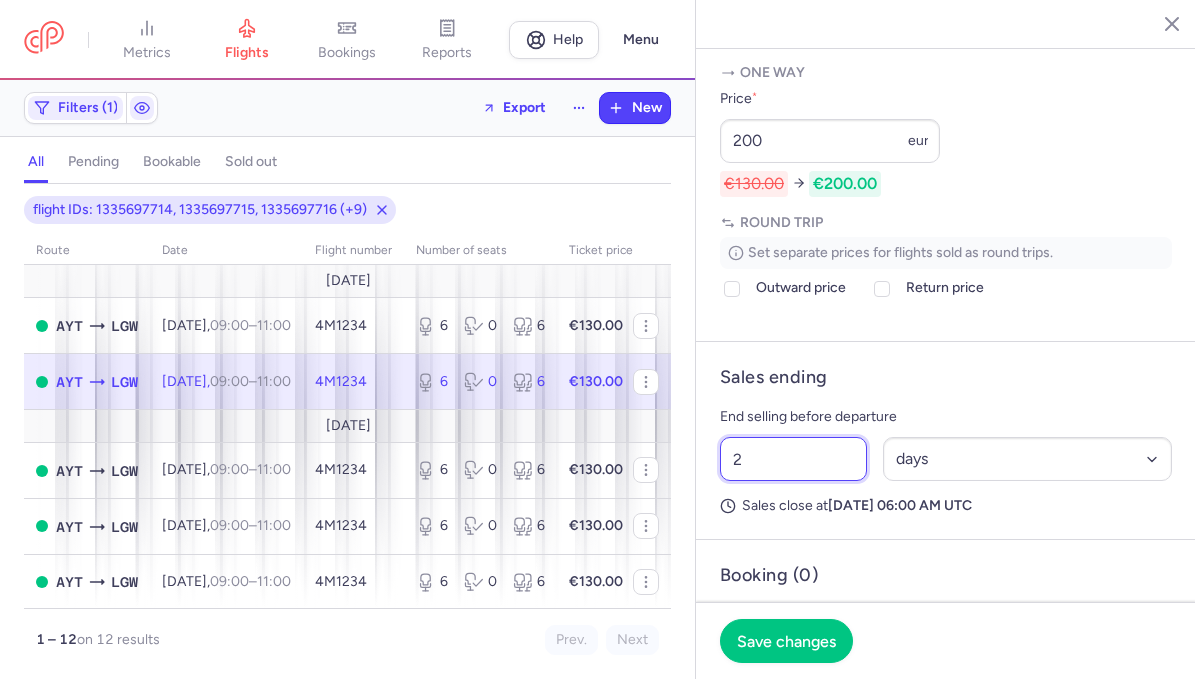 click on "2" at bounding box center [793, 459] 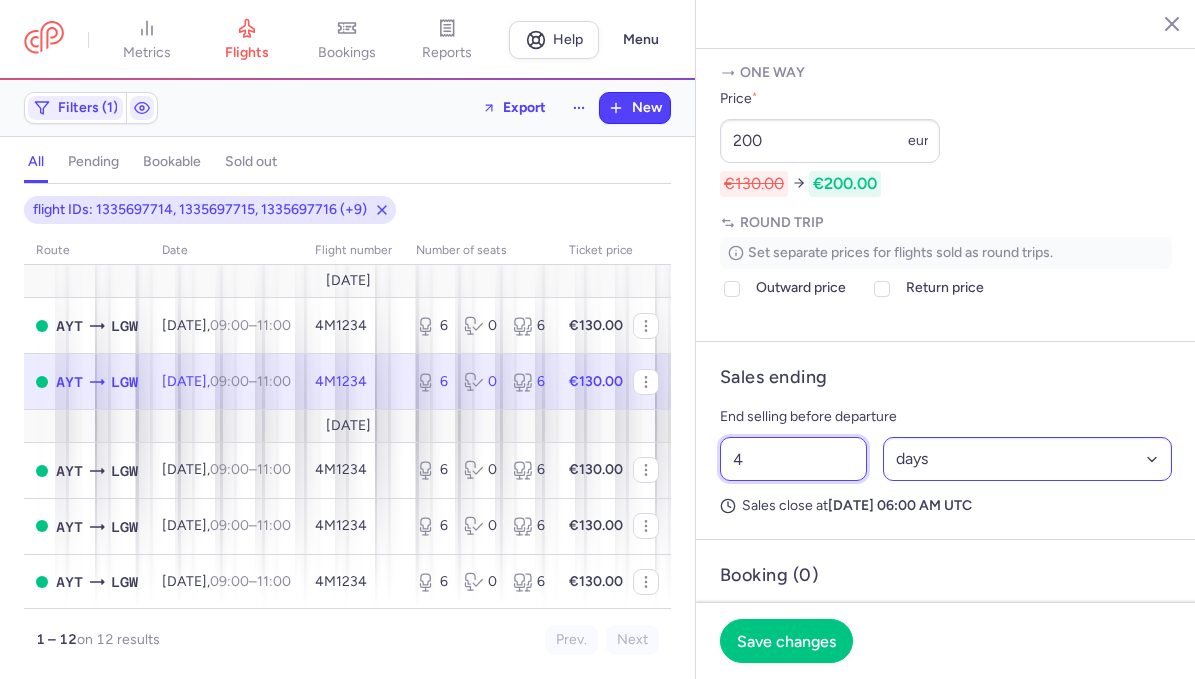 type on "4" 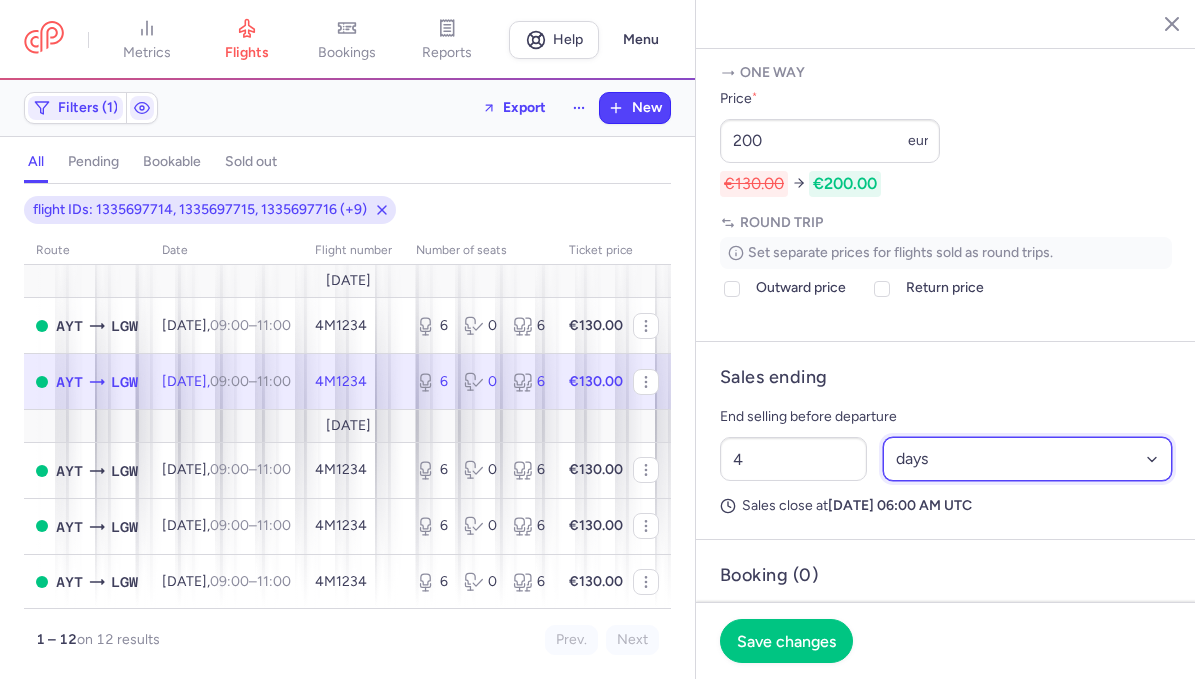 click on "Select an option hours days" at bounding box center [1028, 459] 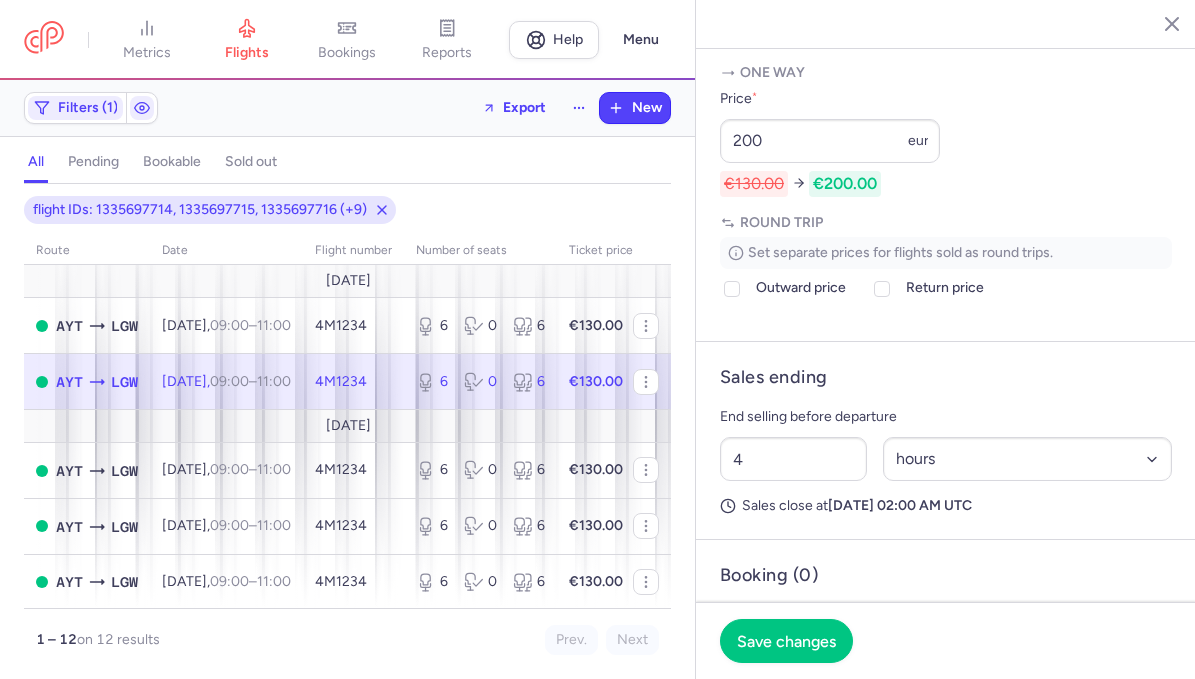 click on "[DATE]	02:00 AM UTC" at bounding box center [900, 505] 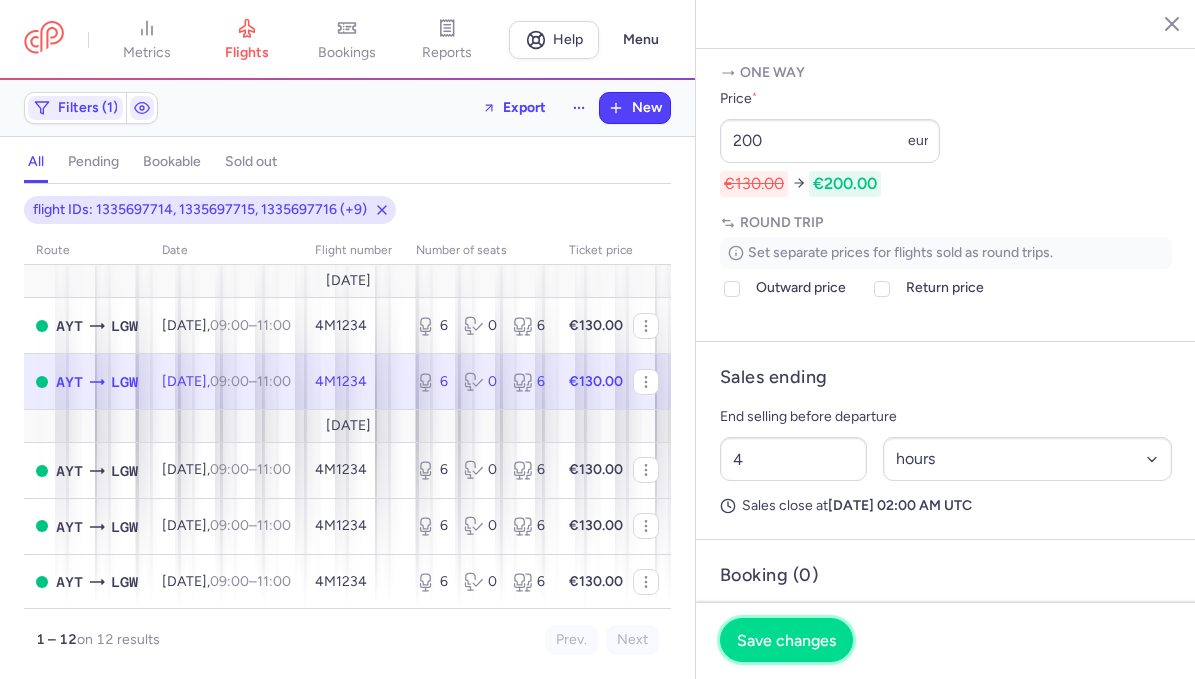 click on "Save changes" at bounding box center [786, 640] 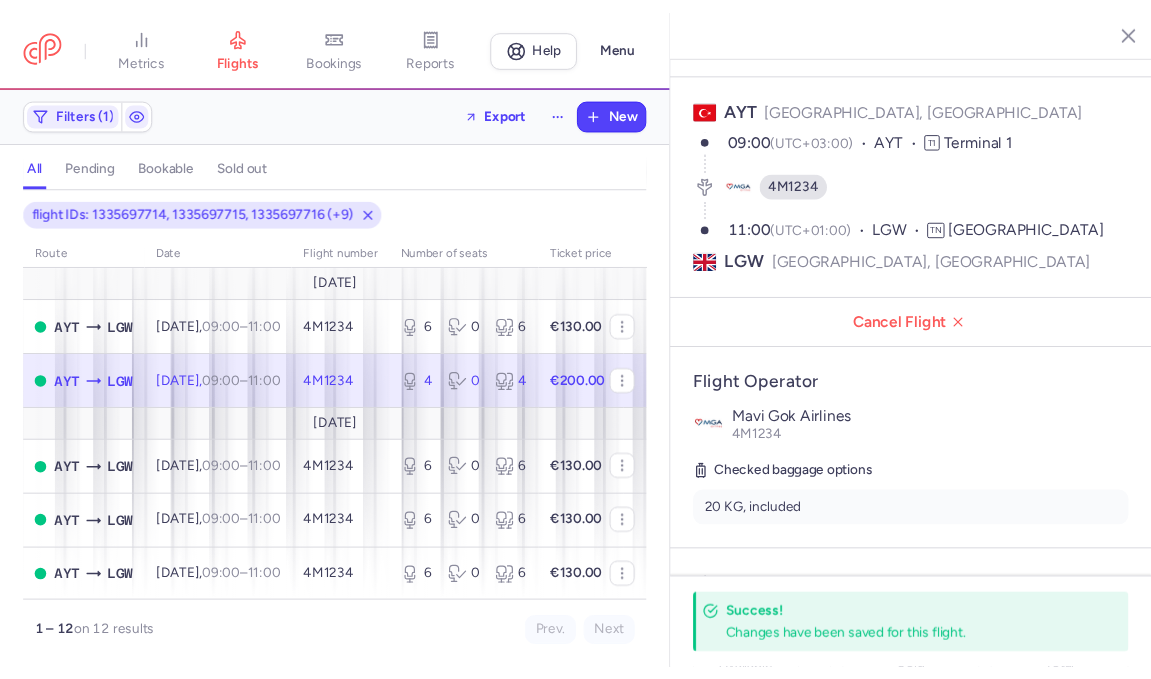 scroll, scrollTop: 0, scrollLeft: 0, axis: both 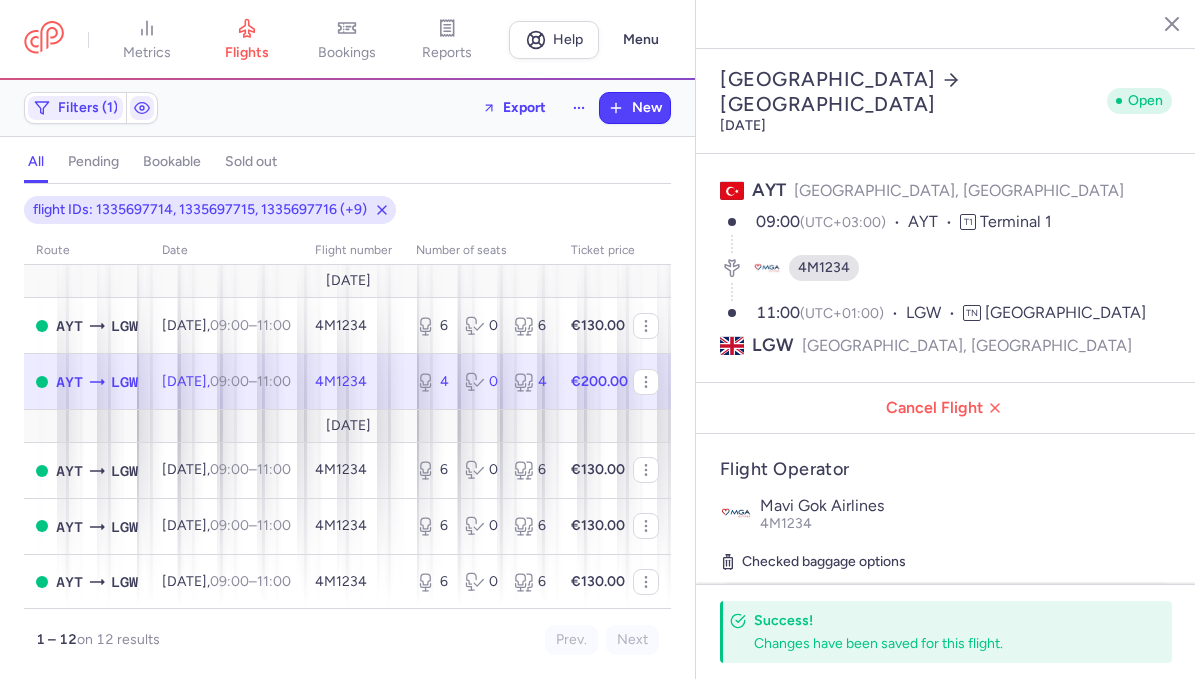click 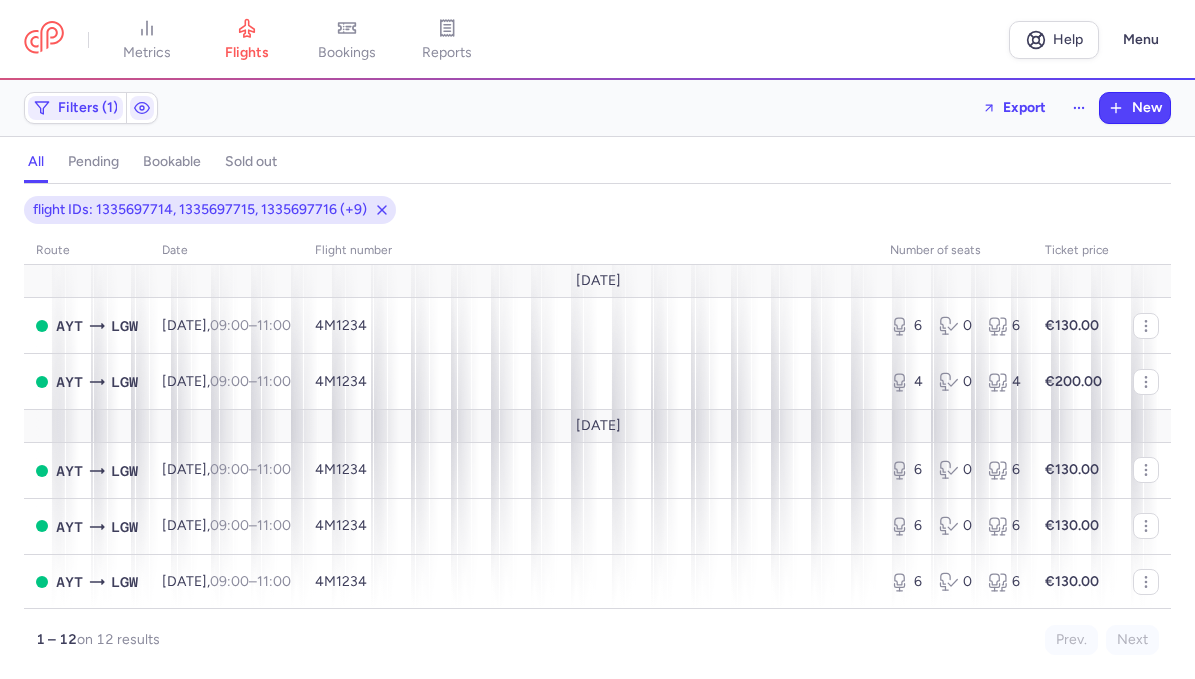 click on "metrics flights bookings reports  Help  Menu" at bounding box center (597, 40) 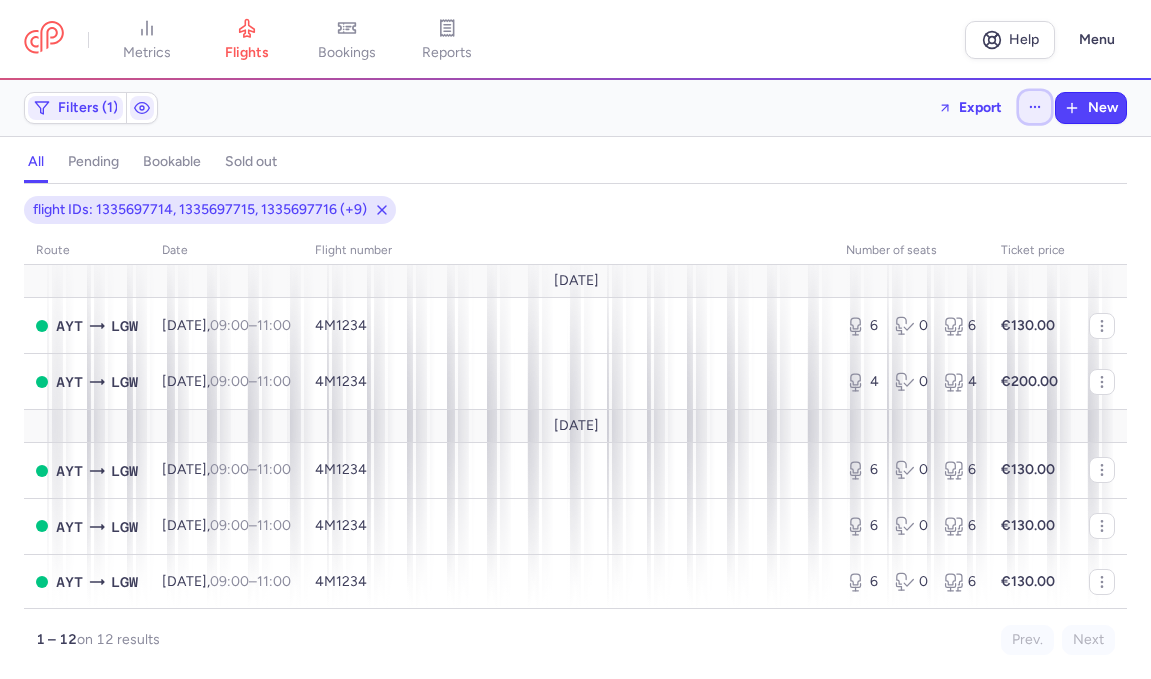 click at bounding box center [1035, 107] 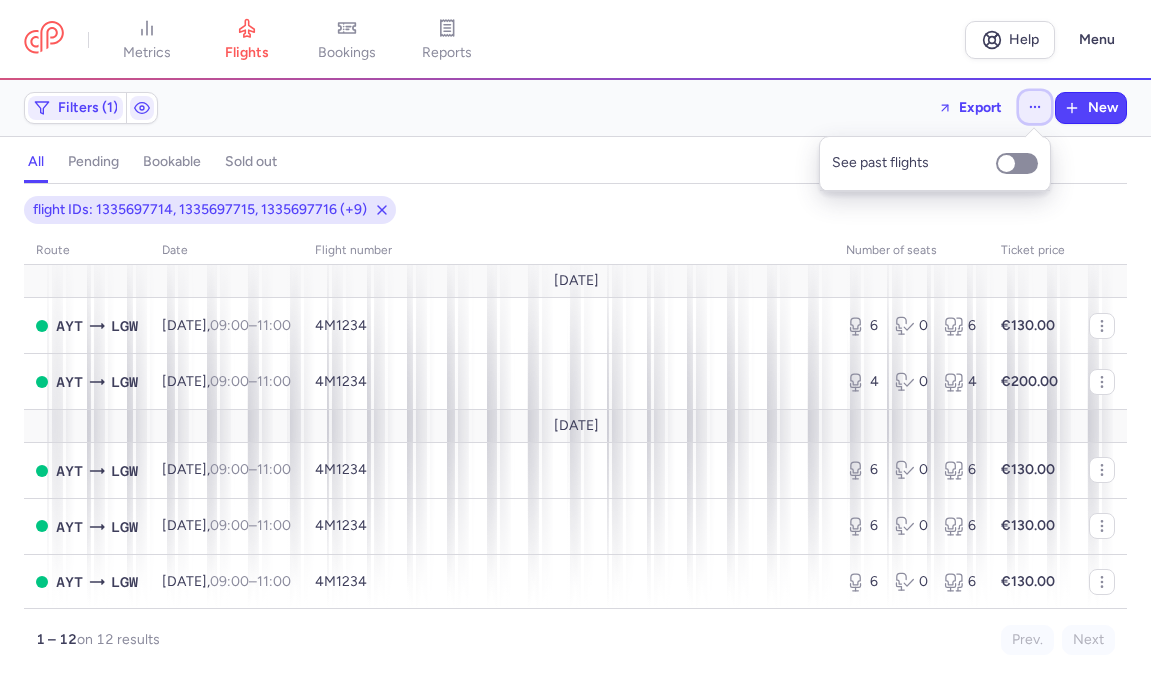 click 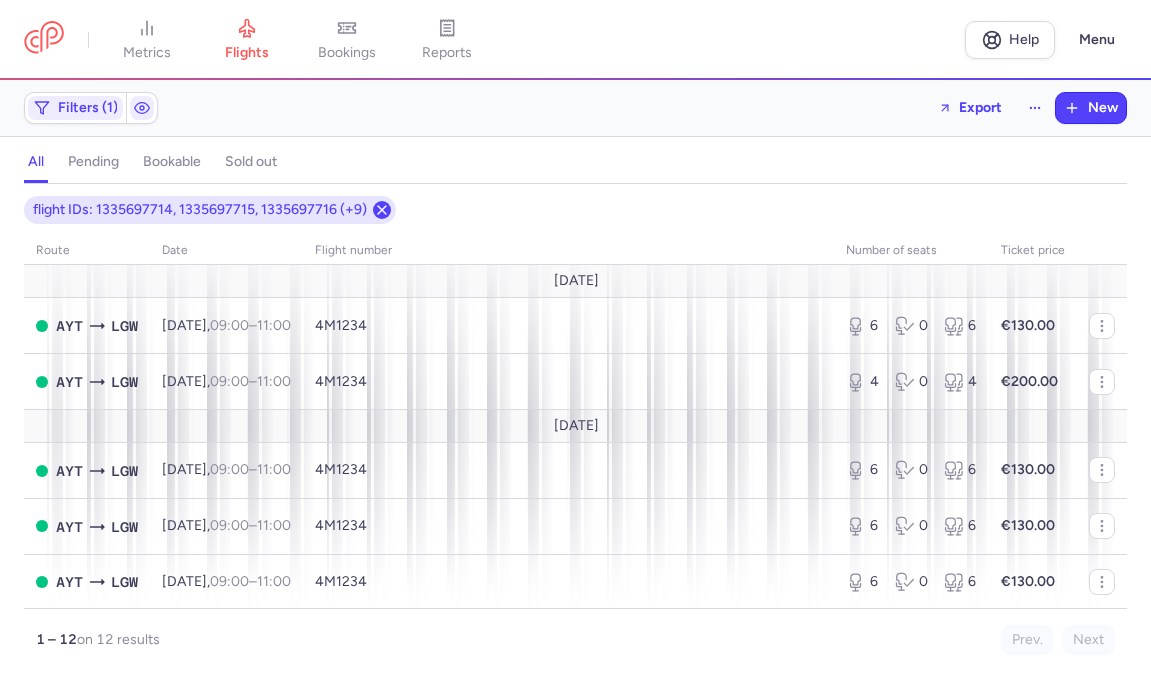 click 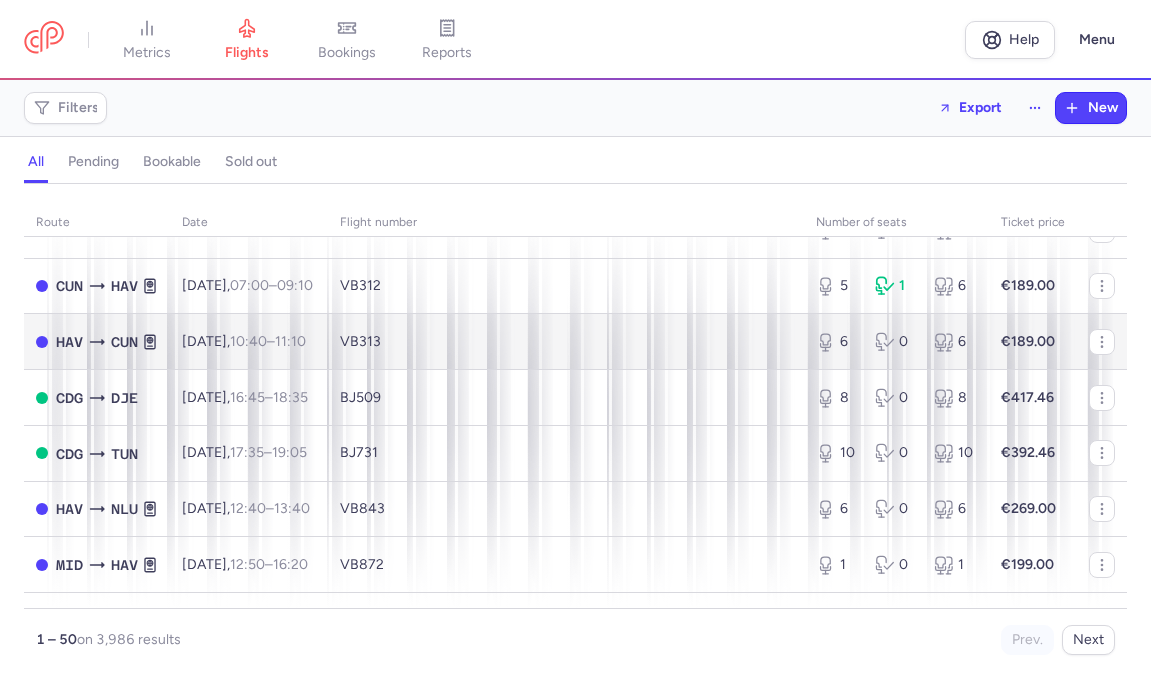 scroll, scrollTop: 430, scrollLeft: 0, axis: vertical 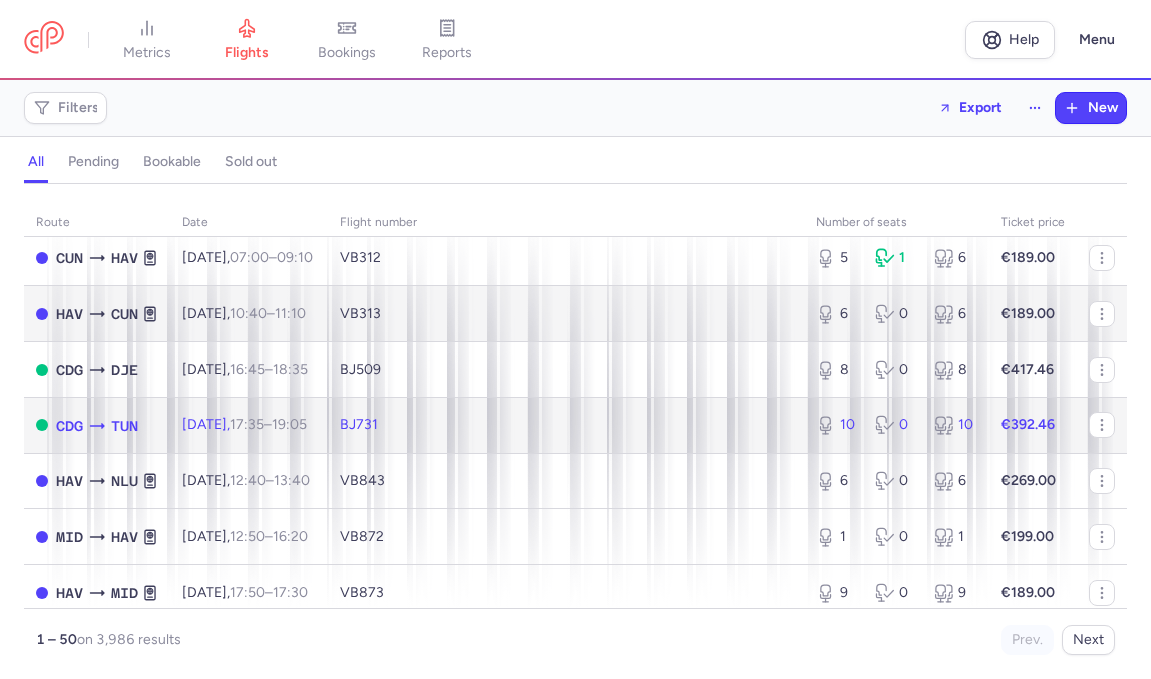 click on "BJ731" 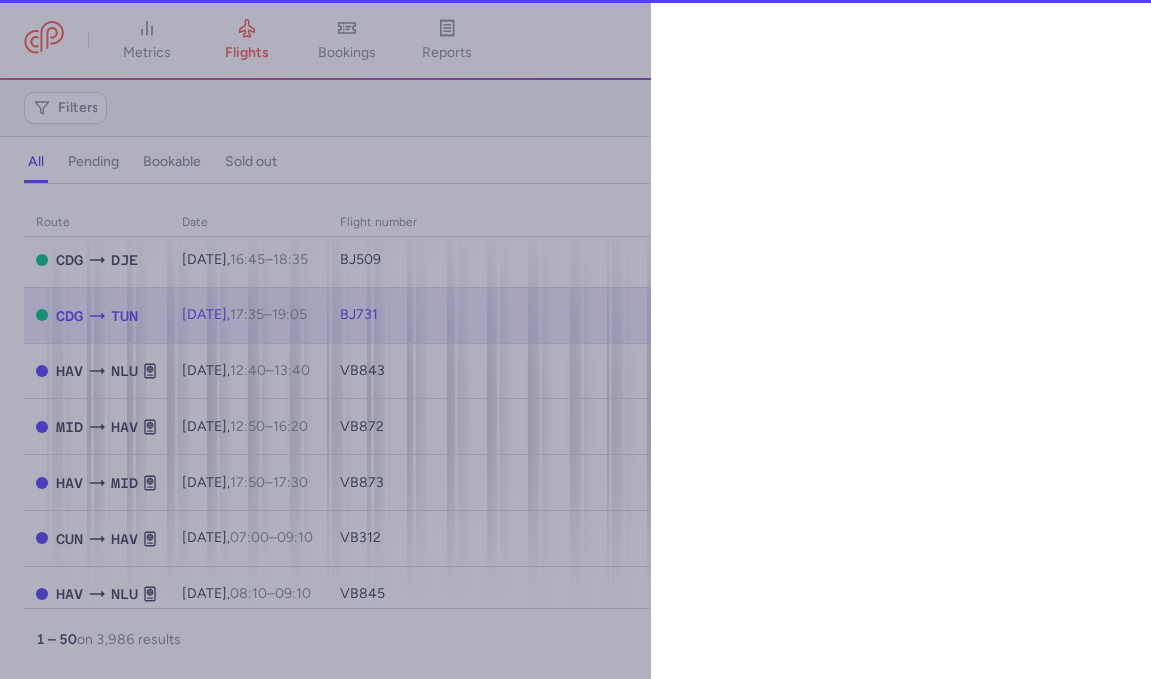 select on "hours" 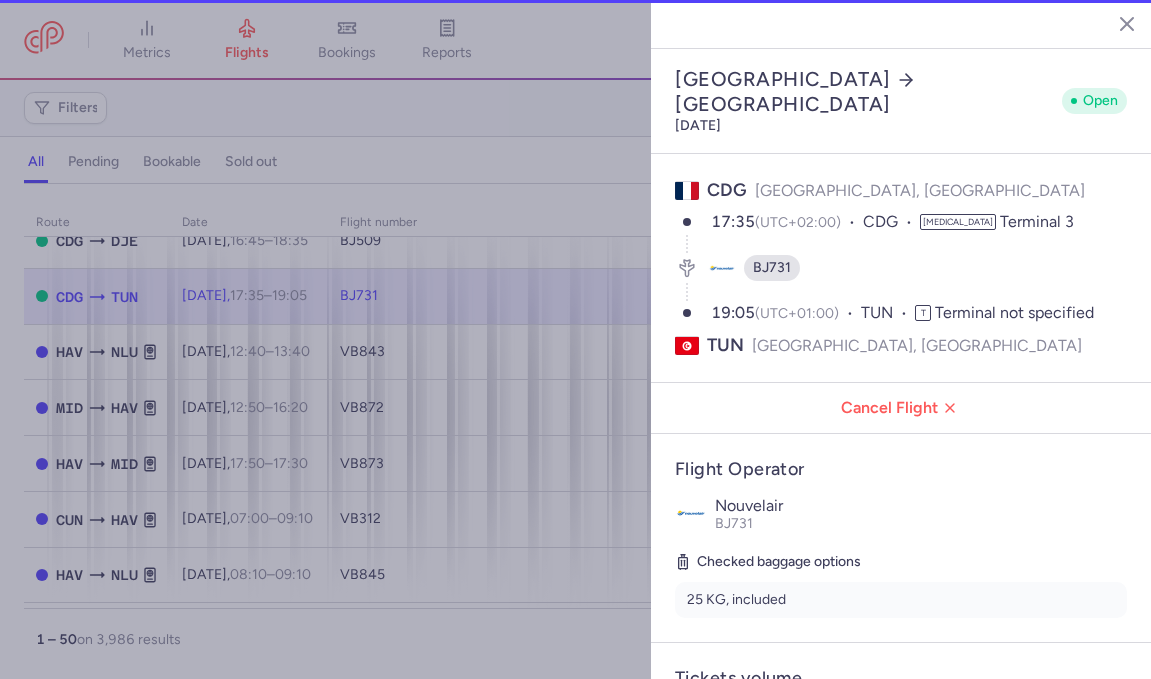 scroll, scrollTop: 554, scrollLeft: 0, axis: vertical 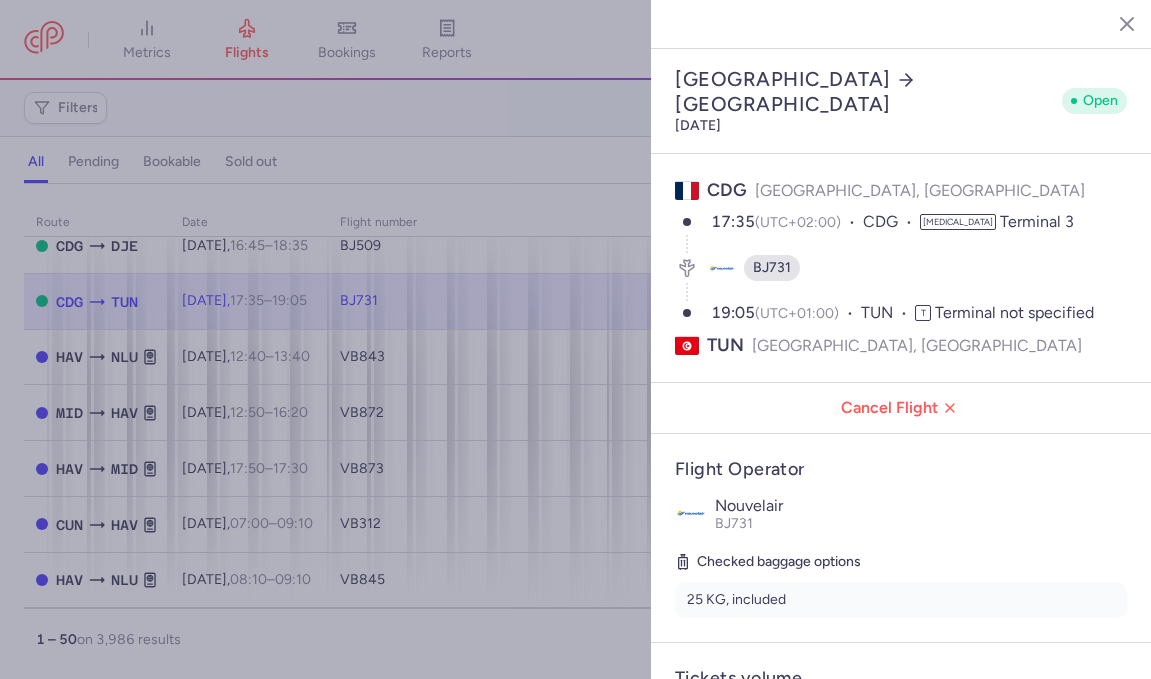 click 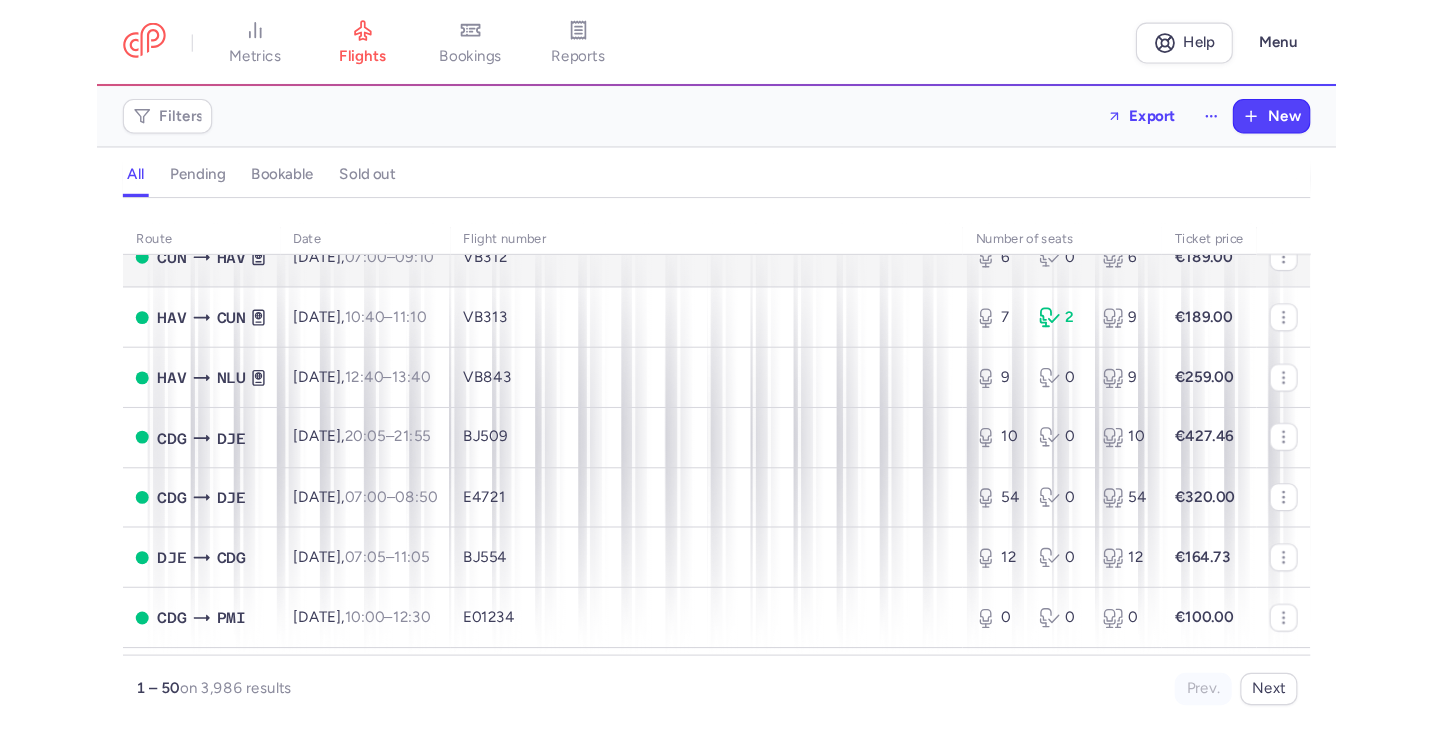 scroll, scrollTop: 1343, scrollLeft: 0, axis: vertical 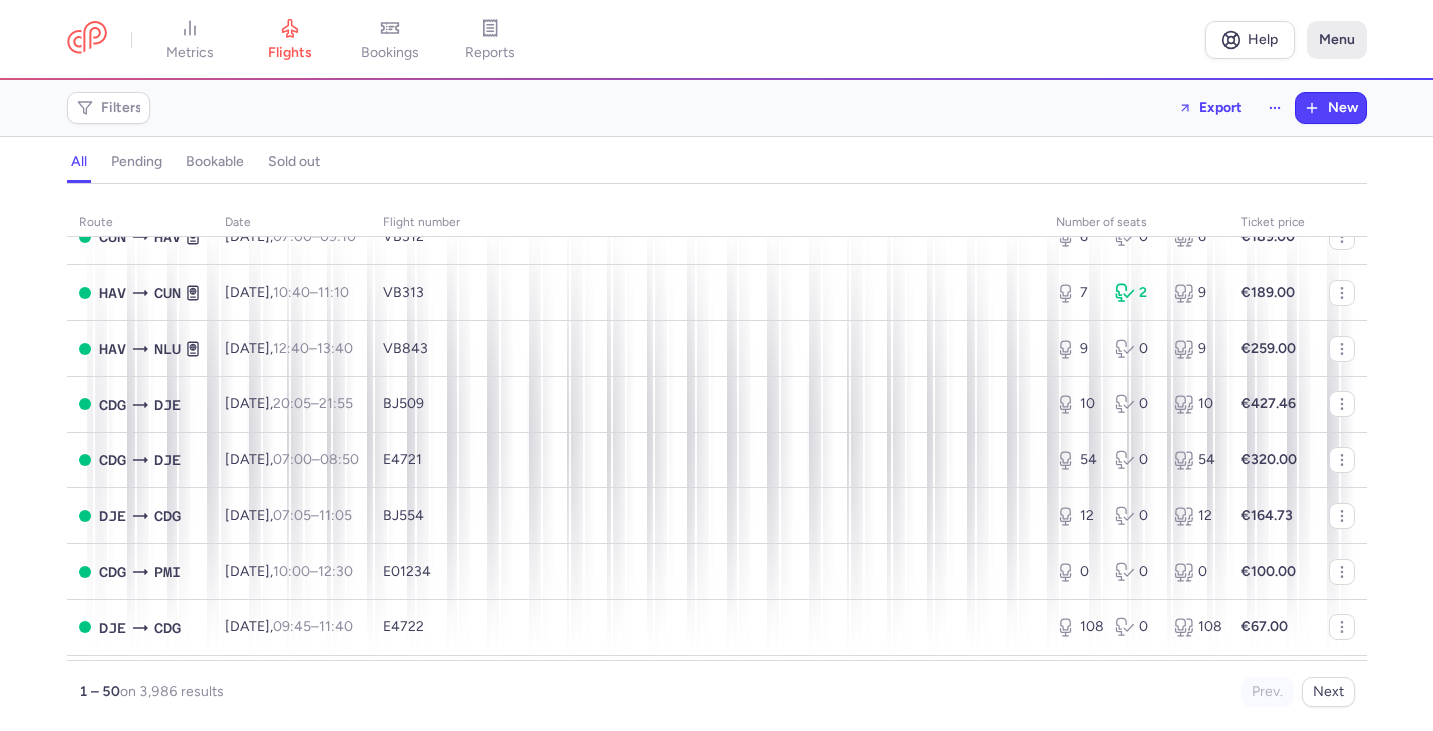 click on "Menu" 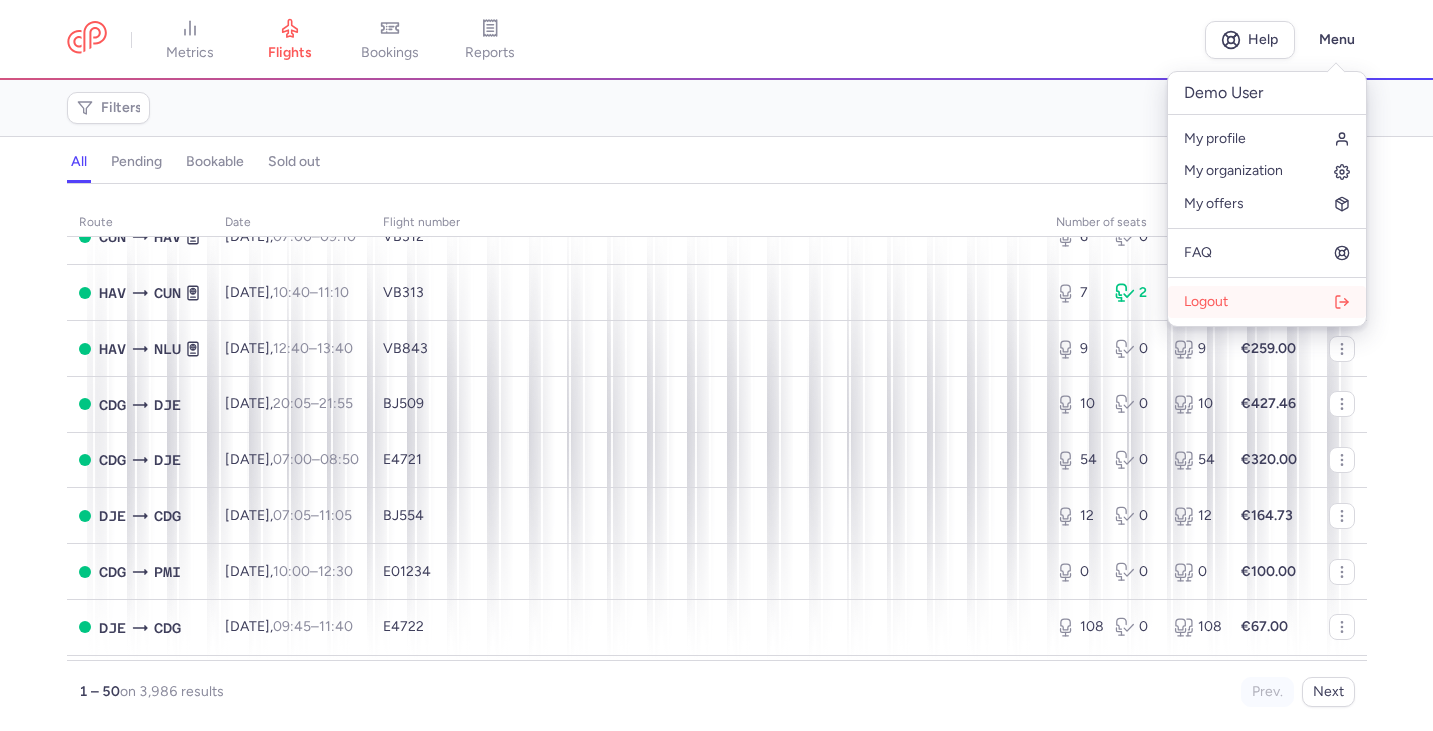 click on "Logout" at bounding box center (1267, 302) 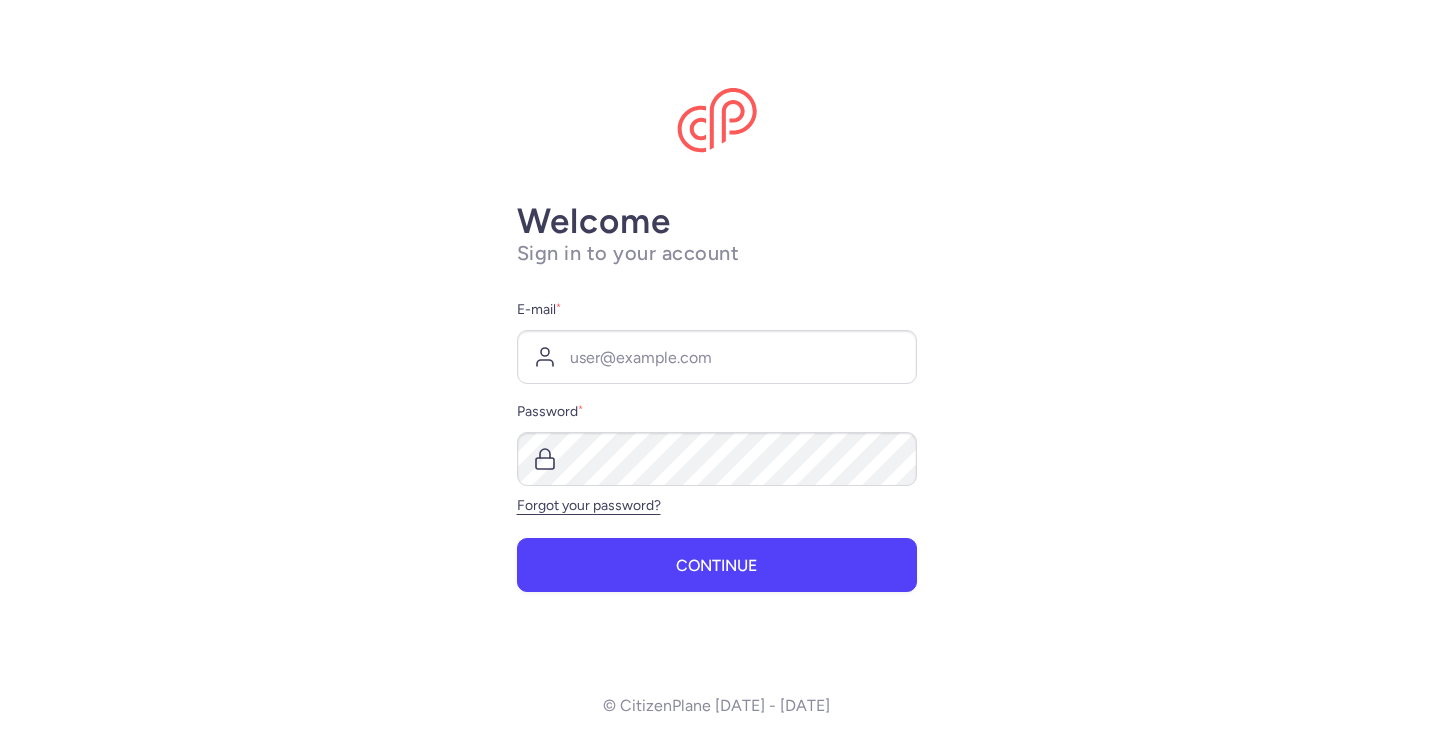 scroll, scrollTop: 0, scrollLeft: 0, axis: both 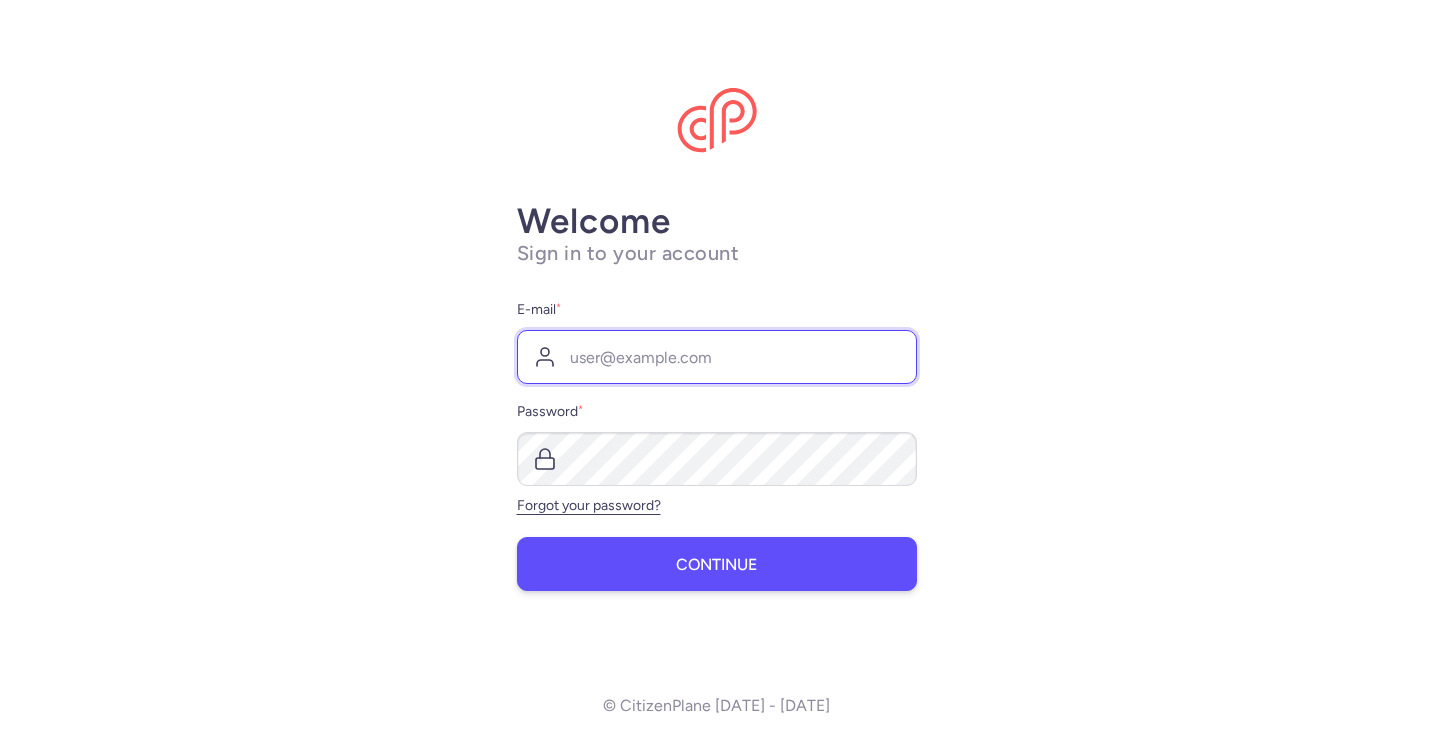 type on "[PERSON_NAME][EMAIL_ADDRESS][DOMAIN_NAME]" 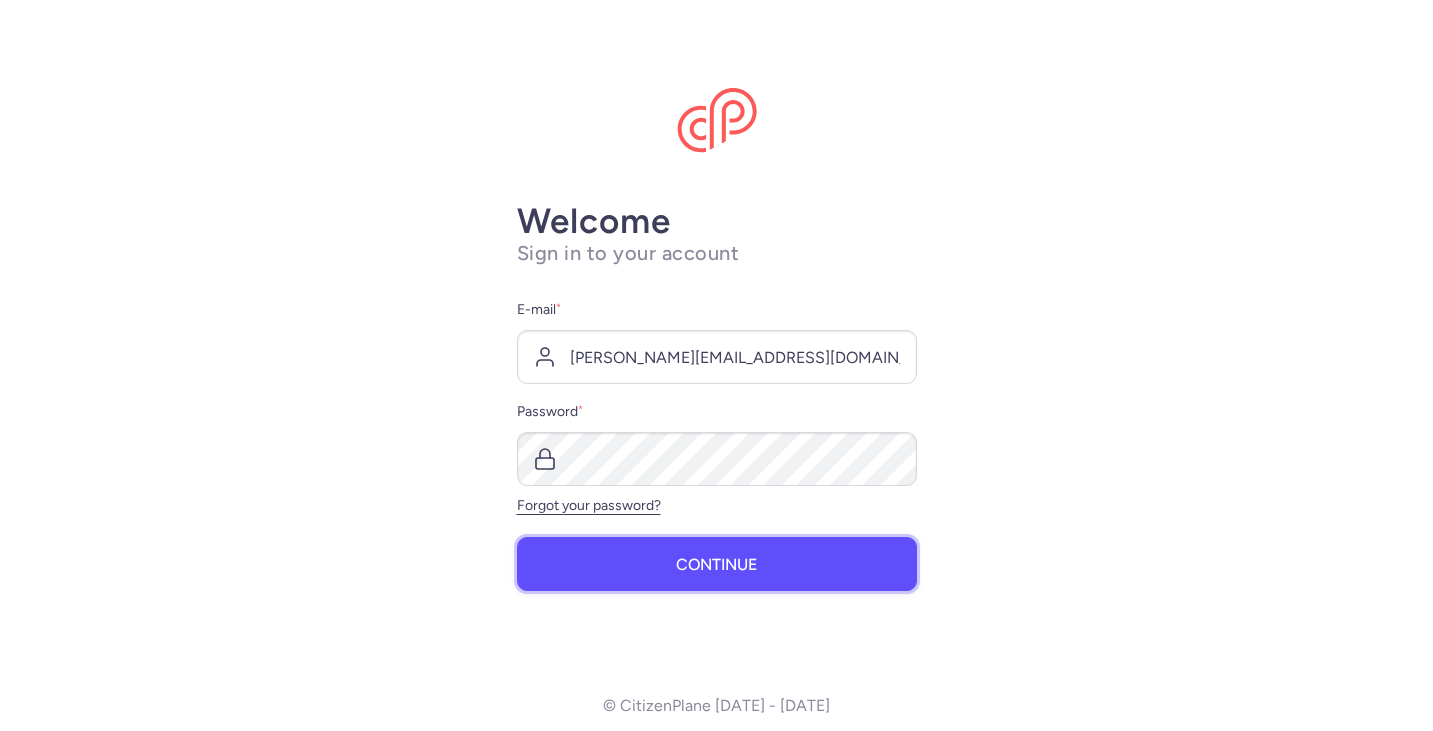 click on "Continue" at bounding box center (717, 564) 